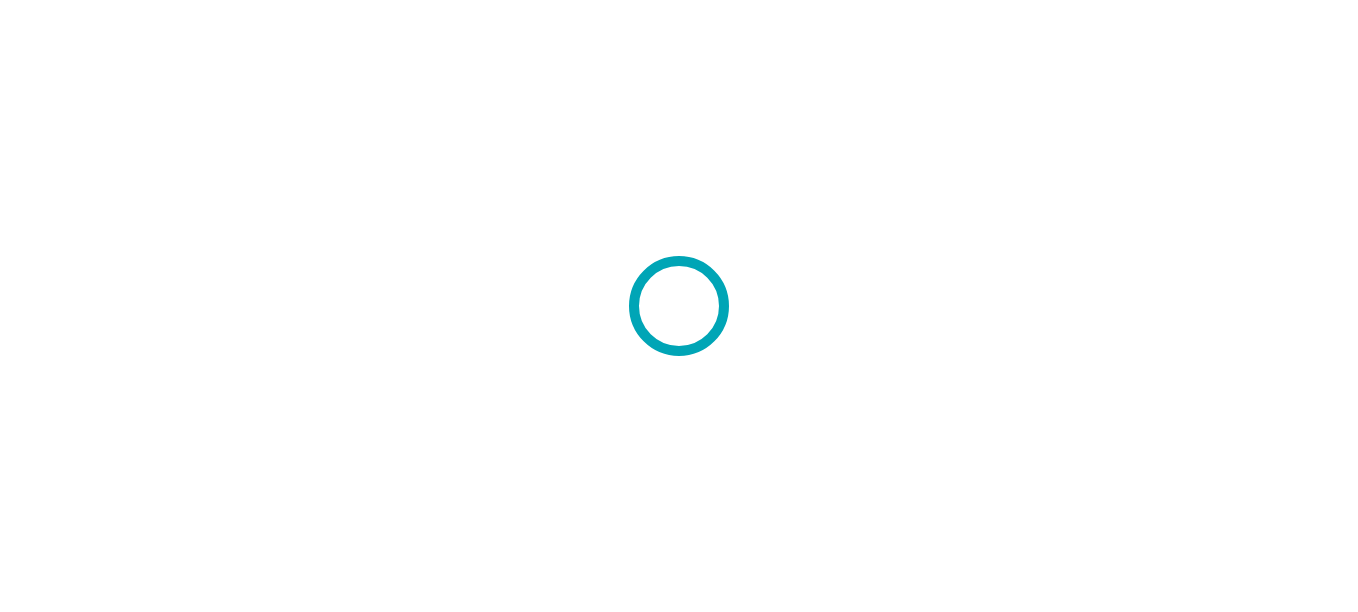 scroll, scrollTop: 0, scrollLeft: 0, axis: both 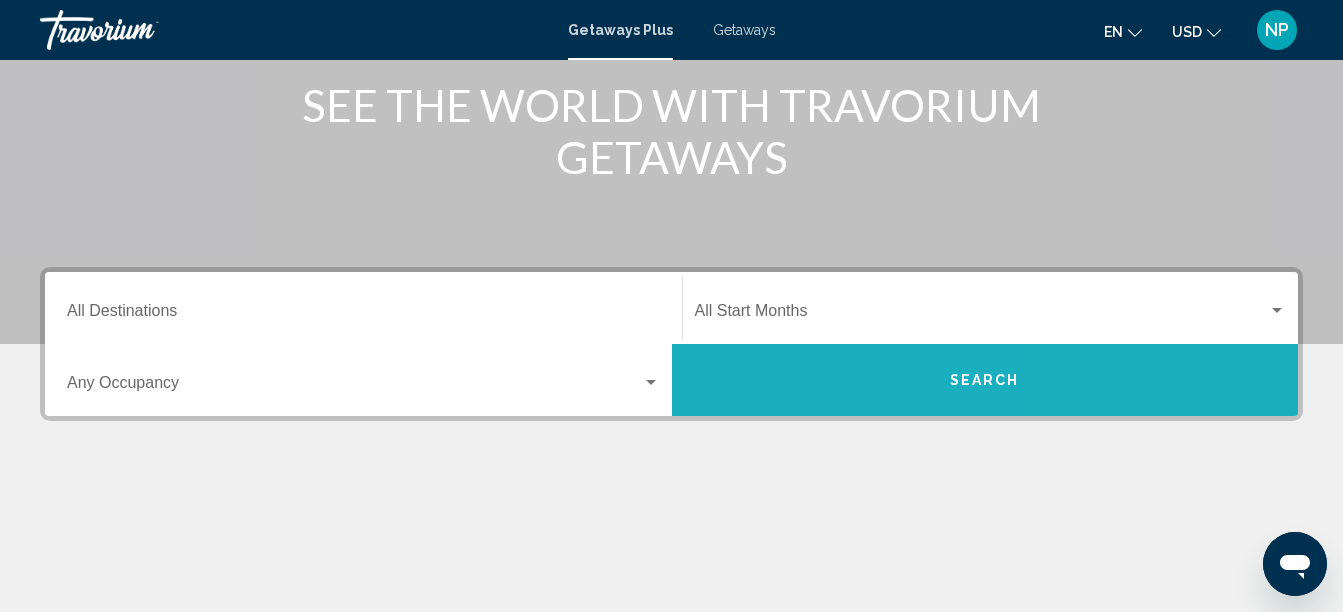 click on "Search" at bounding box center [985, 380] 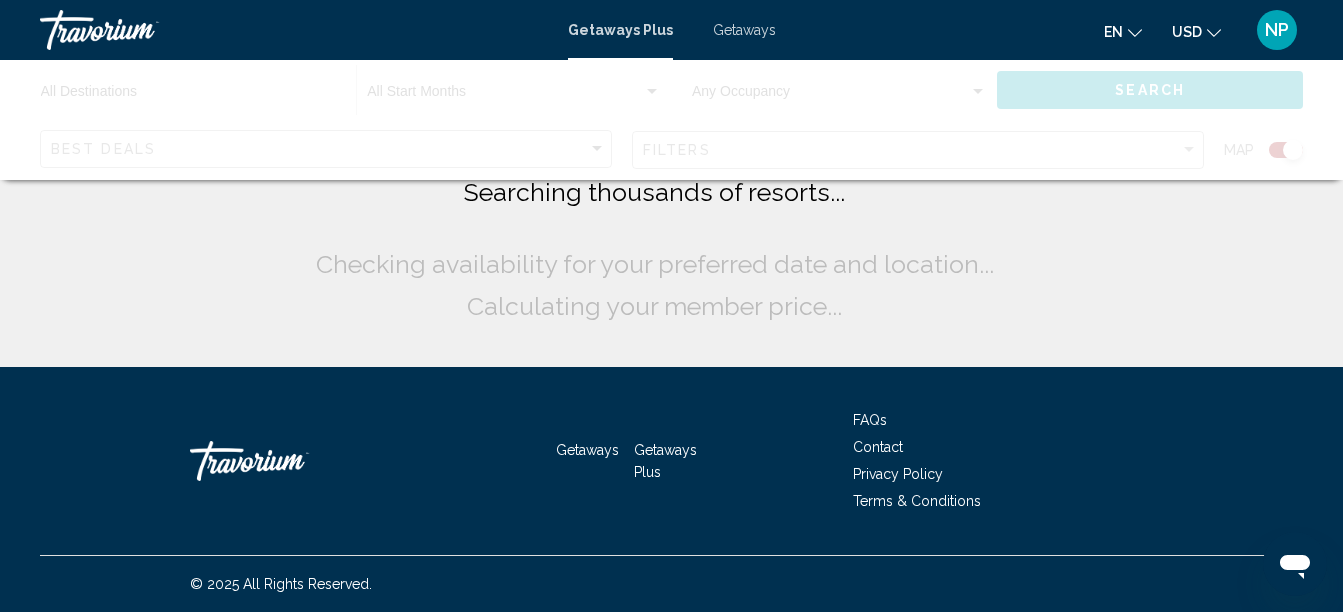 scroll, scrollTop: 0, scrollLeft: 0, axis: both 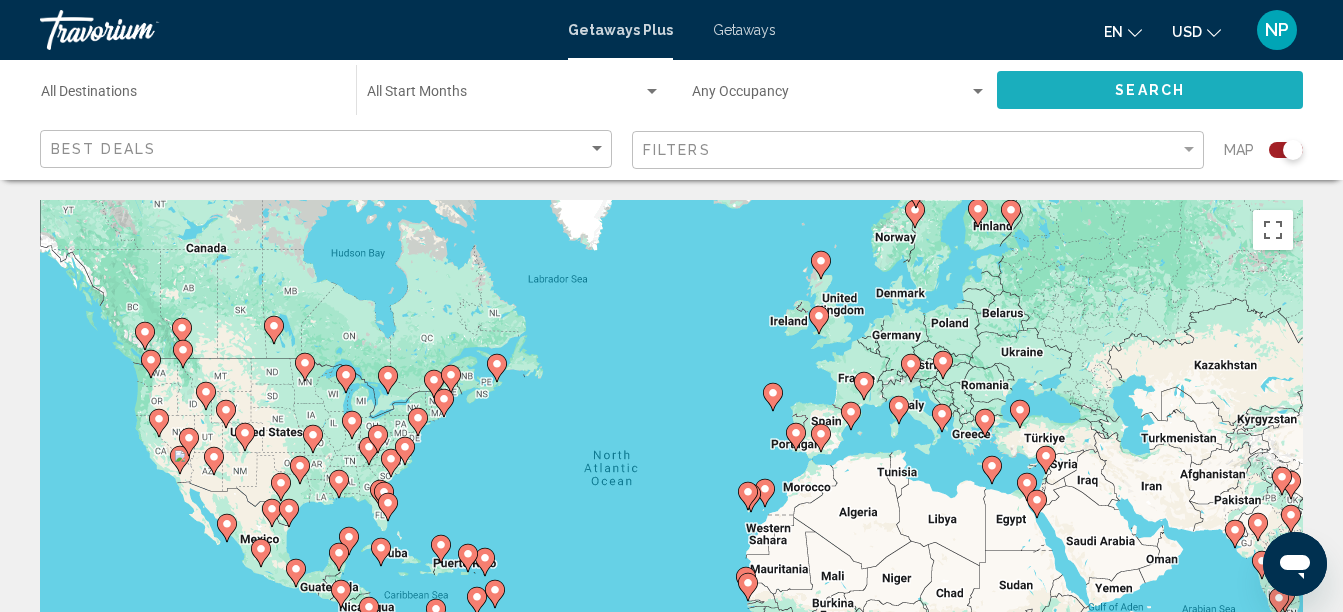 click on "Search" 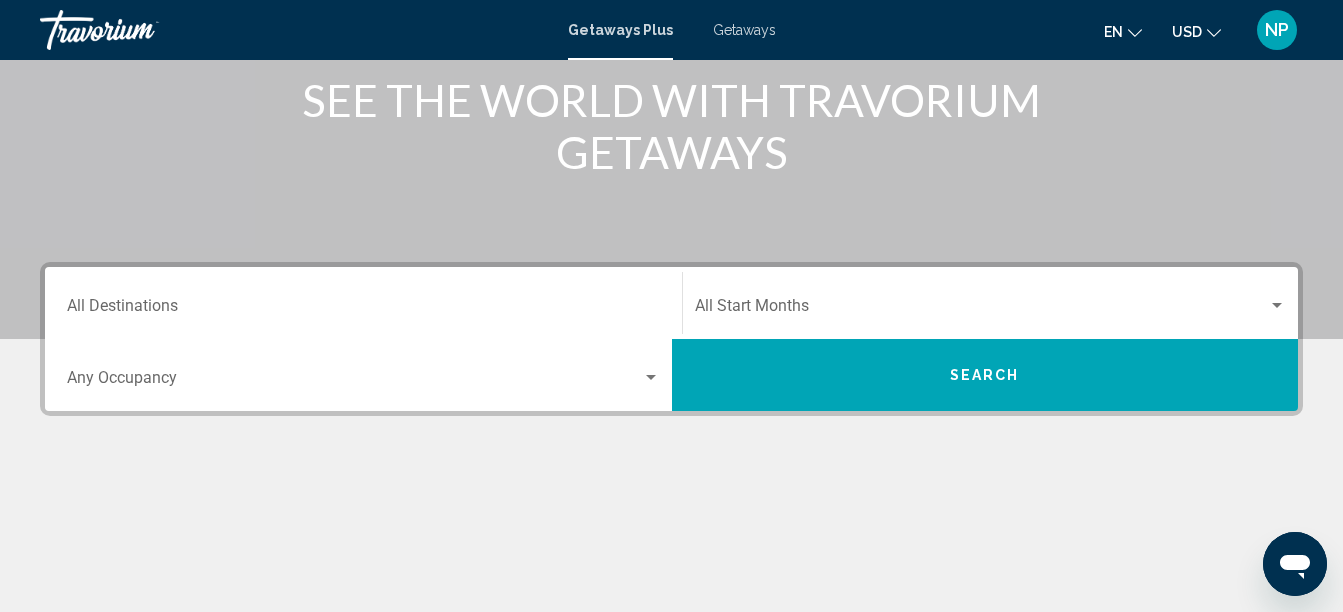 scroll, scrollTop: 280, scrollLeft: 0, axis: vertical 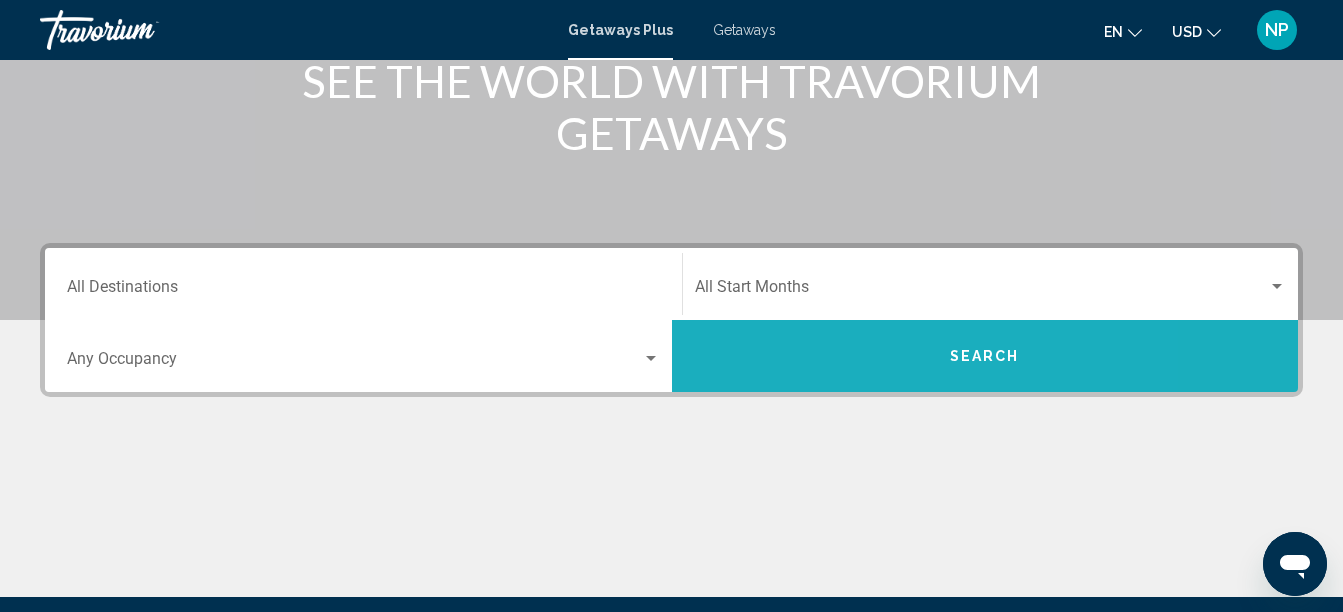 click on "Search" at bounding box center (985, 356) 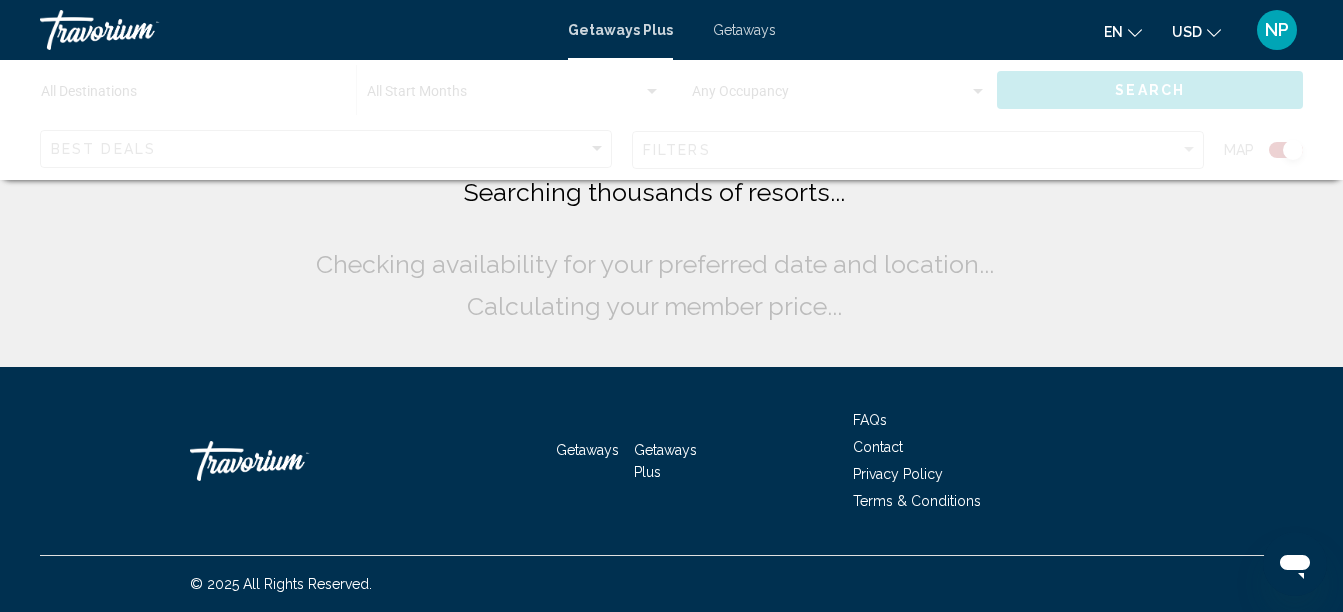 scroll, scrollTop: 0, scrollLeft: 0, axis: both 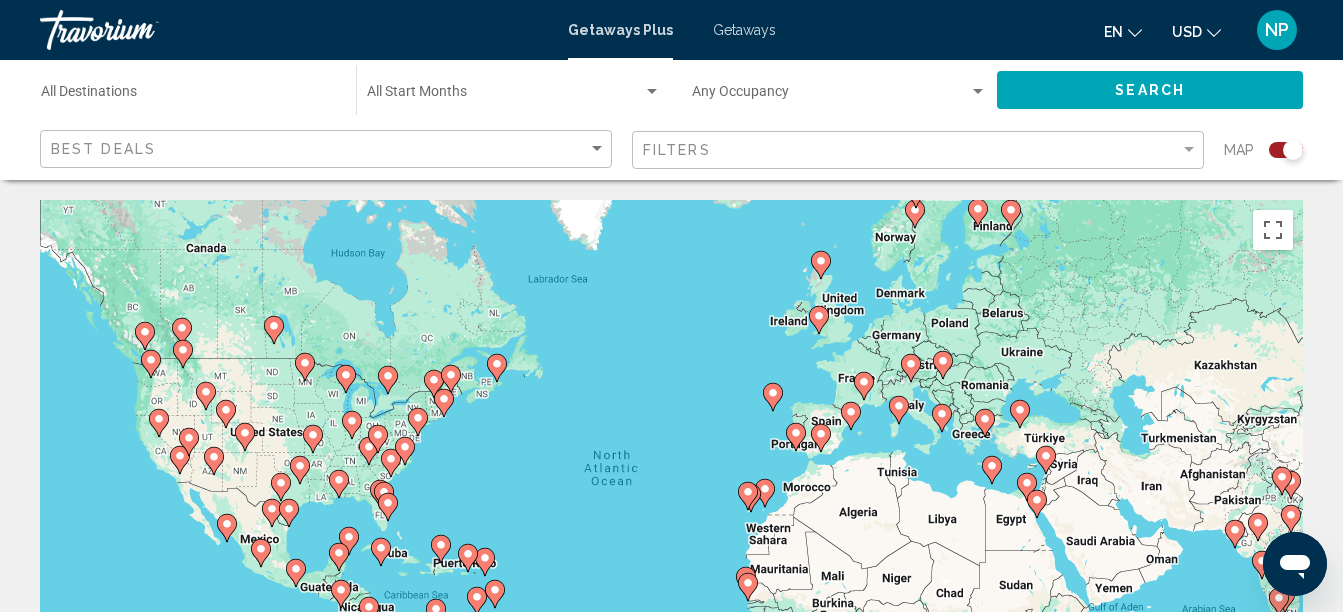 click on "Best Deals" 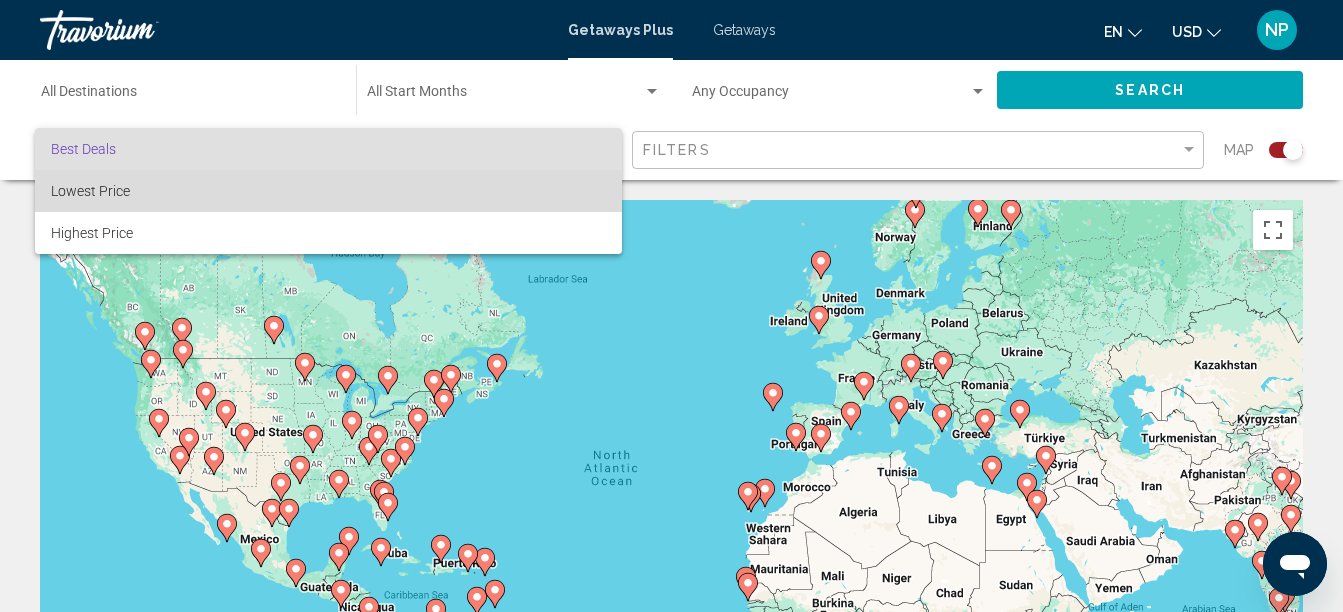 click on "Lowest Price" at bounding box center [328, 191] 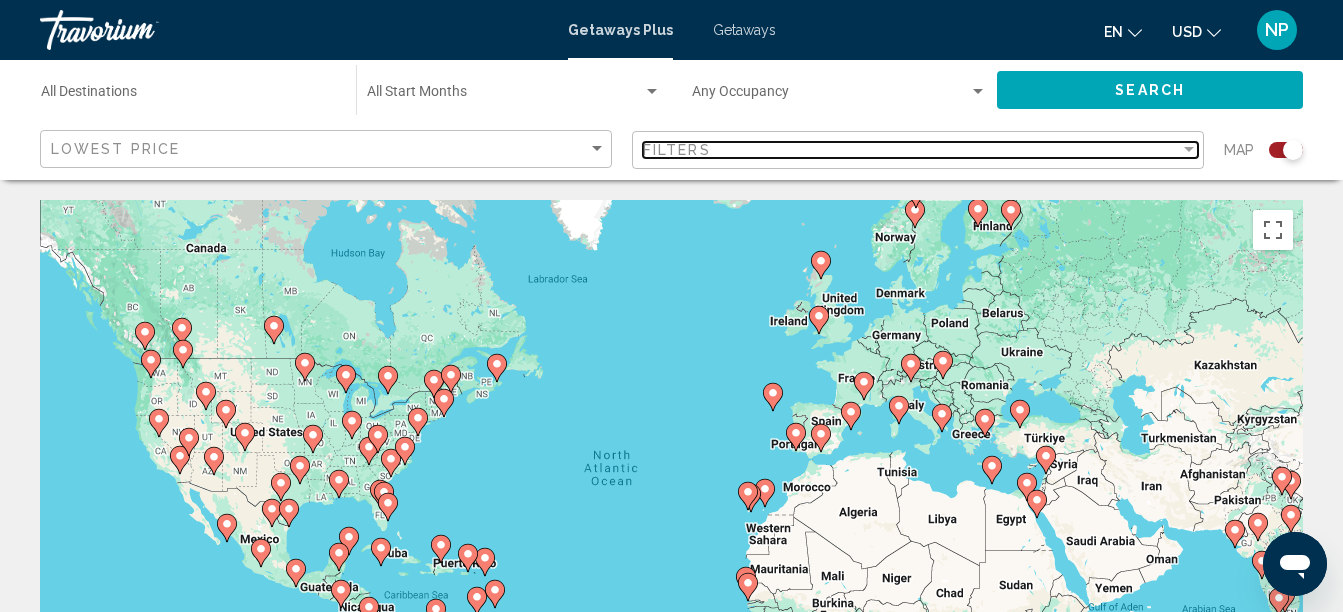 click at bounding box center (1189, 149) 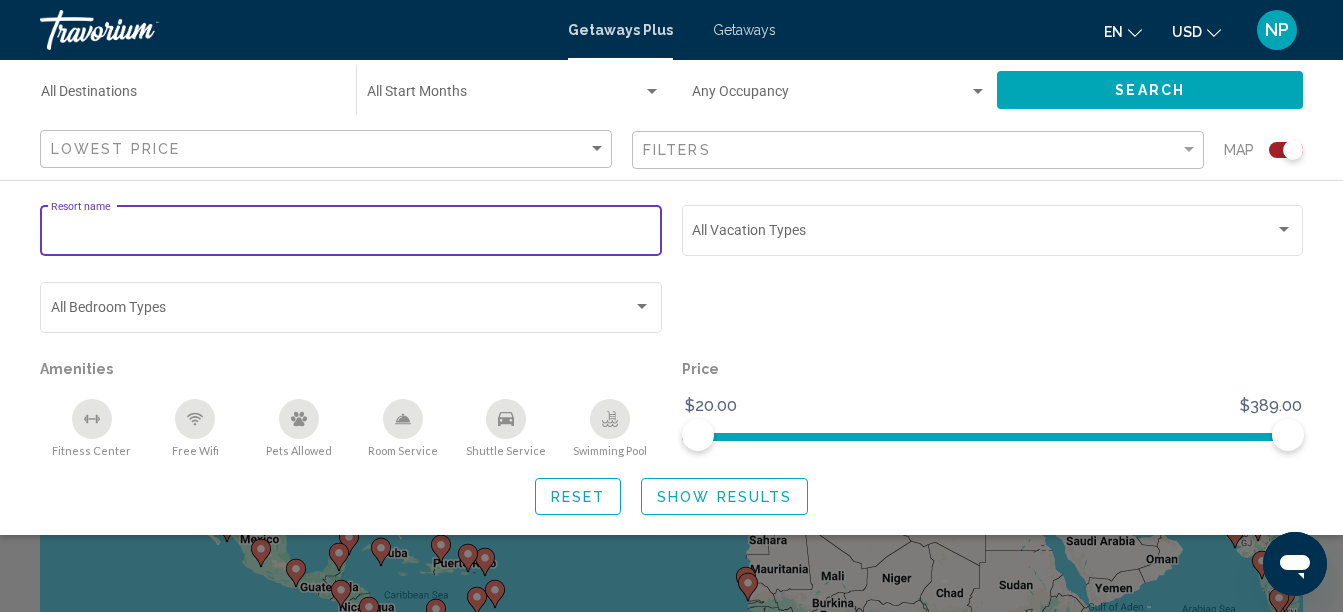 click on "Resort name" at bounding box center [351, 234] 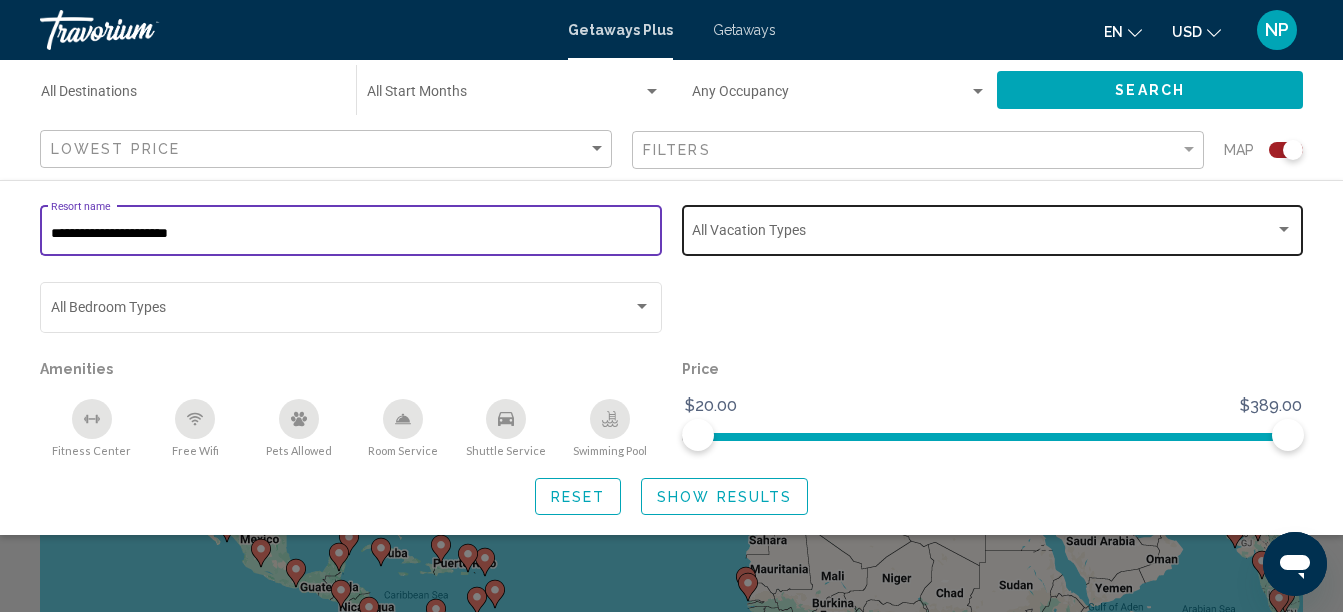 type on "**********" 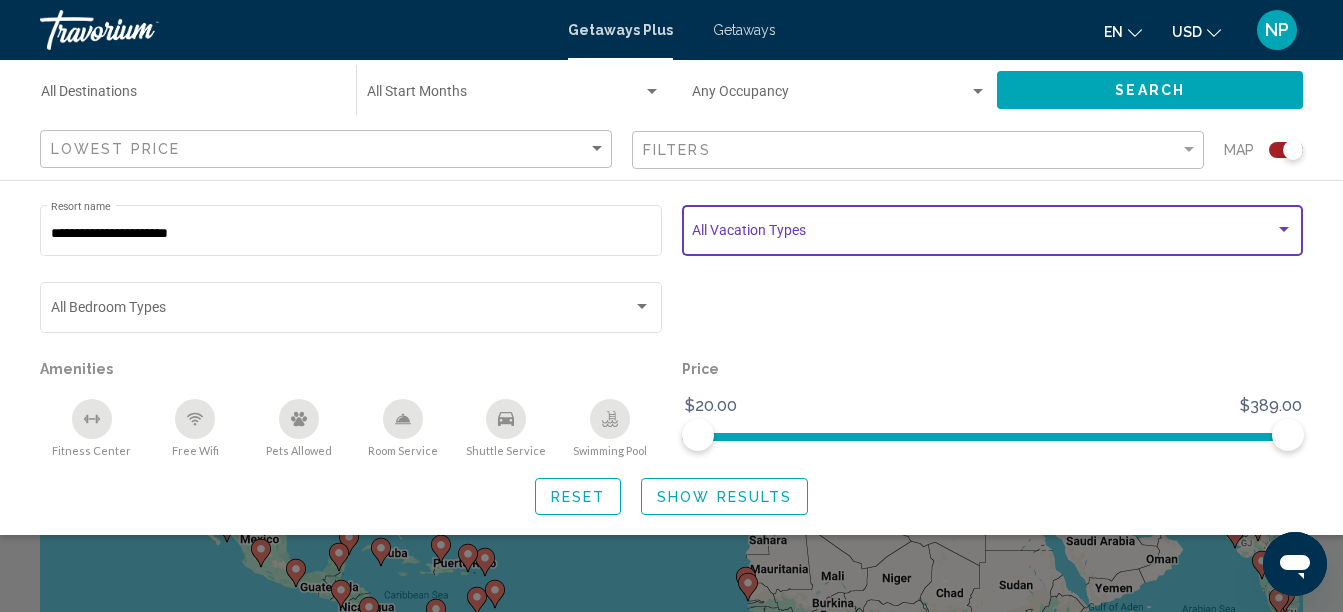 click at bounding box center (1284, 230) 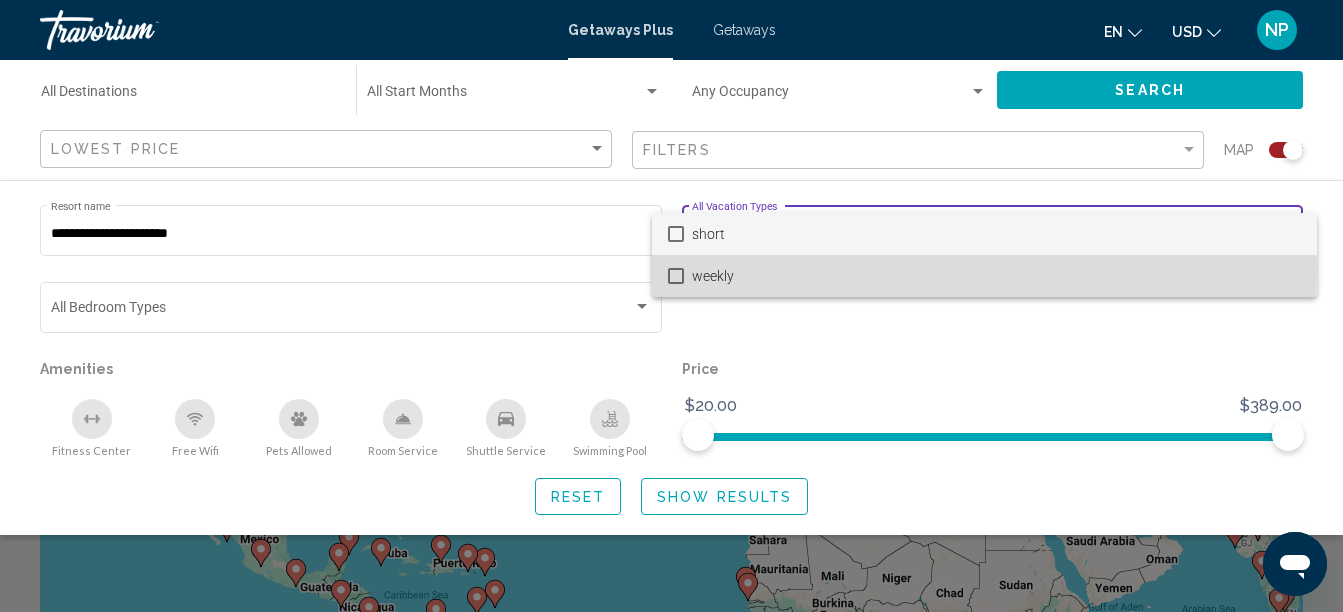 click at bounding box center (676, 276) 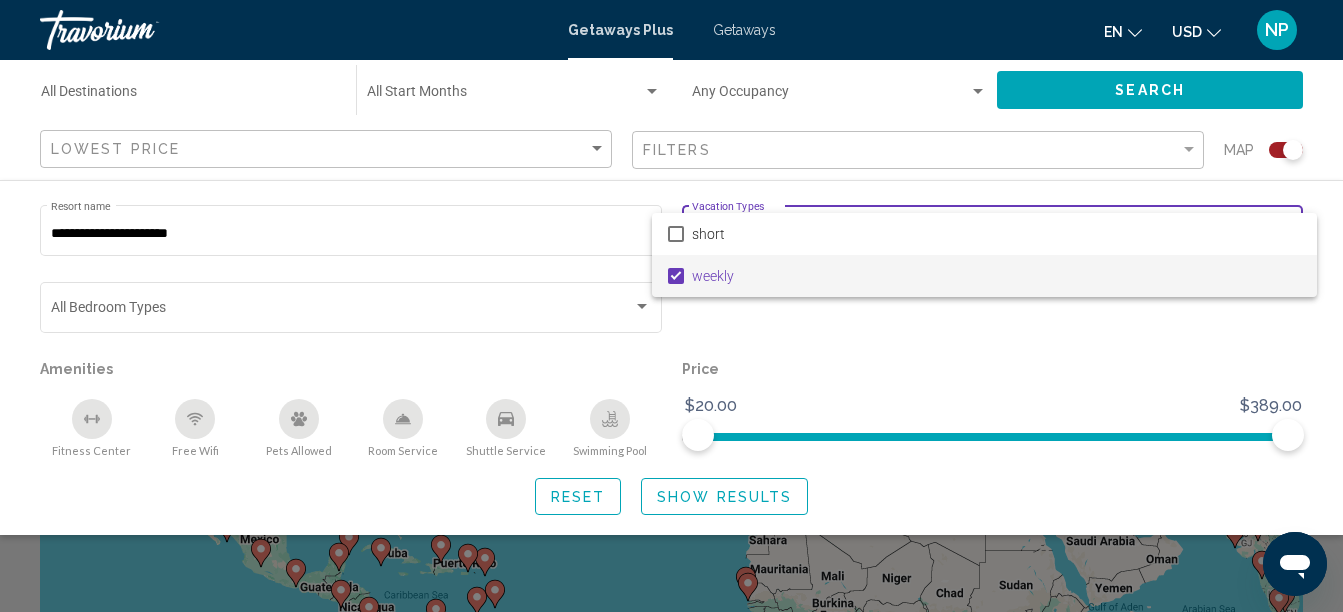 click at bounding box center [671, 306] 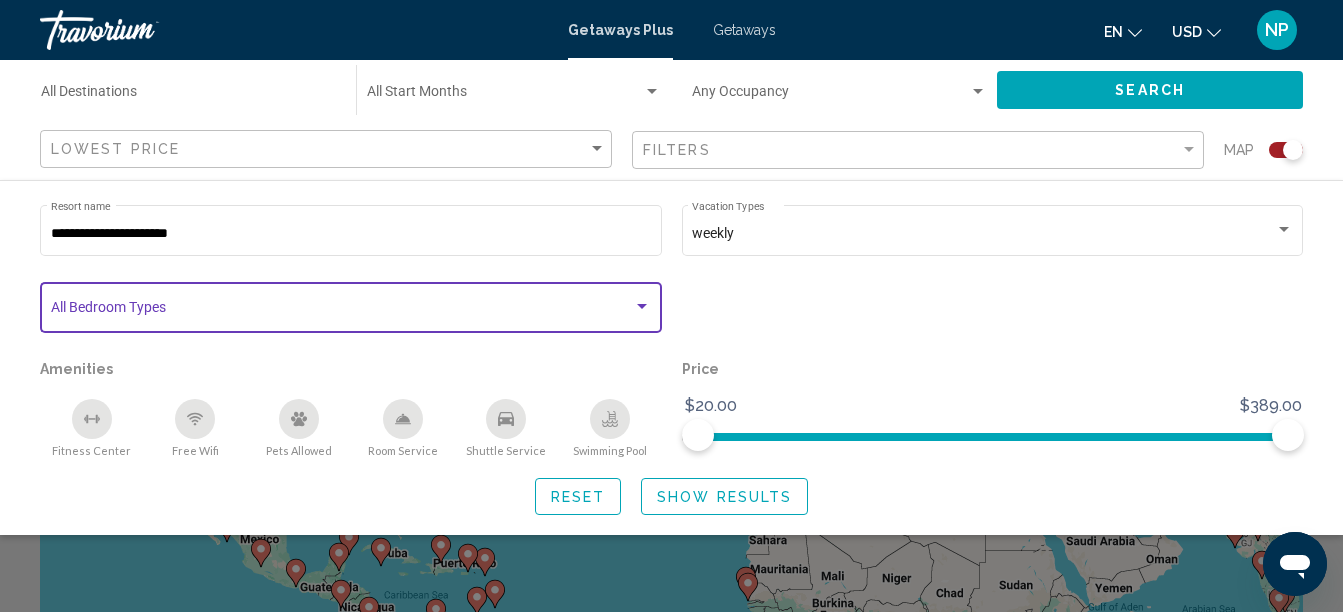 click at bounding box center (642, 306) 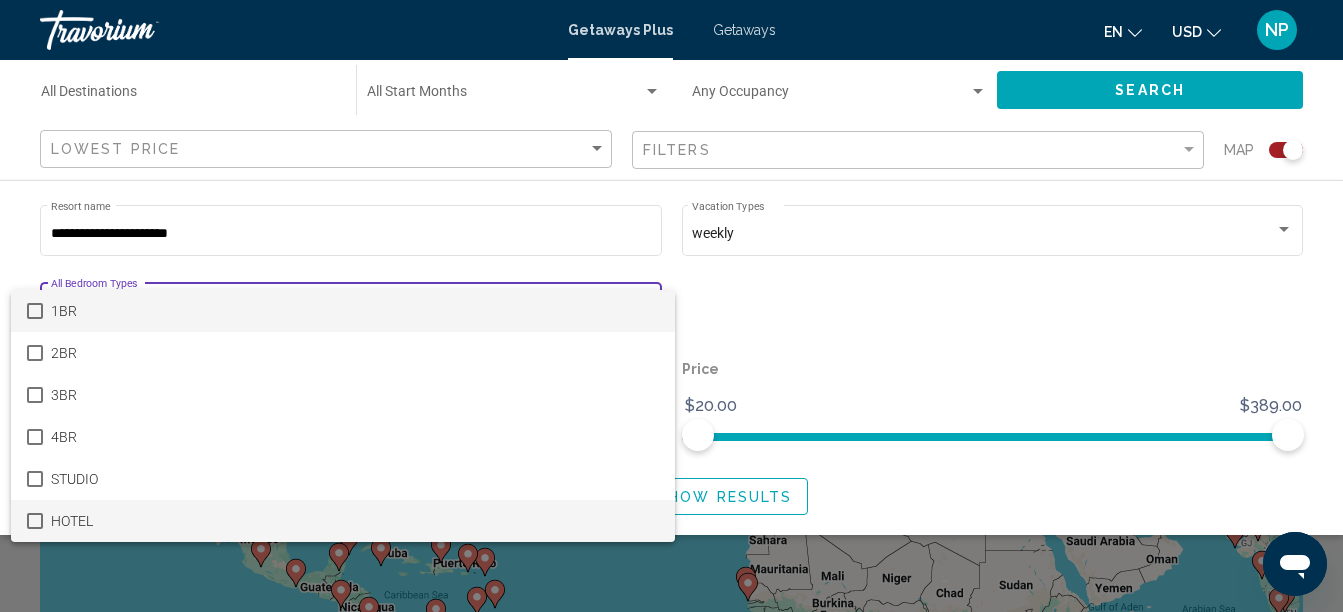 click at bounding box center [35, 521] 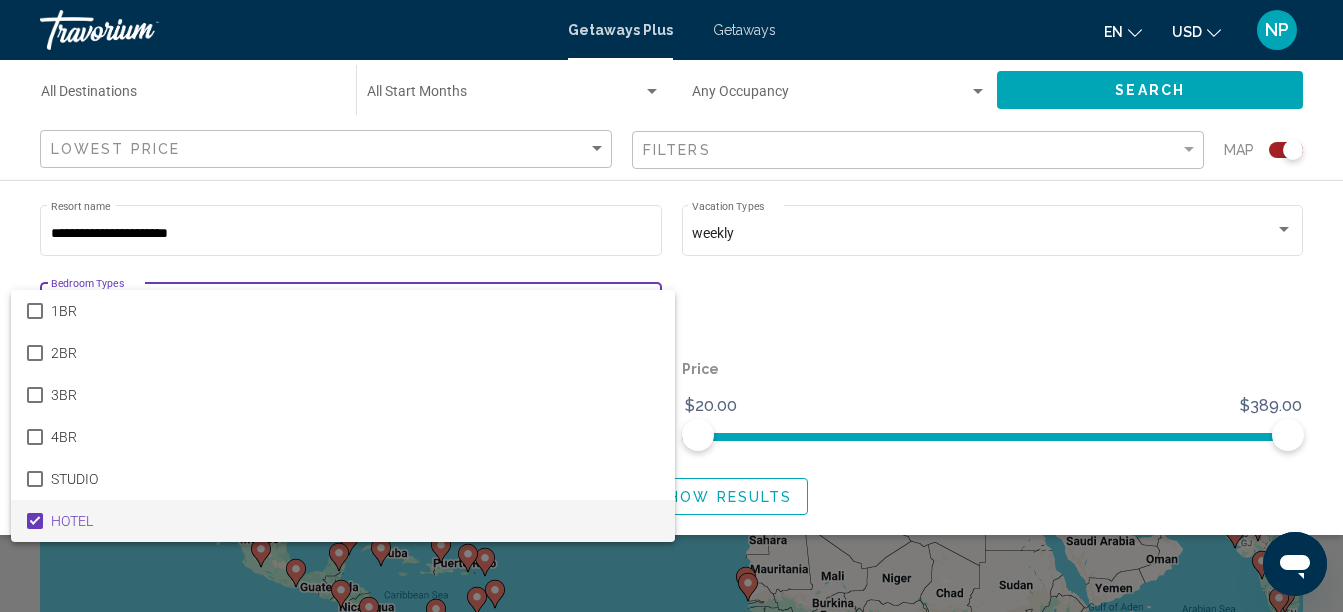 click at bounding box center (671, 306) 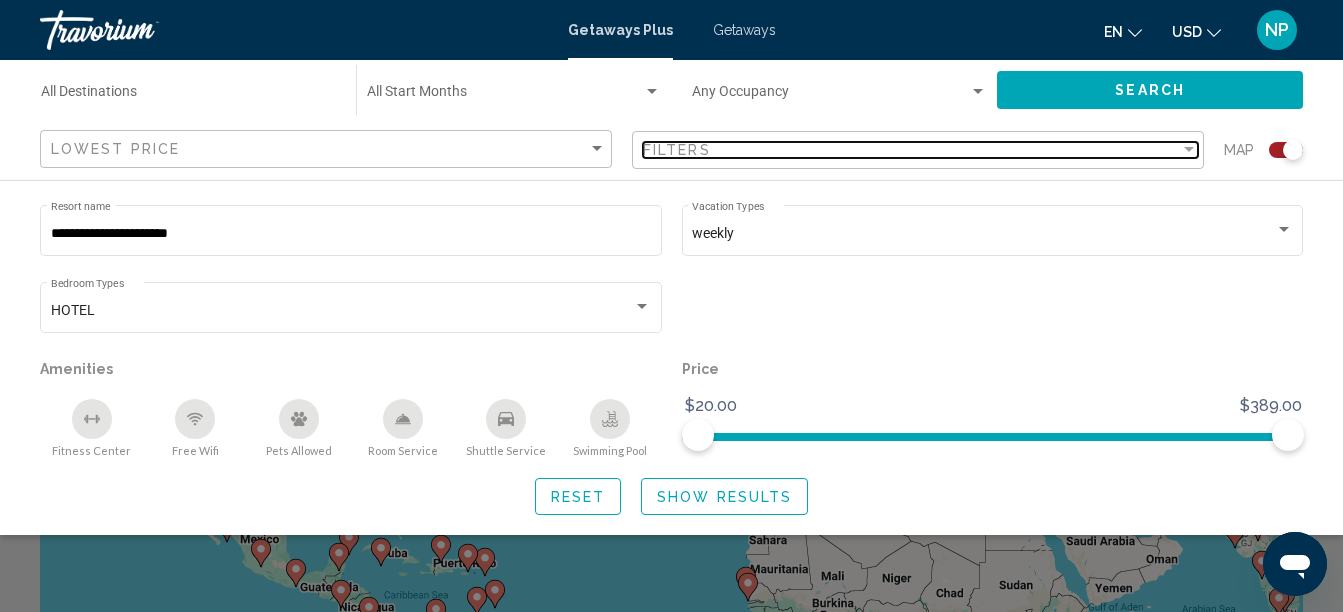 click at bounding box center (1189, 149) 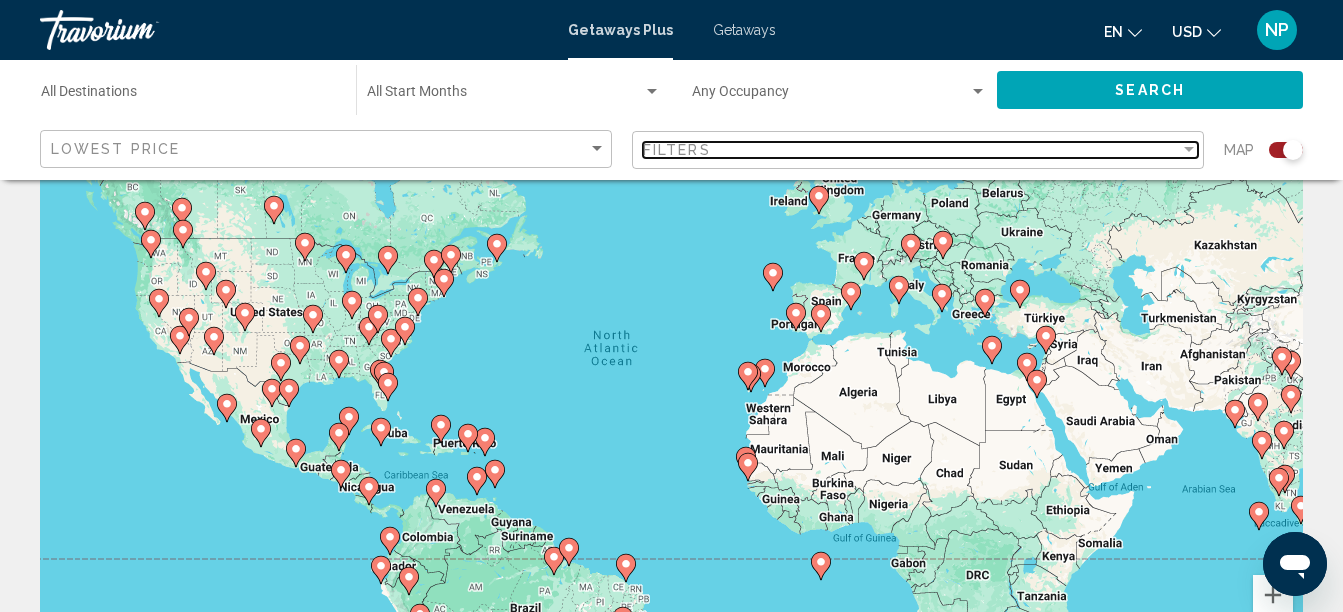 scroll, scrollTop: 160, scrollLeft: 0, axis: vertical 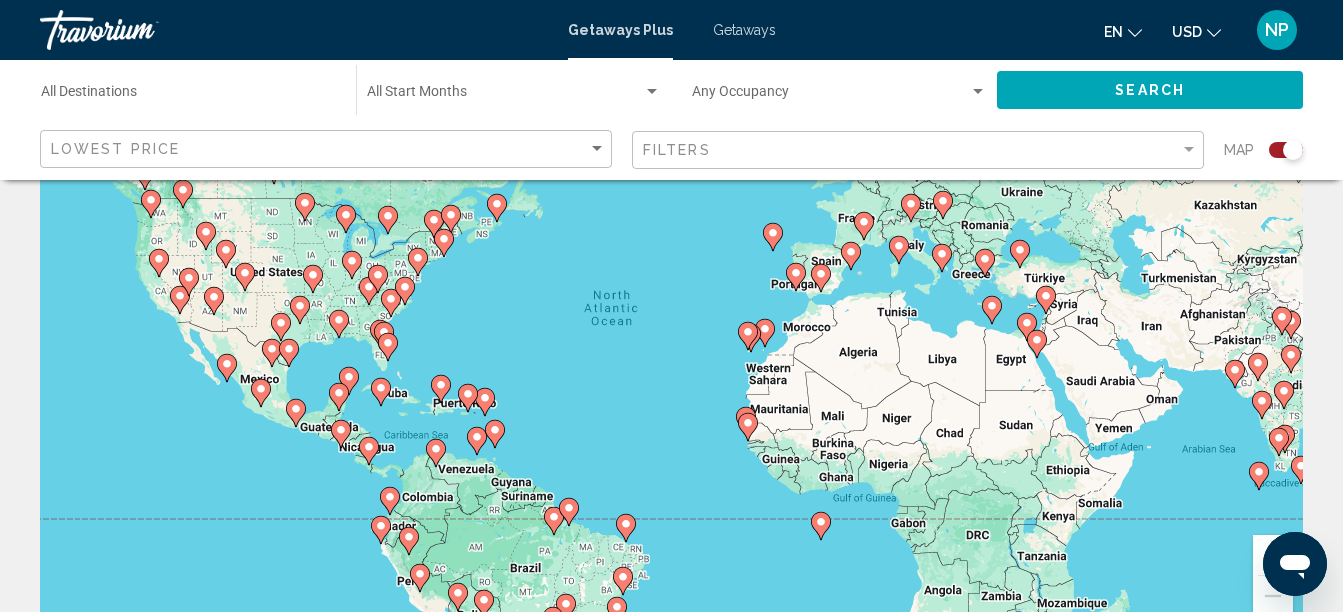 click at bounding box center (405, 291) 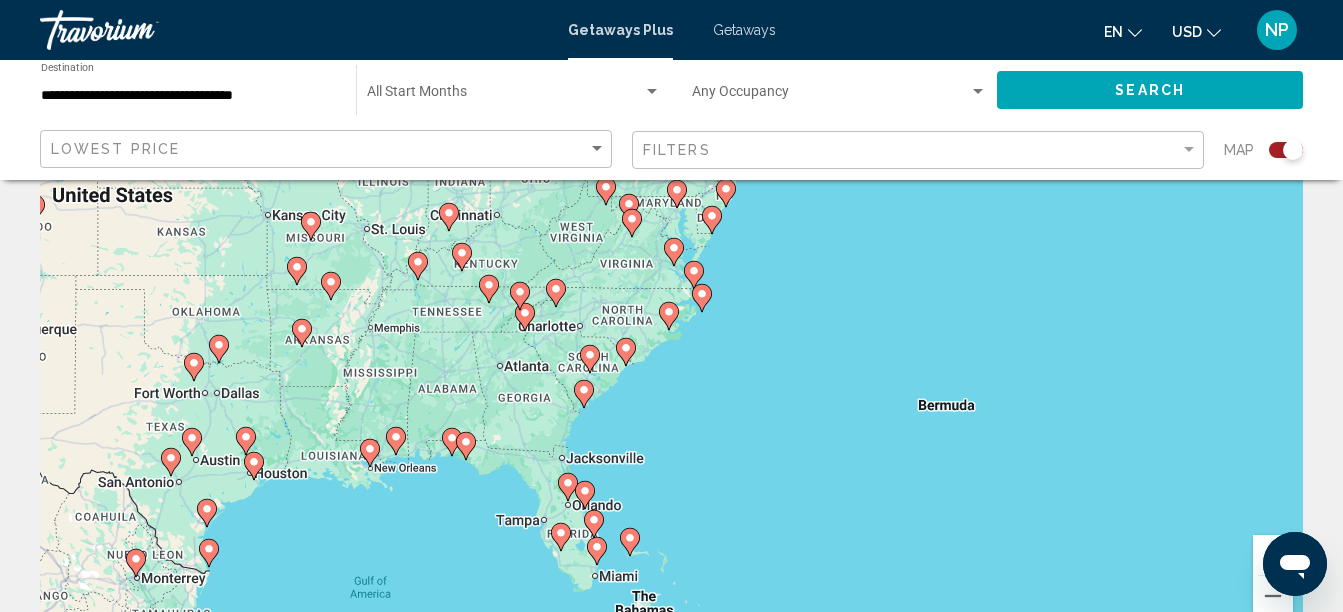 click 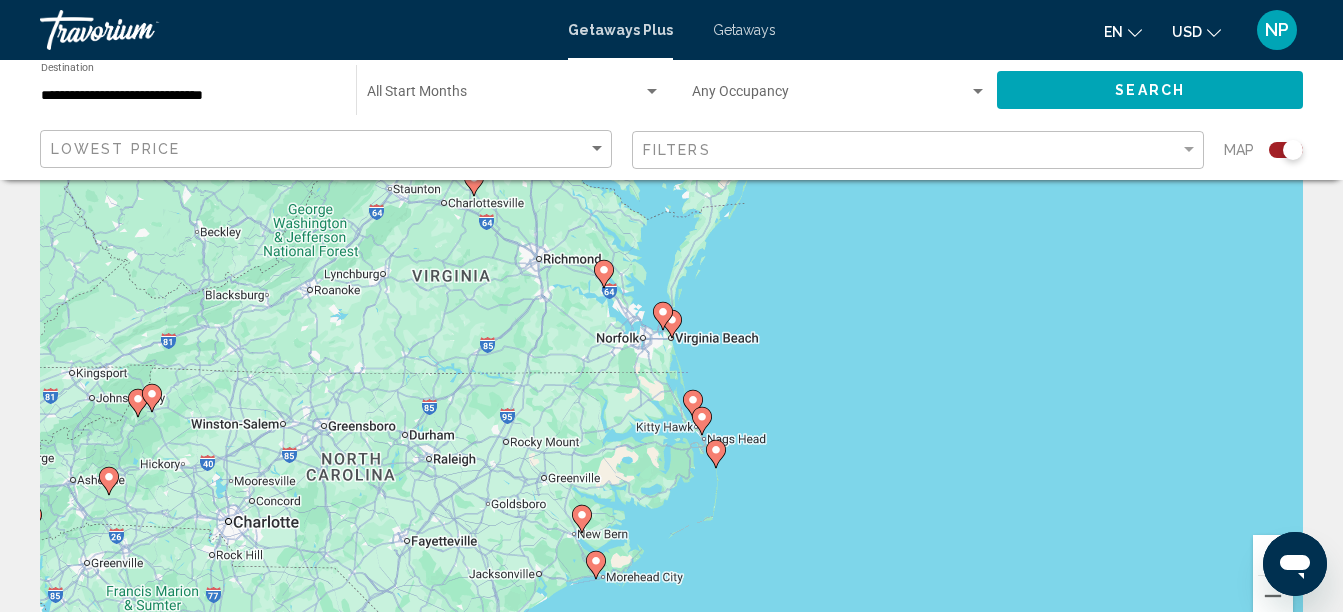 click 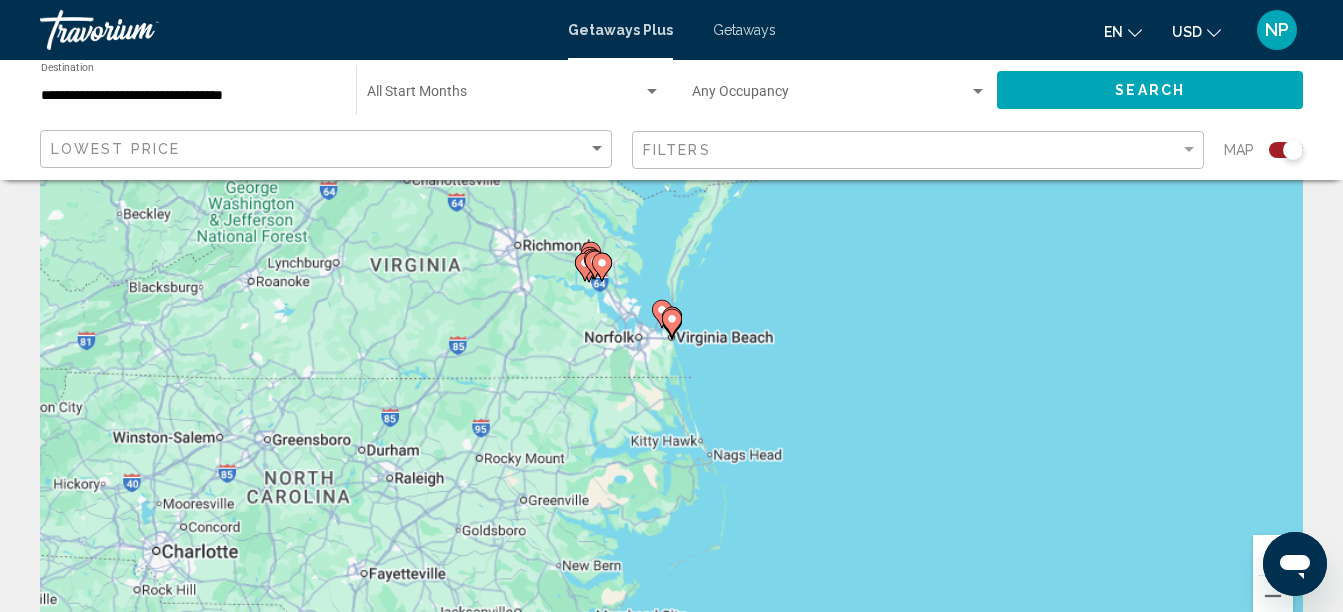 click 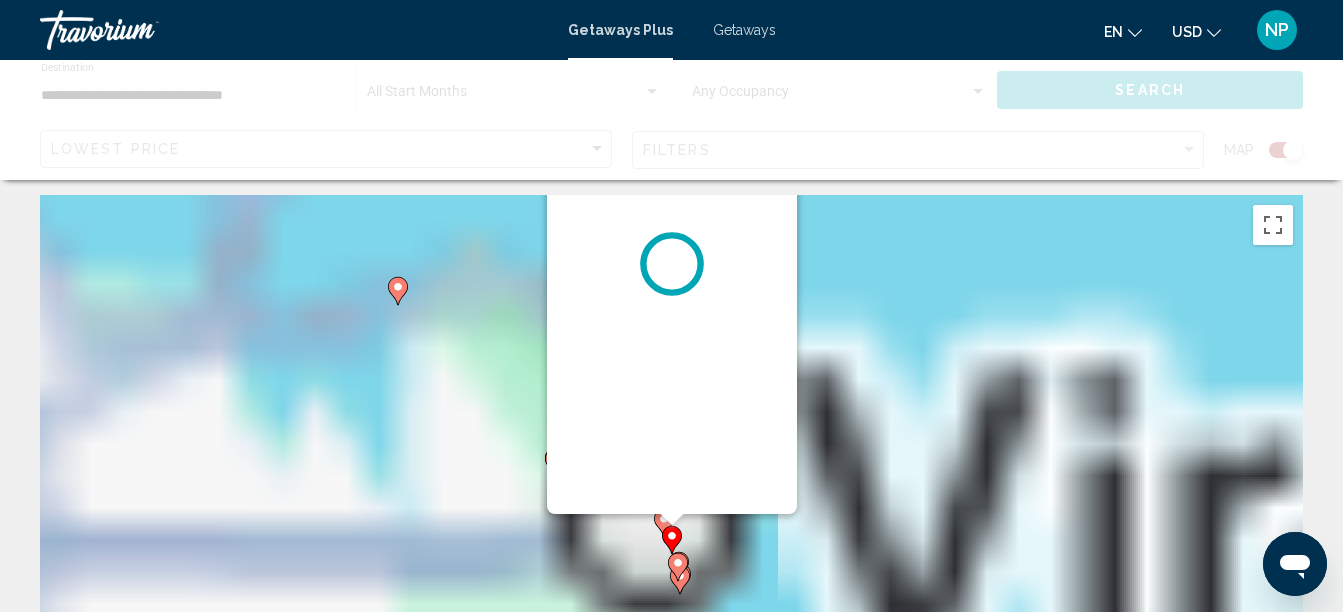scroll, scrollTop: 0, scrollLeft: 0, axis: both 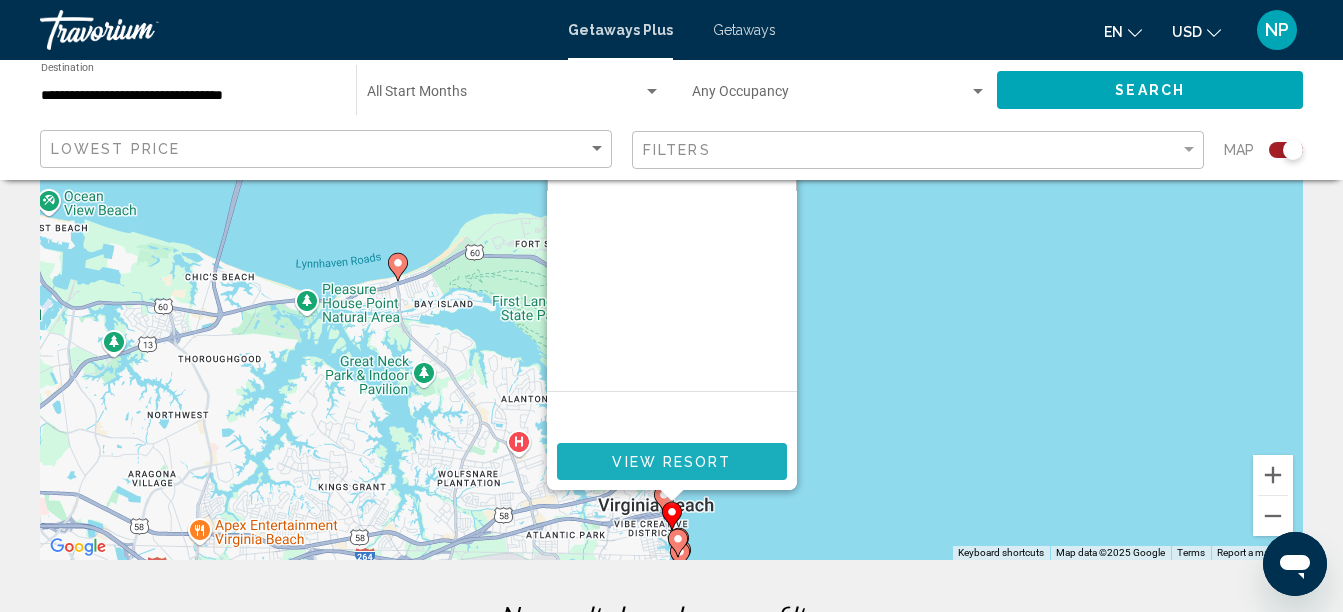 click on "View Resort" at bounding box center (672, 461) 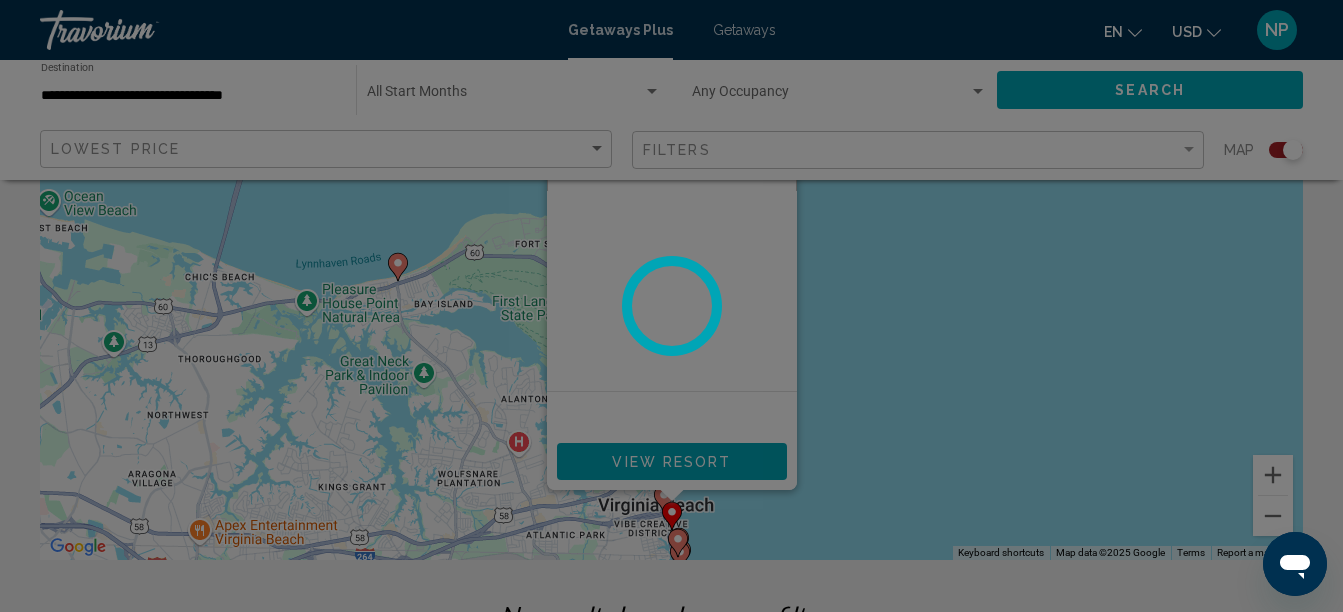scroll, scrollTop: 0, scrollLeft: 0, axis: both 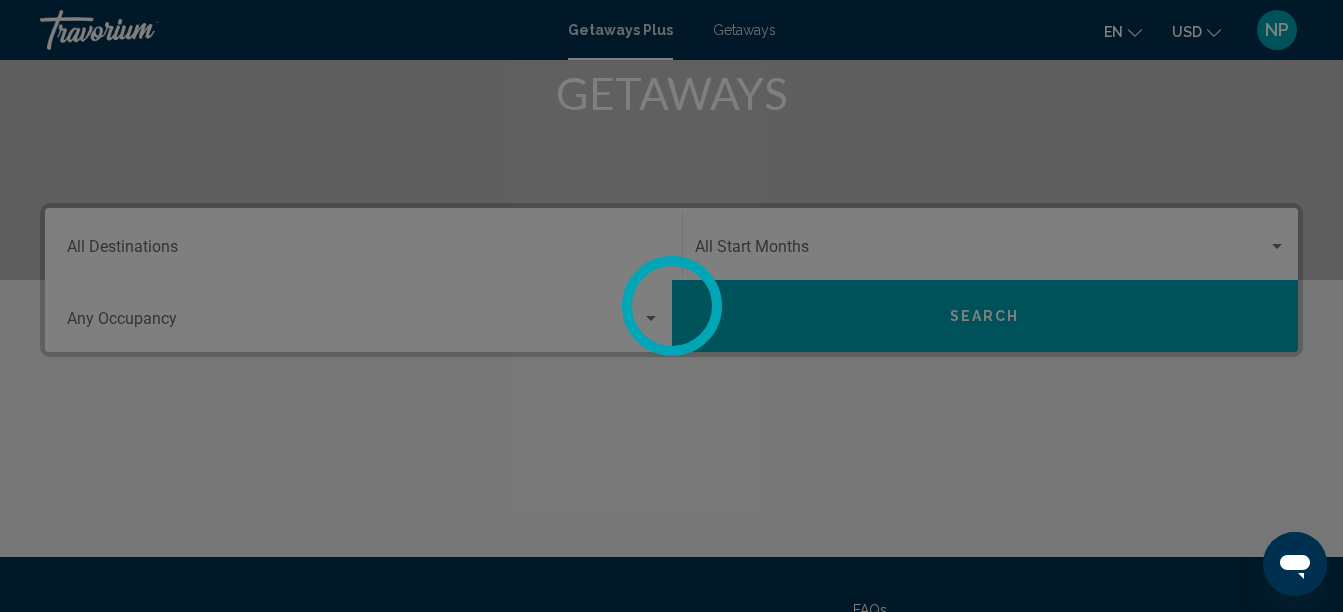 click at bounding box center [671, 306] 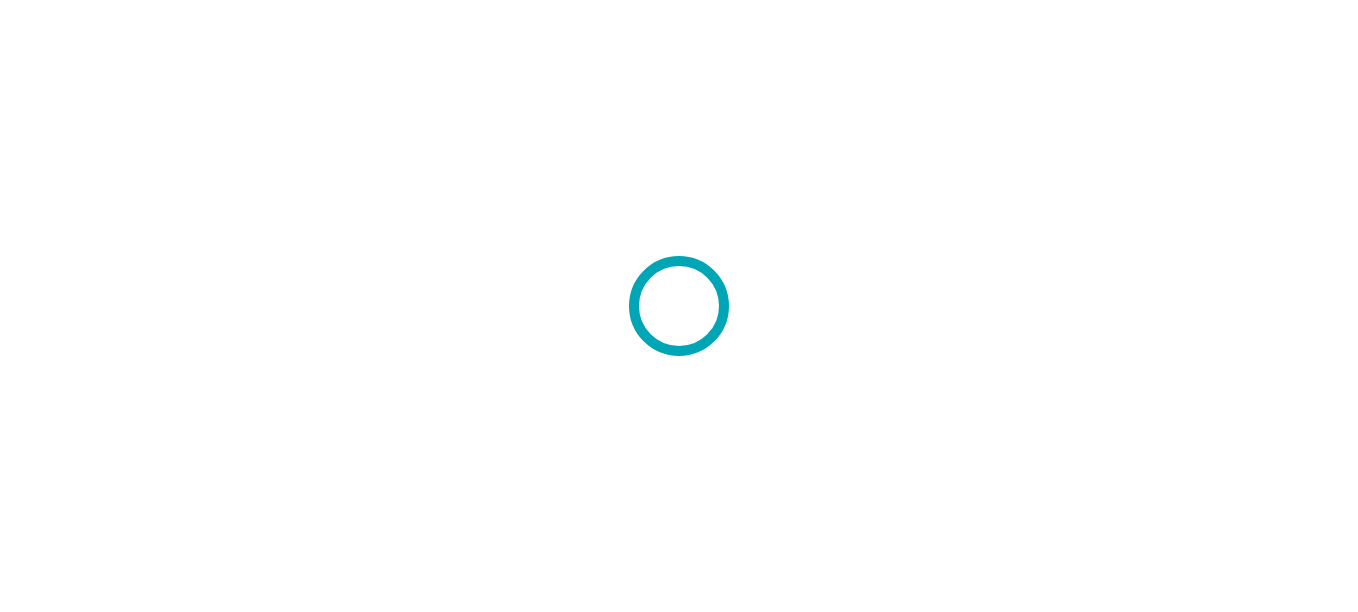 scroll, scrollTop: 0, scrollLeft: 0, axis: both 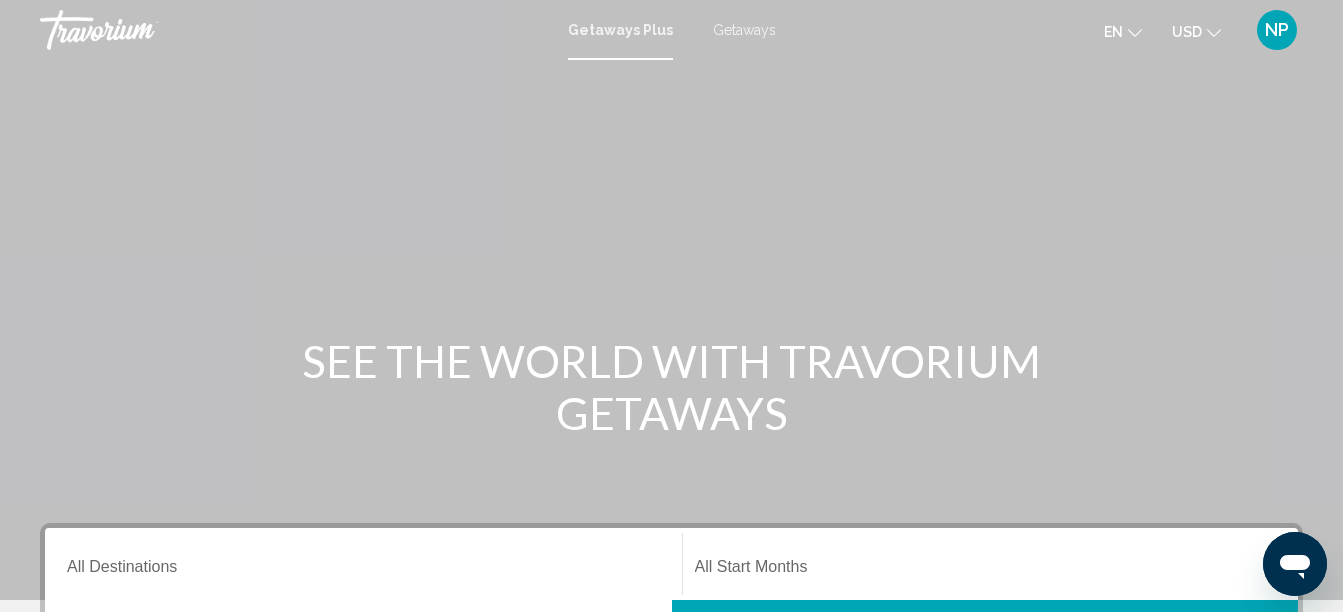 click at bounding box center [671, 300] 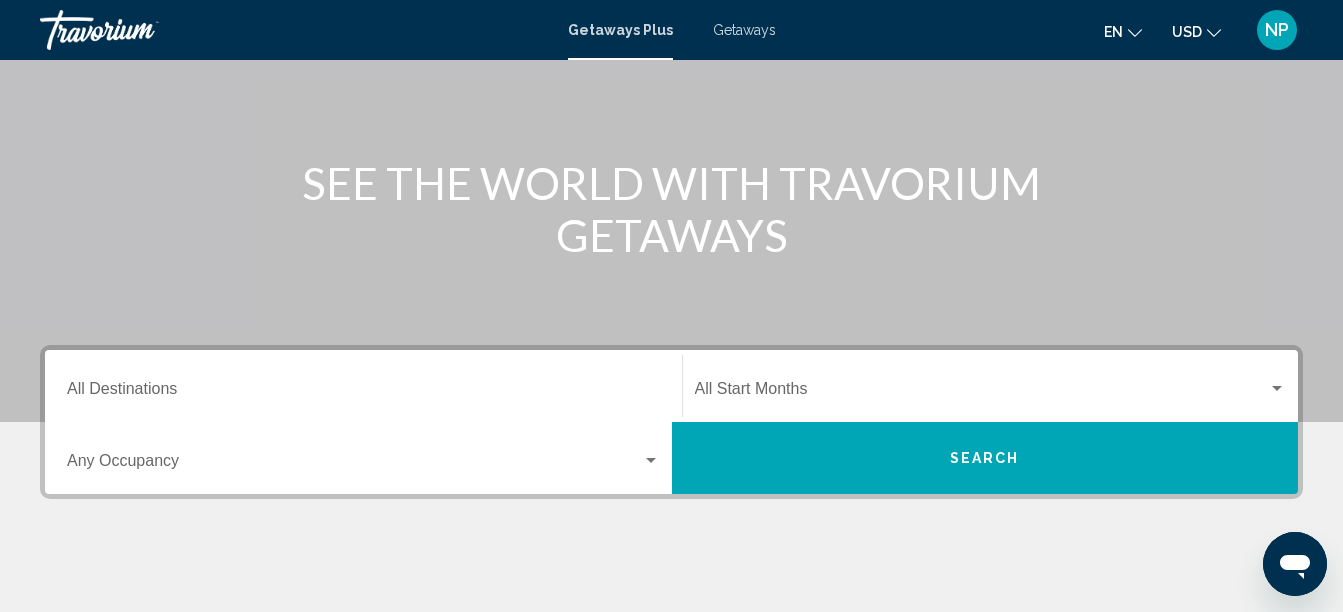 scroll, scrollTop: 200, scrollLeft: 0, axis: vertical 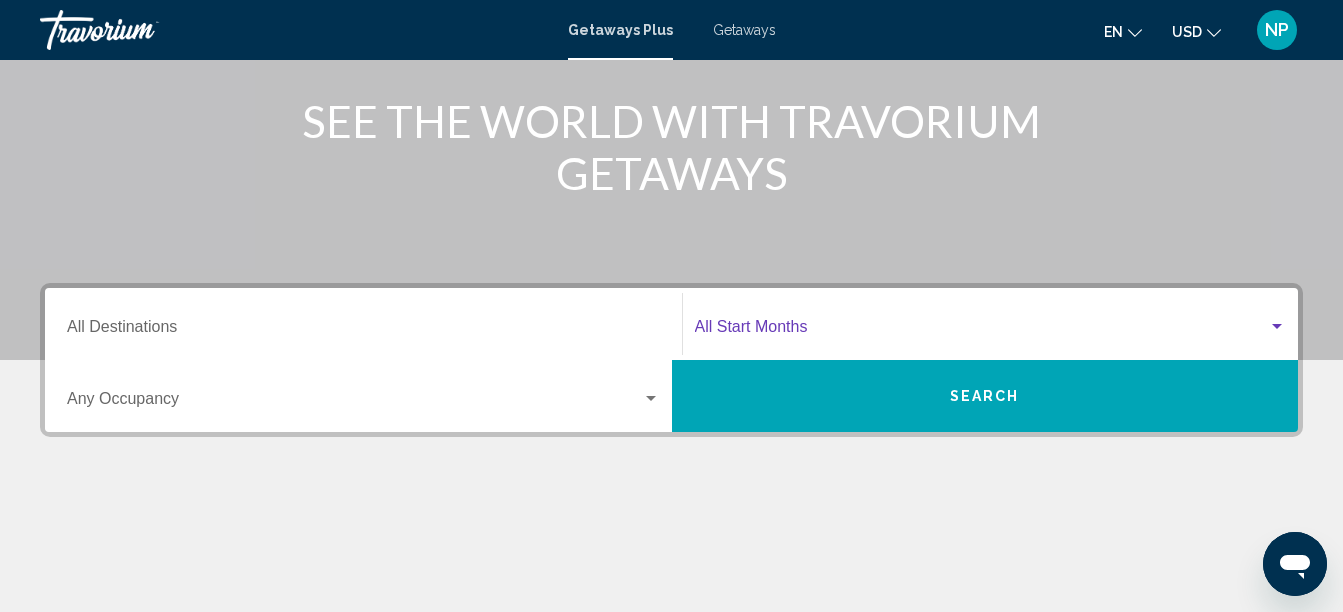 click at bounding box center (982, 331) 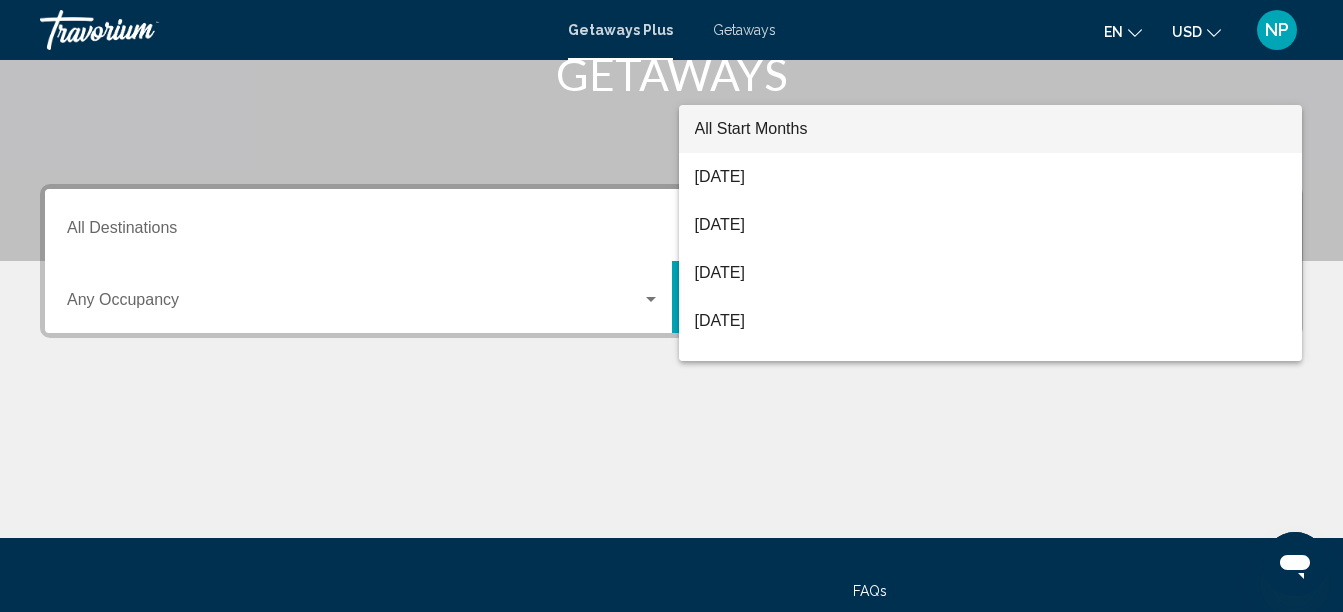 scroll, scrollTop: 458, scrollLeft: 0, axis: vertical 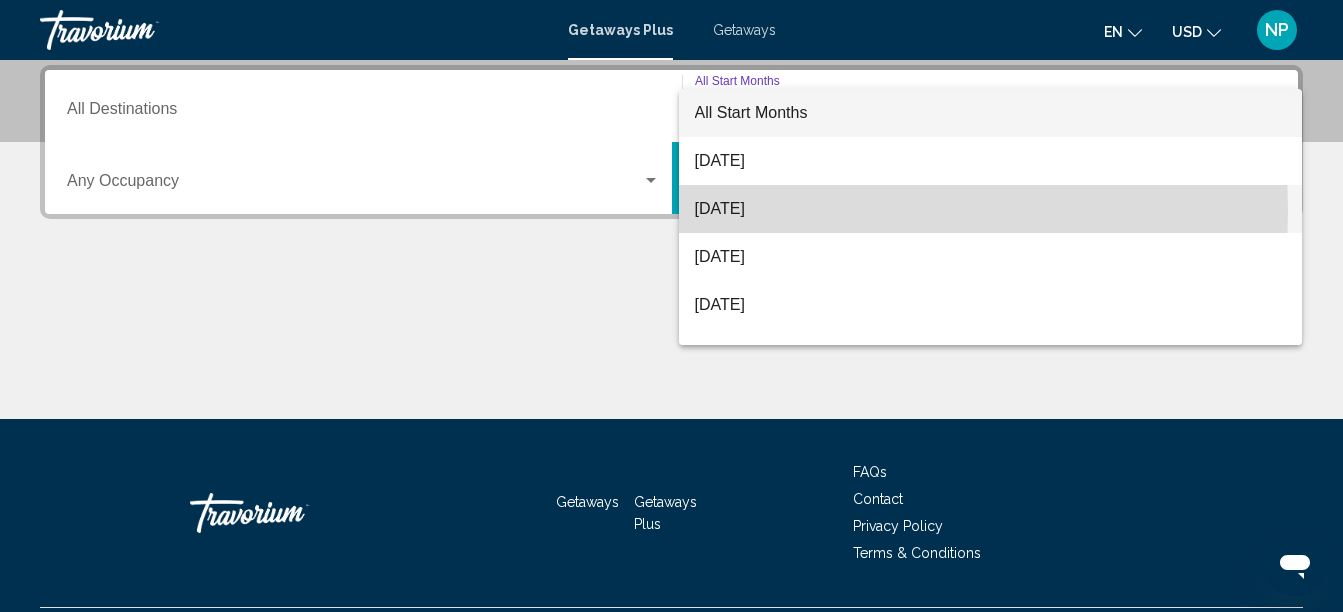 click on "August 2025" at bounding box center (991, 209) 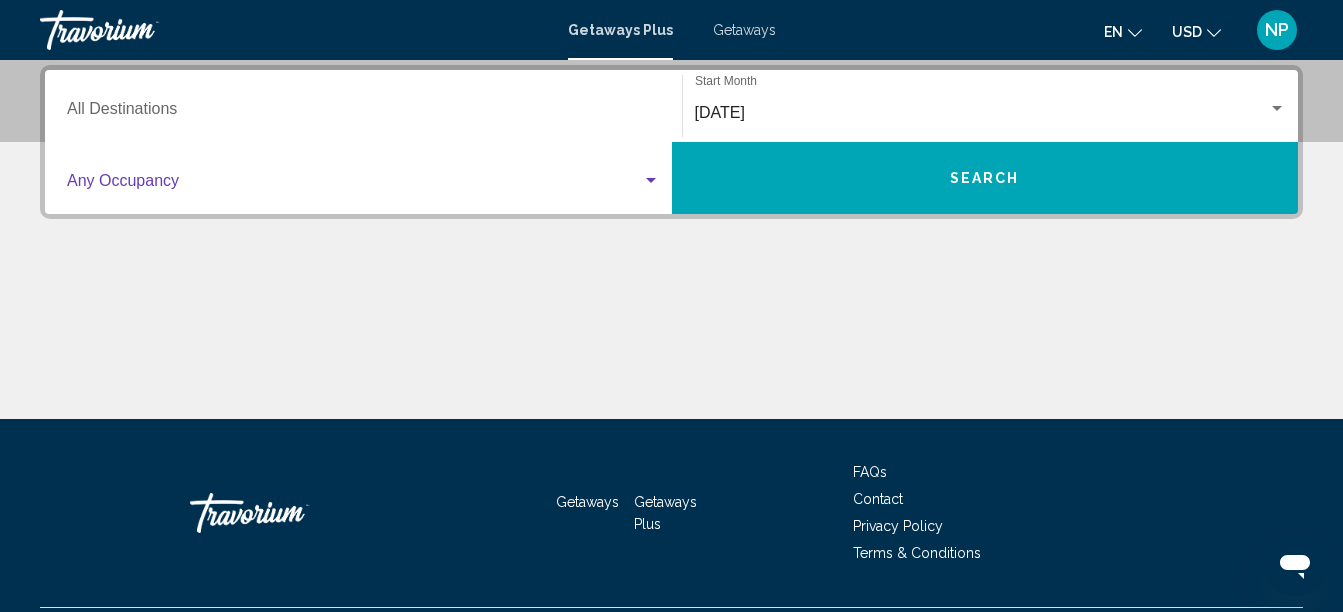 click at bounding box center [651, 180] 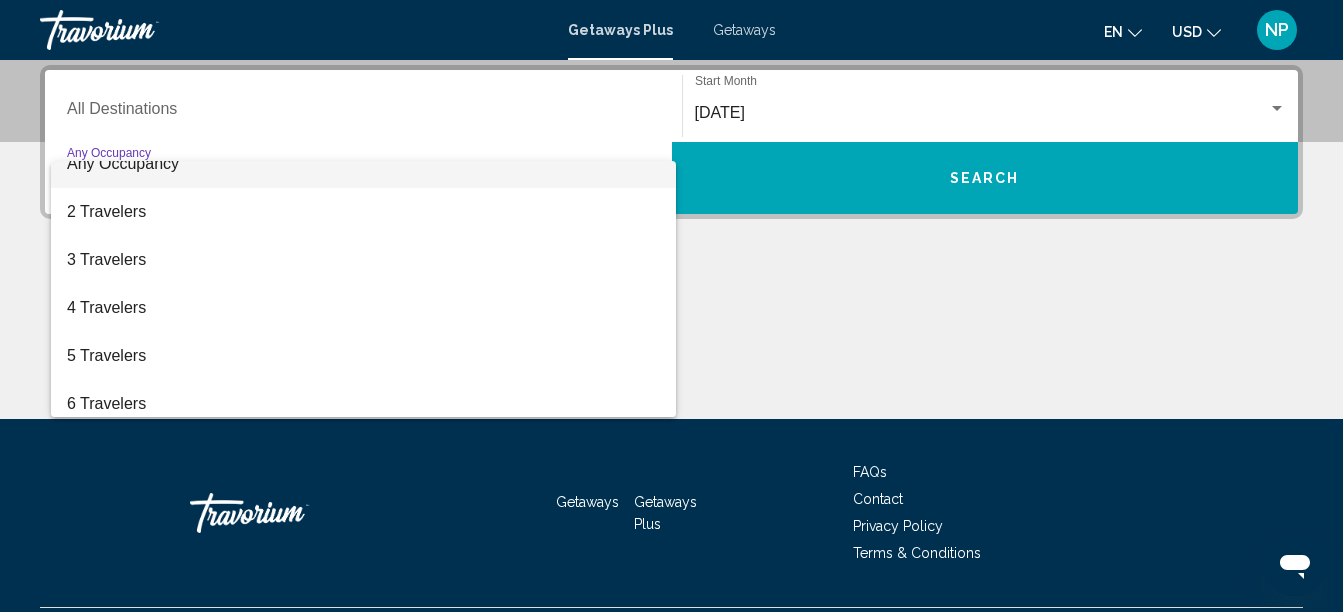 scroll, scrollTop: 0, scrollLeft: 0, axis: both 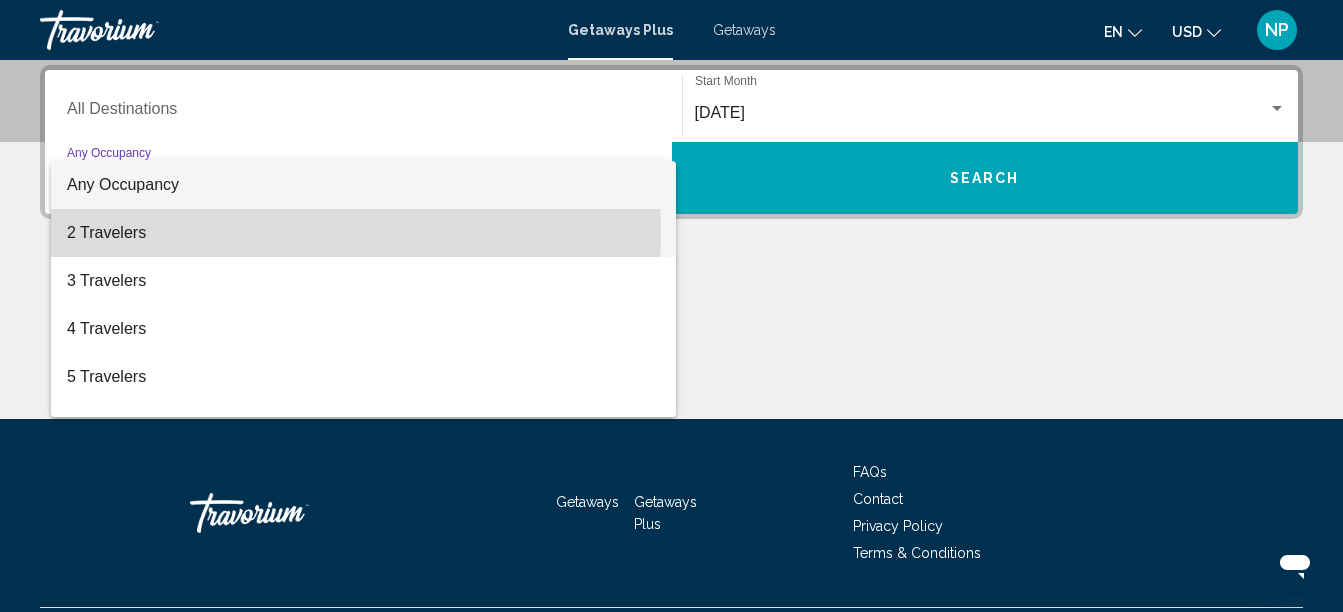 click on "2 Travelers" at bounding box center (363, 233) 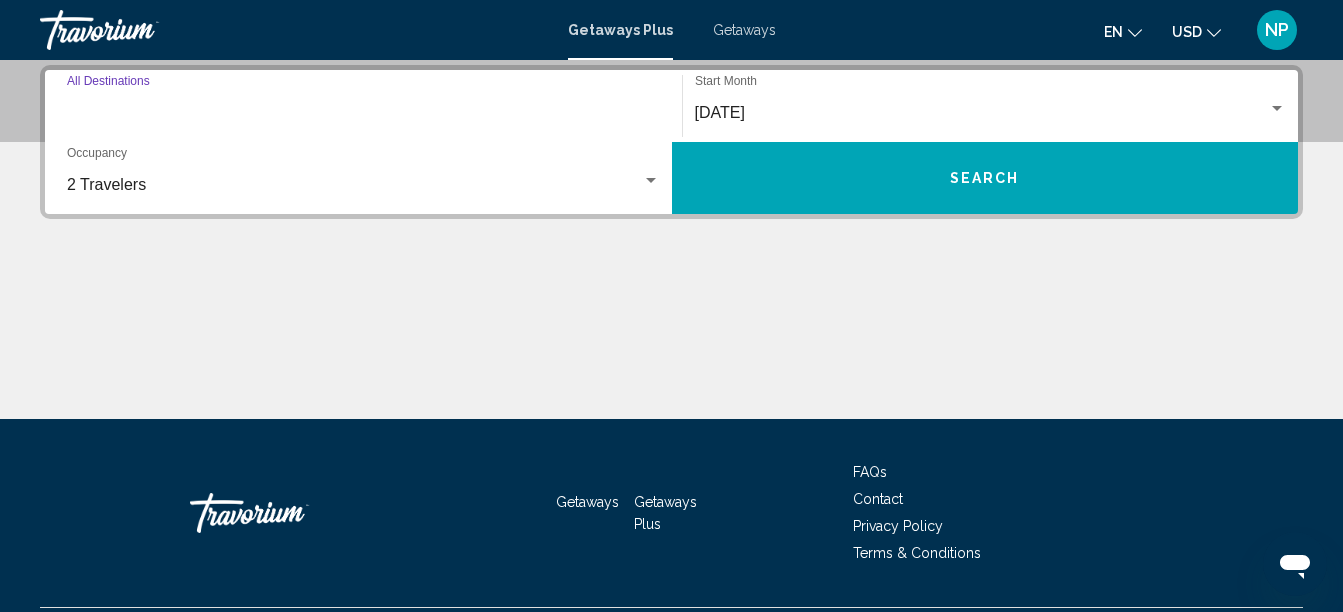 click on "Destination All Destinations" at bounding box center (363, 113) 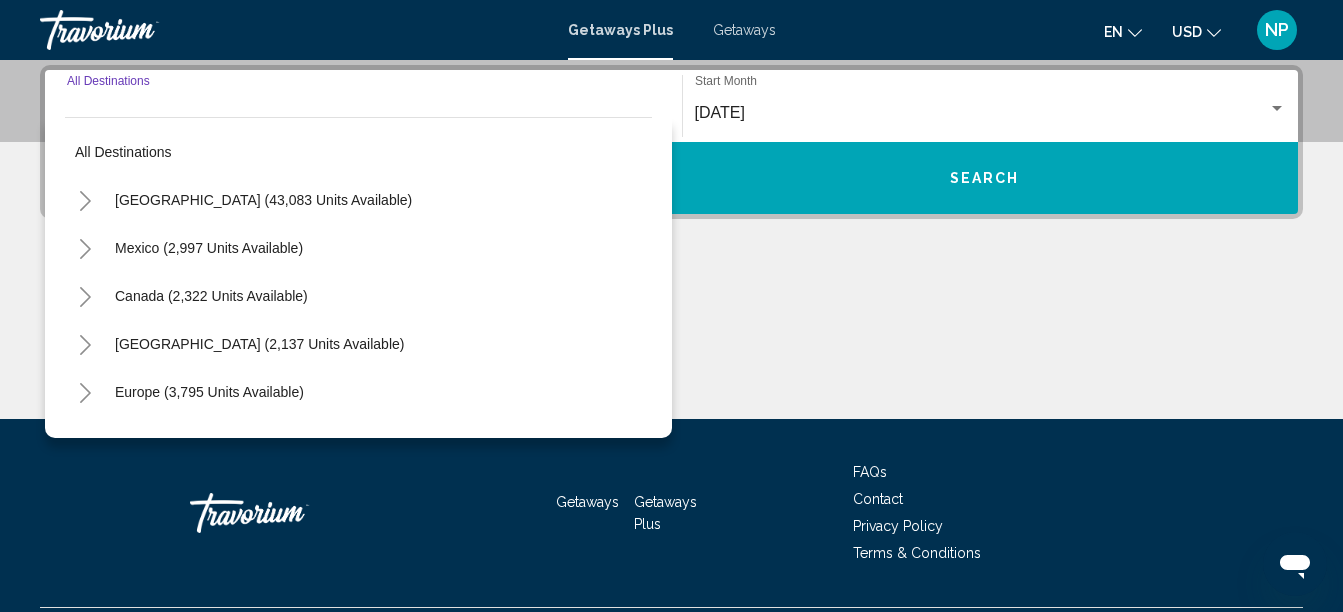 click on "Destination All Destinations" at bounding box center (363, 113) 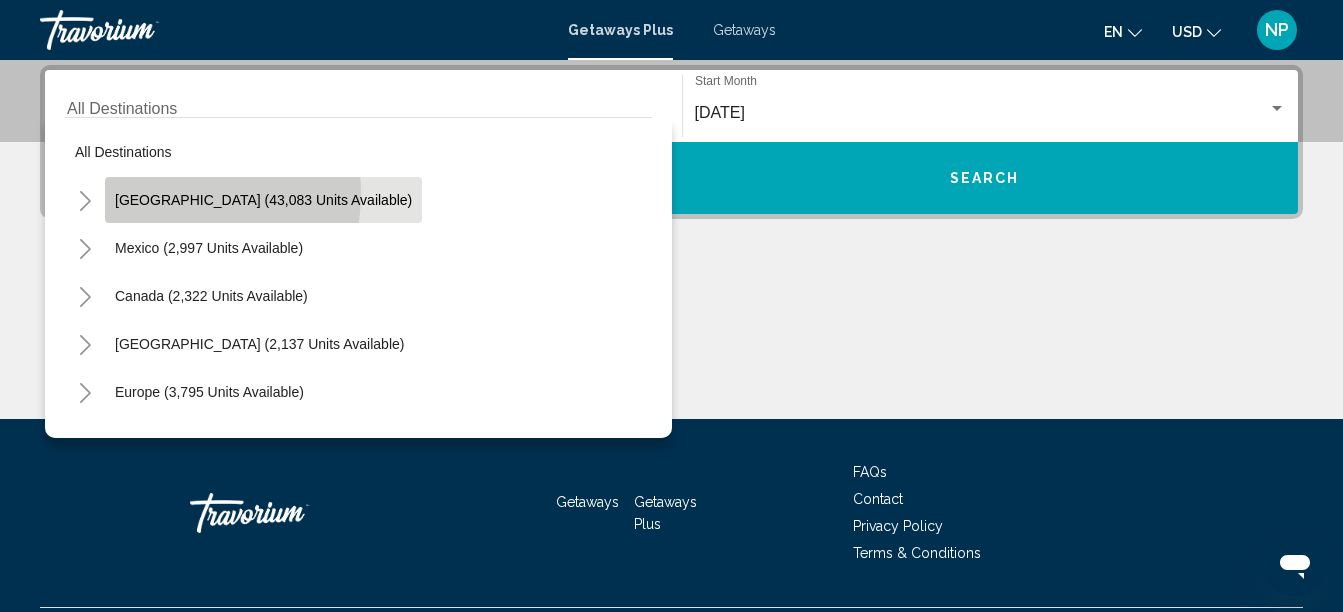 click on "United States (43,083 units available)" 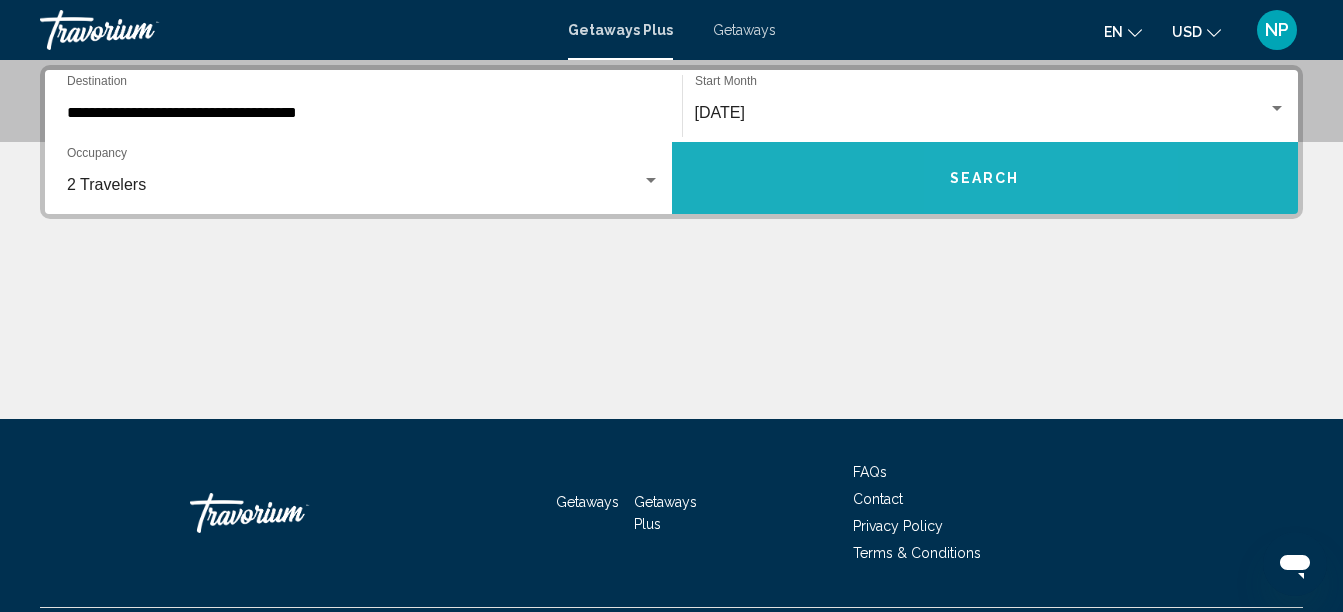 click on "Search" at bounding box center [985, 178] 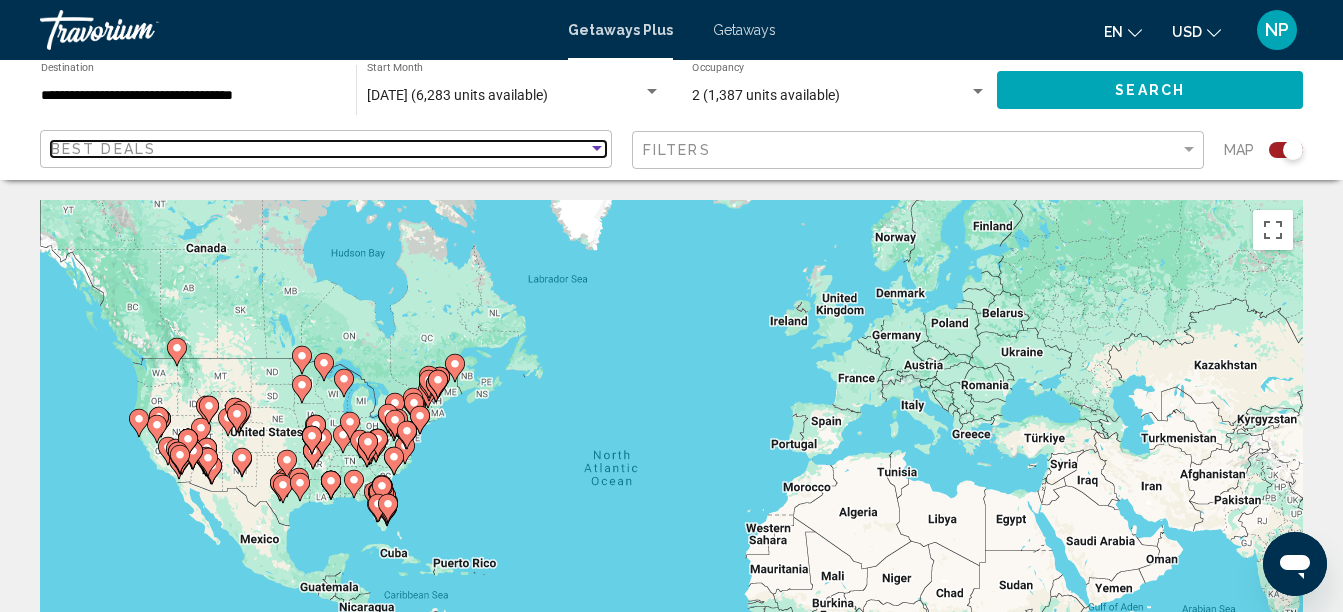 click at bounding box center [597, 148] 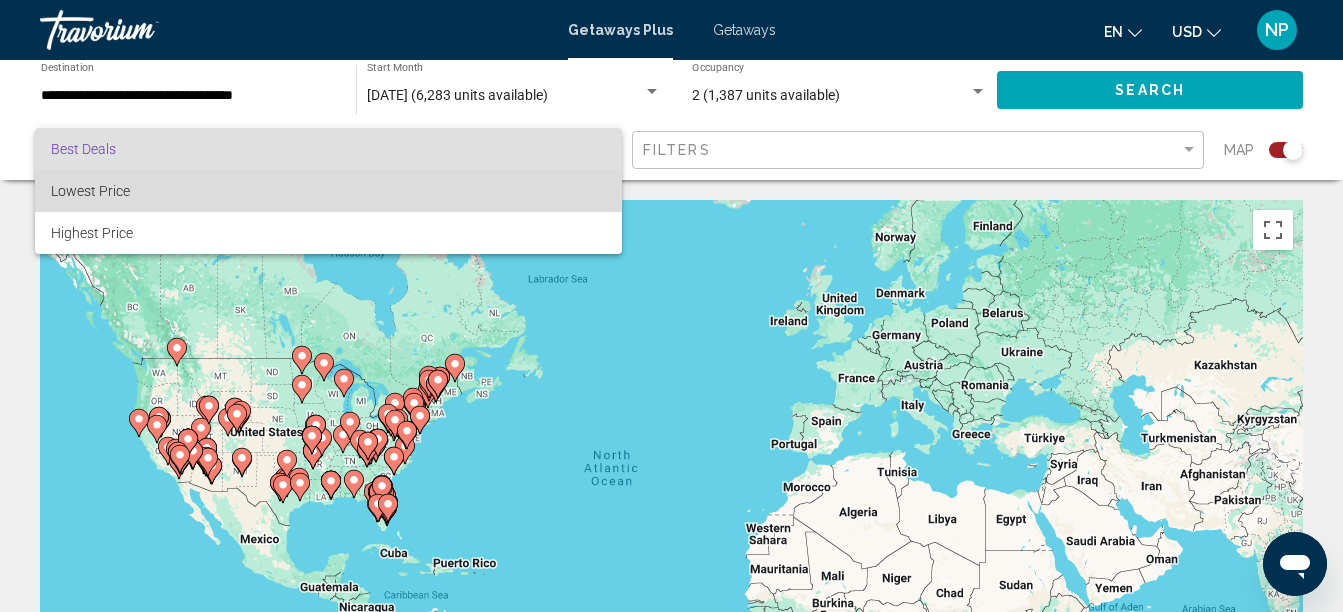 click on "Lowest Price" at bounding box center (328, 191) 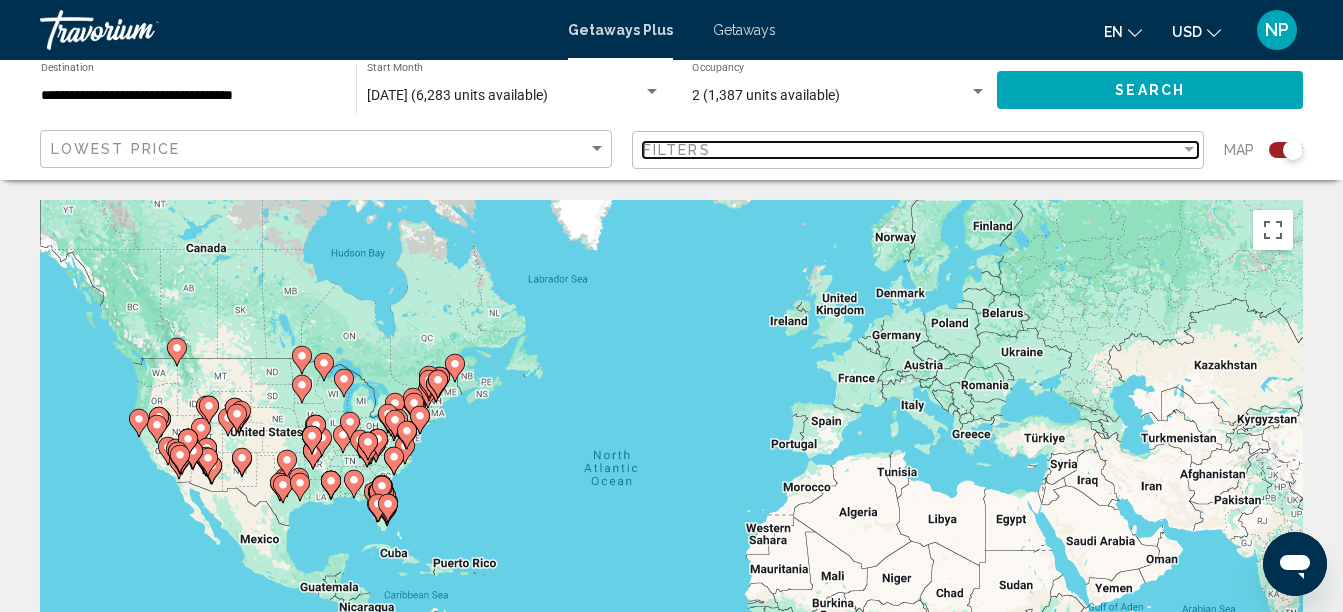 click at bounding box center [1189, 149] 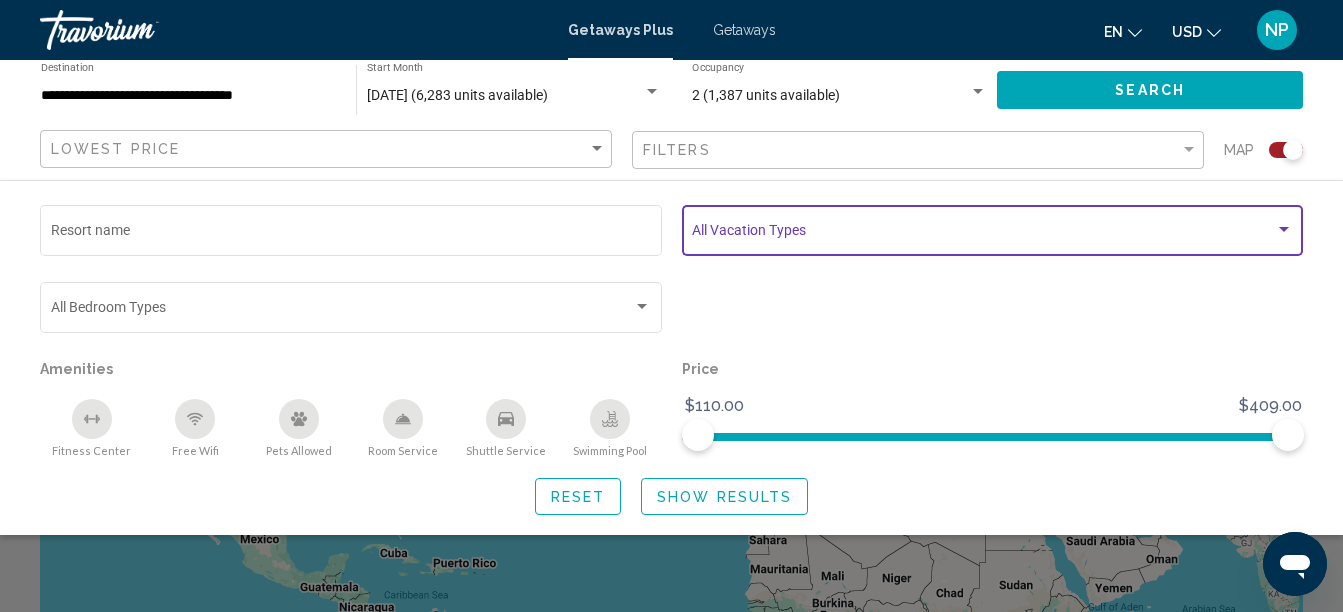 click at bounding box center [1284, 229] 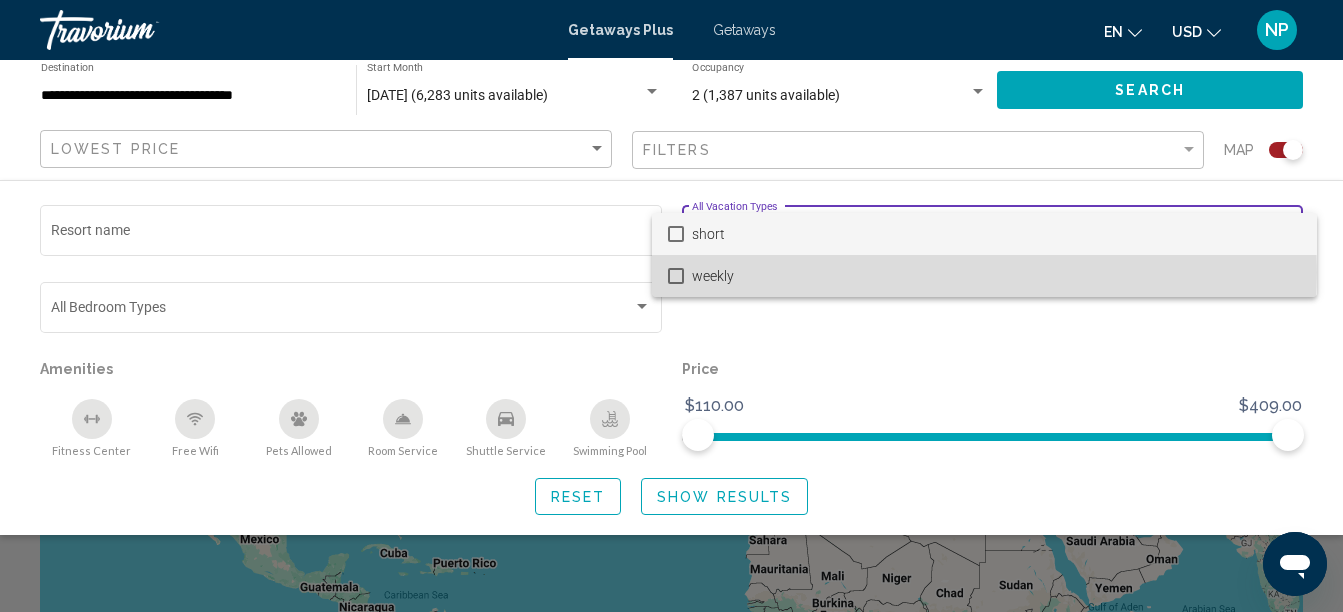 click at bounding box center [676, 276] 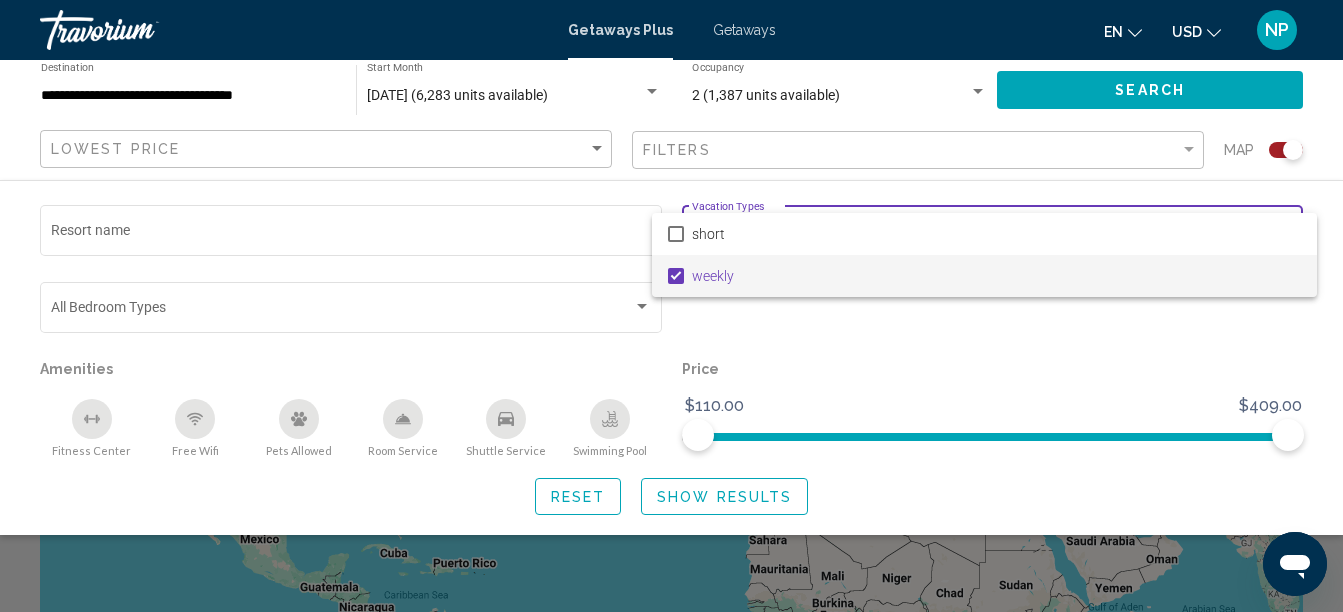 click at bounding box center (671, 306) 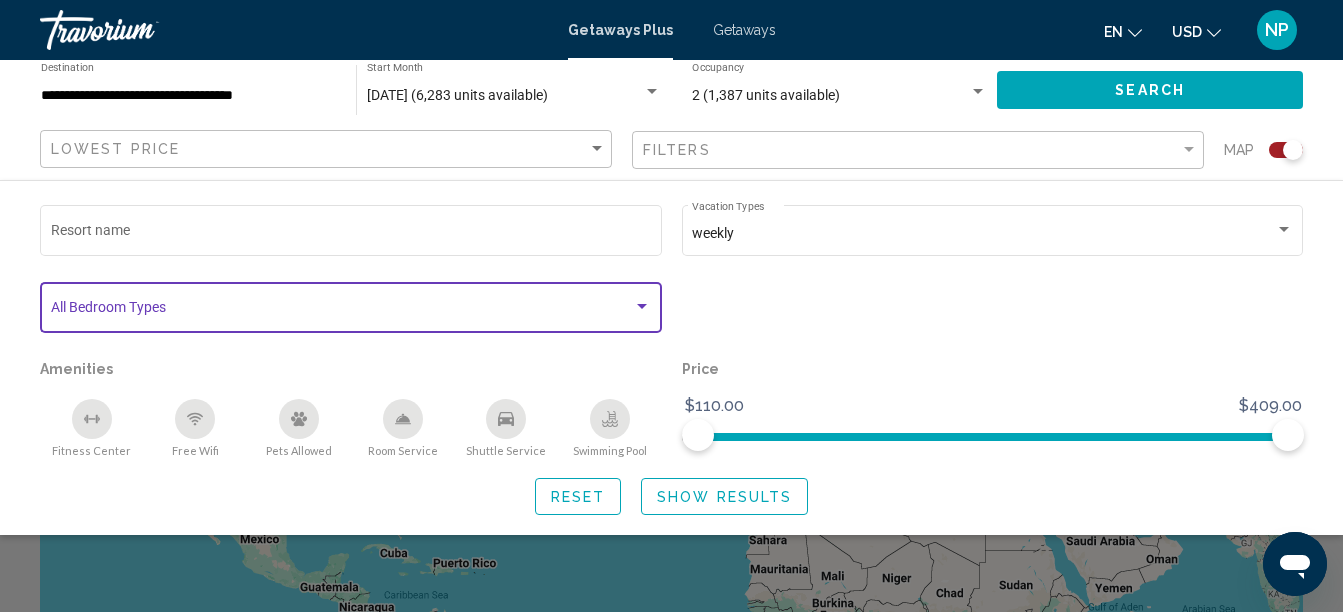 click at bounding box center (642, 306) 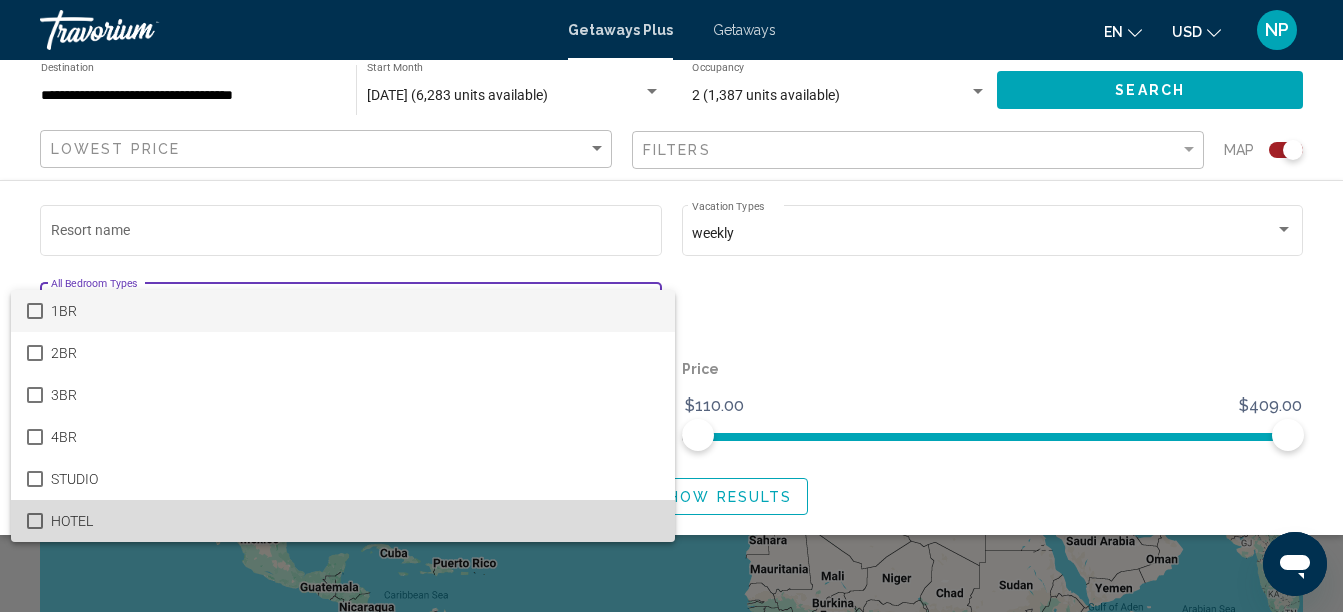 click at bounding box center (35, 521) 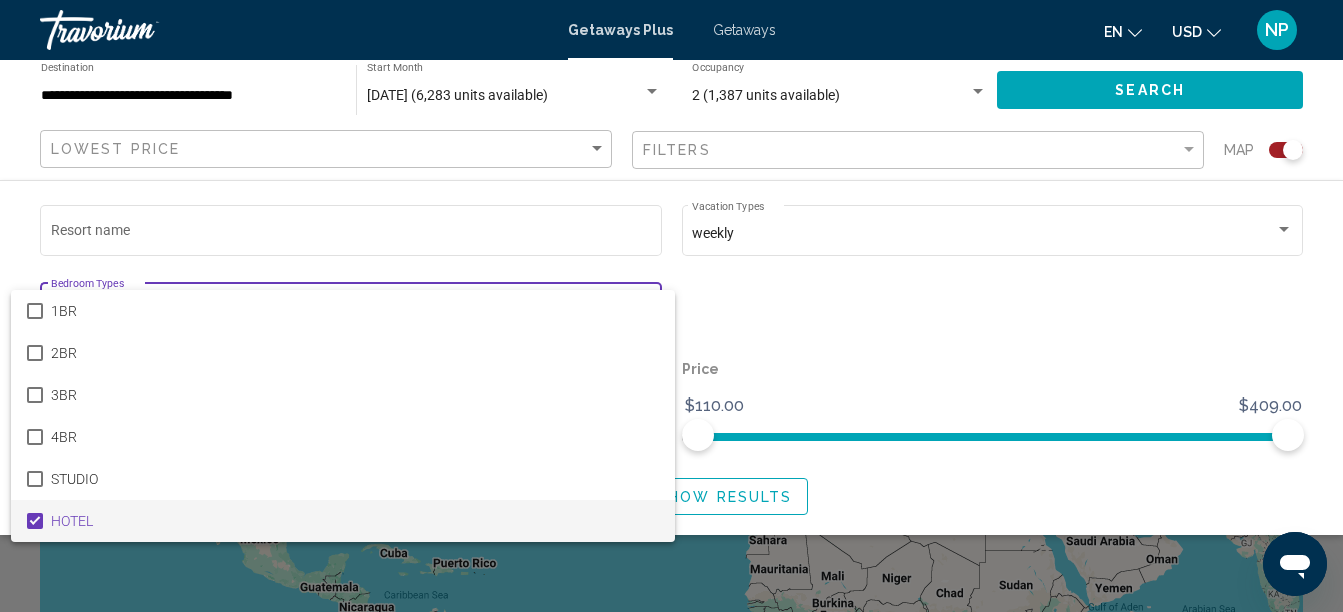 click at bounding box center (671, 306) 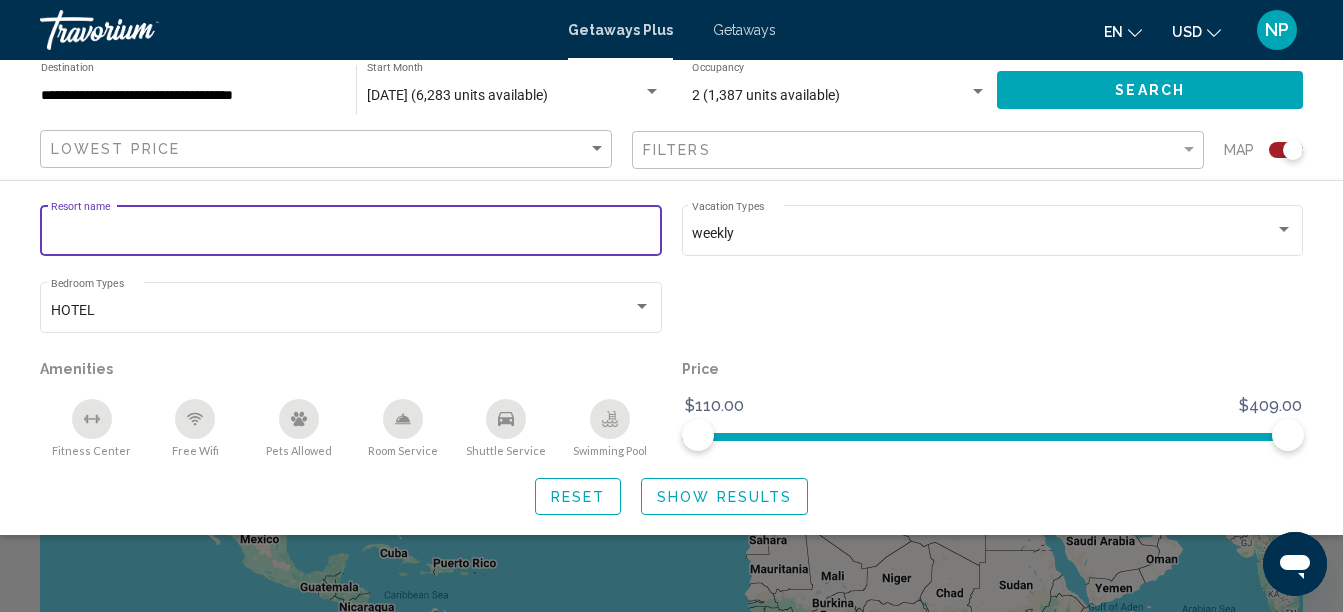 click on "Resort name" at bounding box center [351, 234] 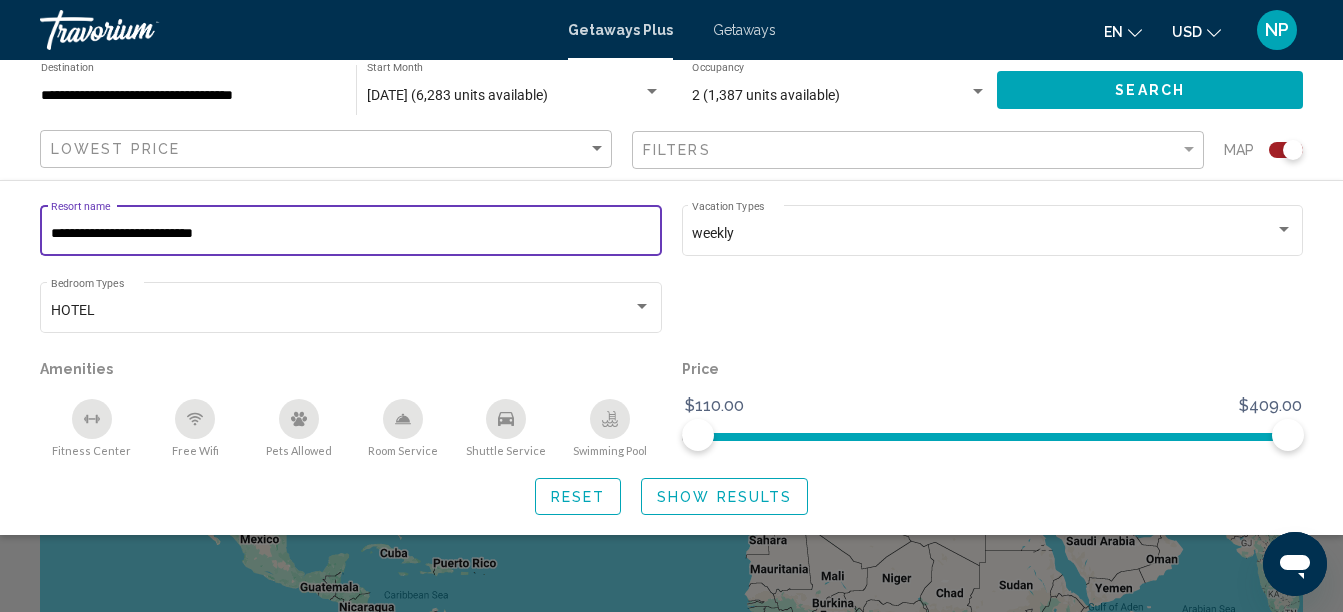 click on "**********" at bounding box center [351, 234] 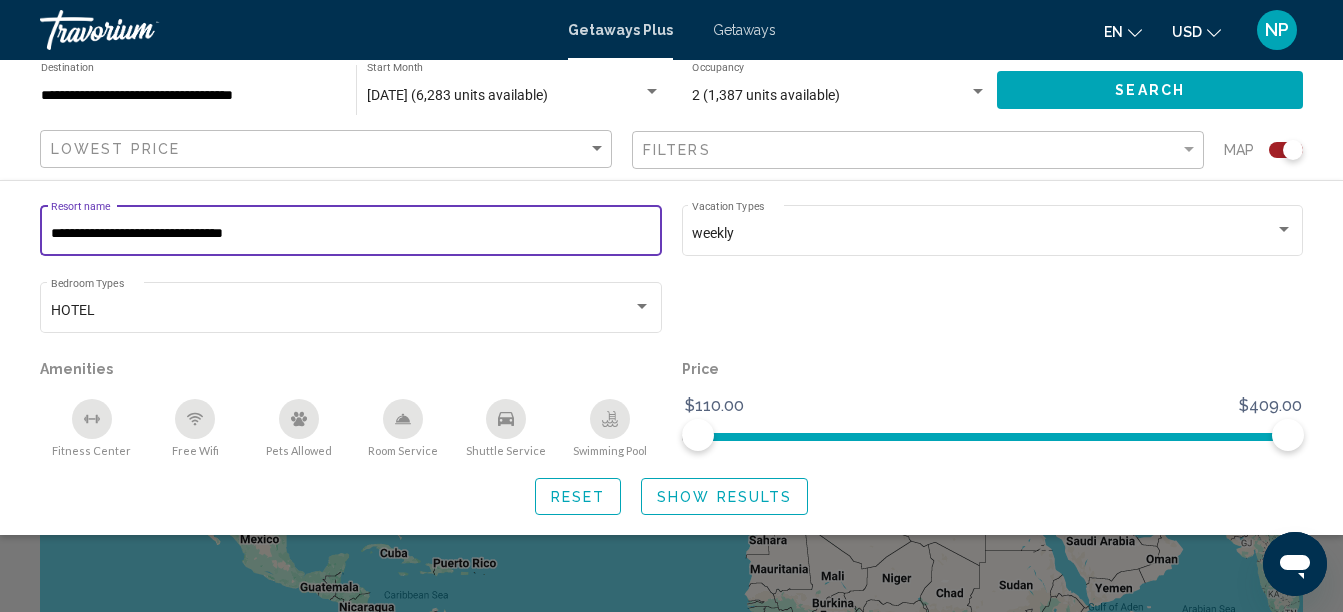 type on "**********" 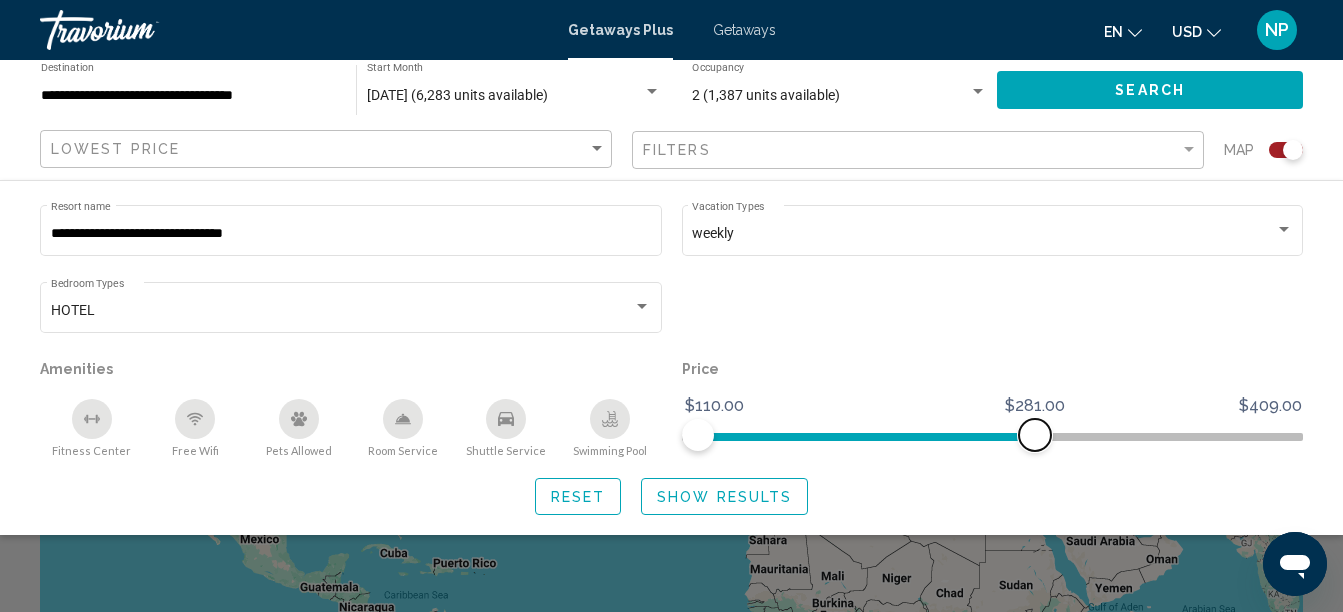 drag, startPoint x: 1291, startPoint y: 442, endPoint x: 1034, endPoint y: 419, distance: 258.02713 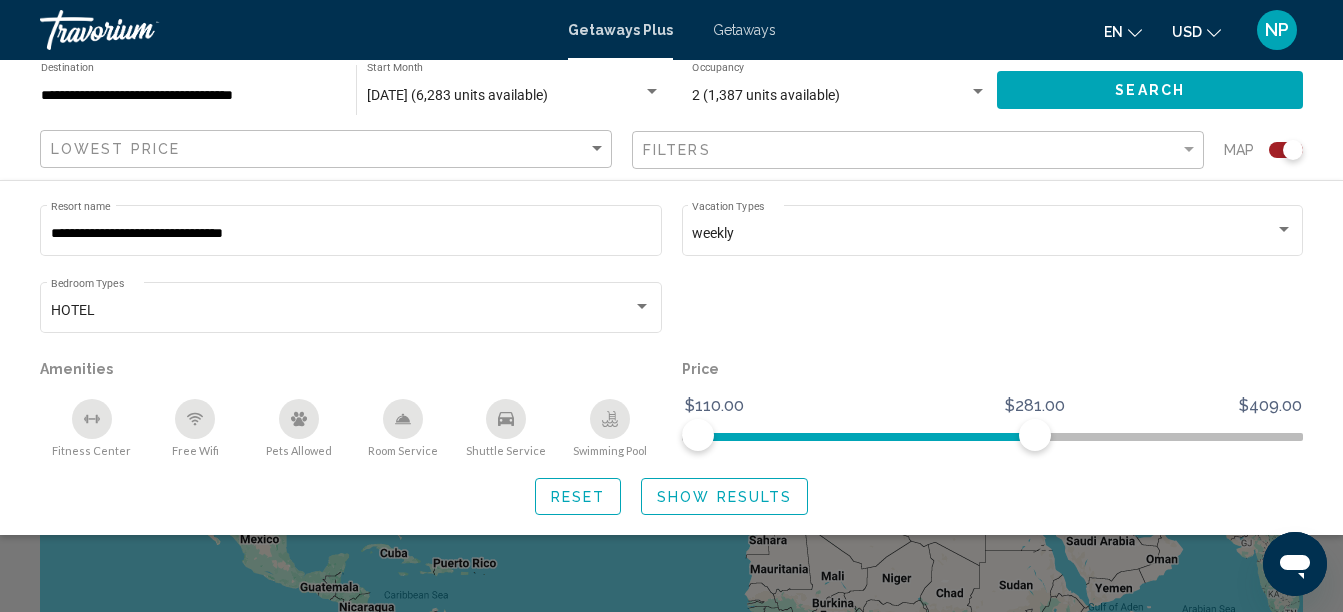 click 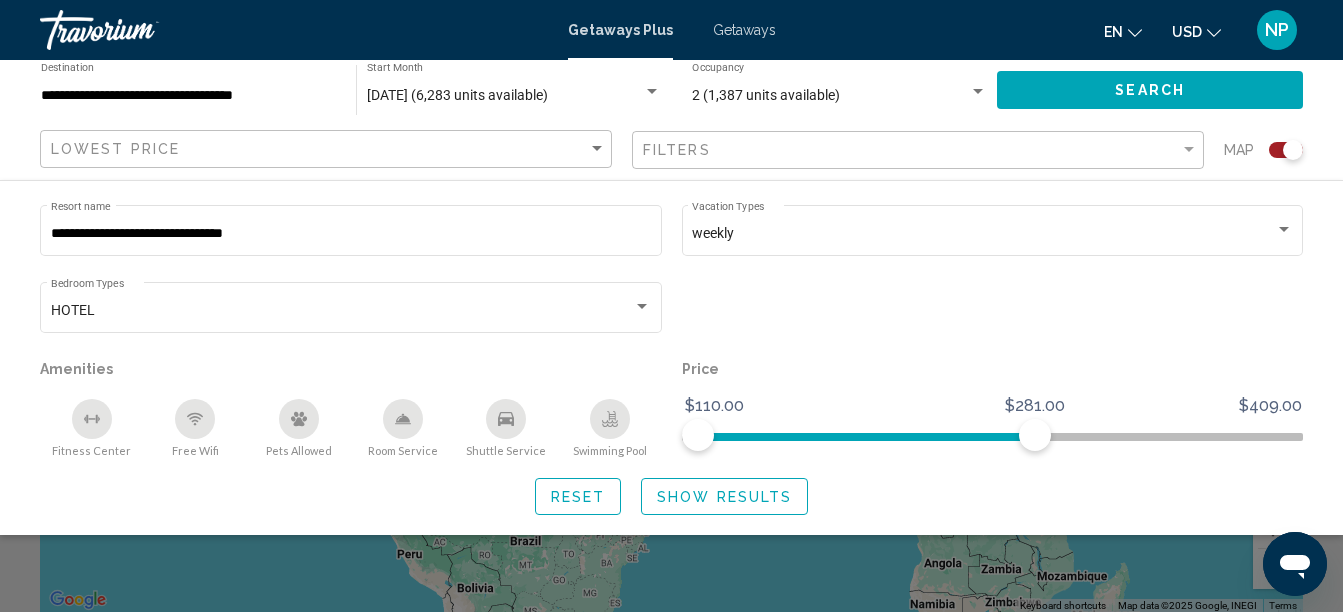 scroll, scrollTop: 0, scrollLeft: 0, axis: both 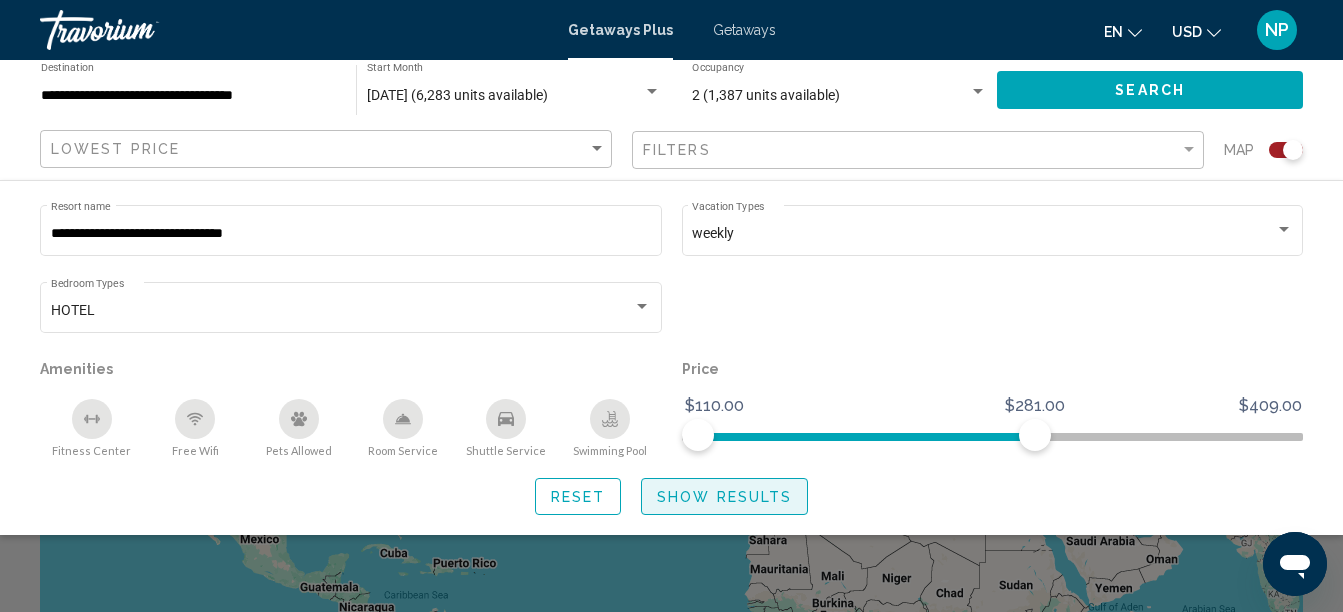 click on "Show Results" 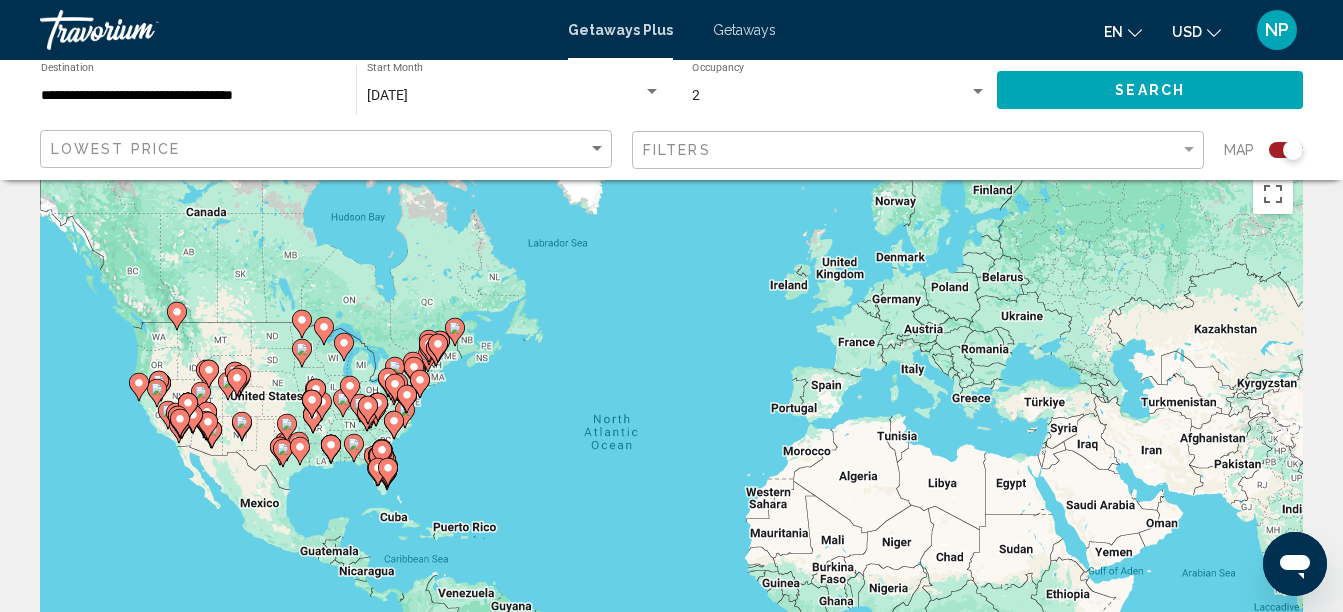 scroll, scrollTop: 0, scrollLeft: 0, axis: both 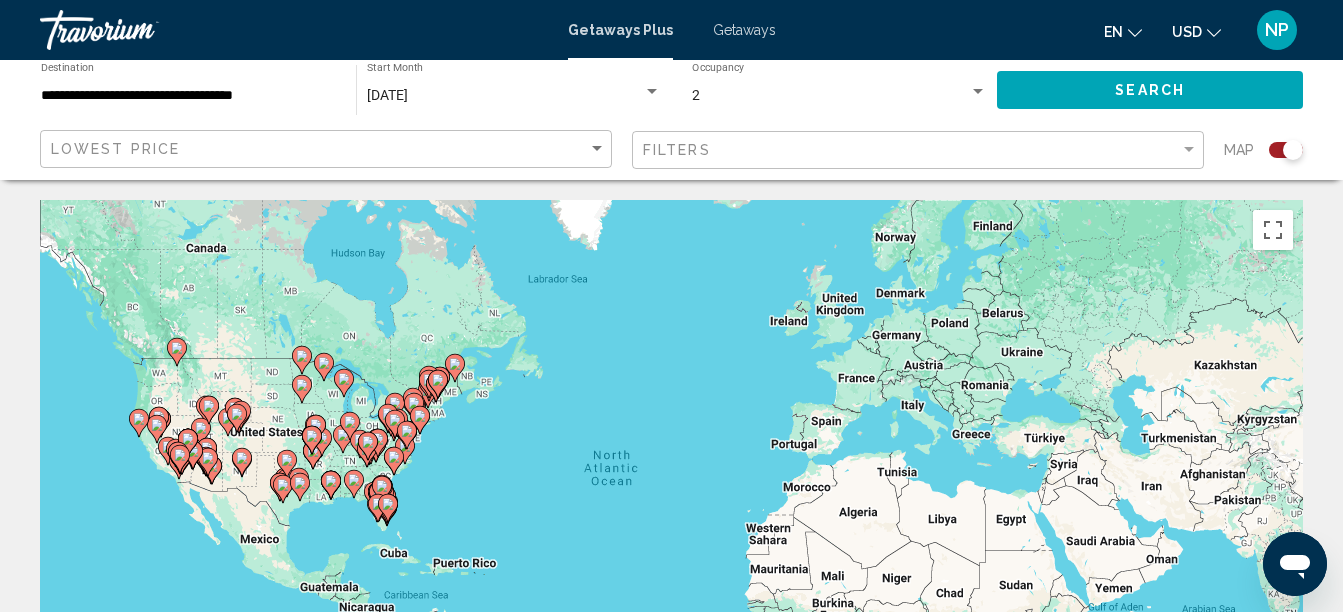 click 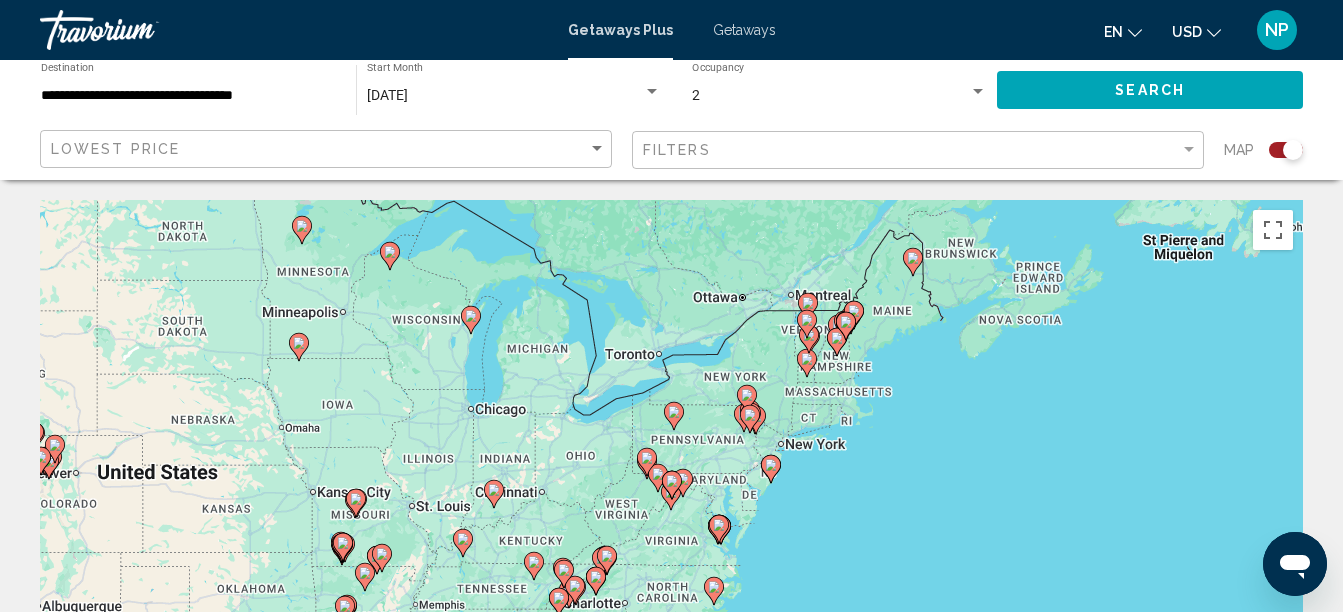 click 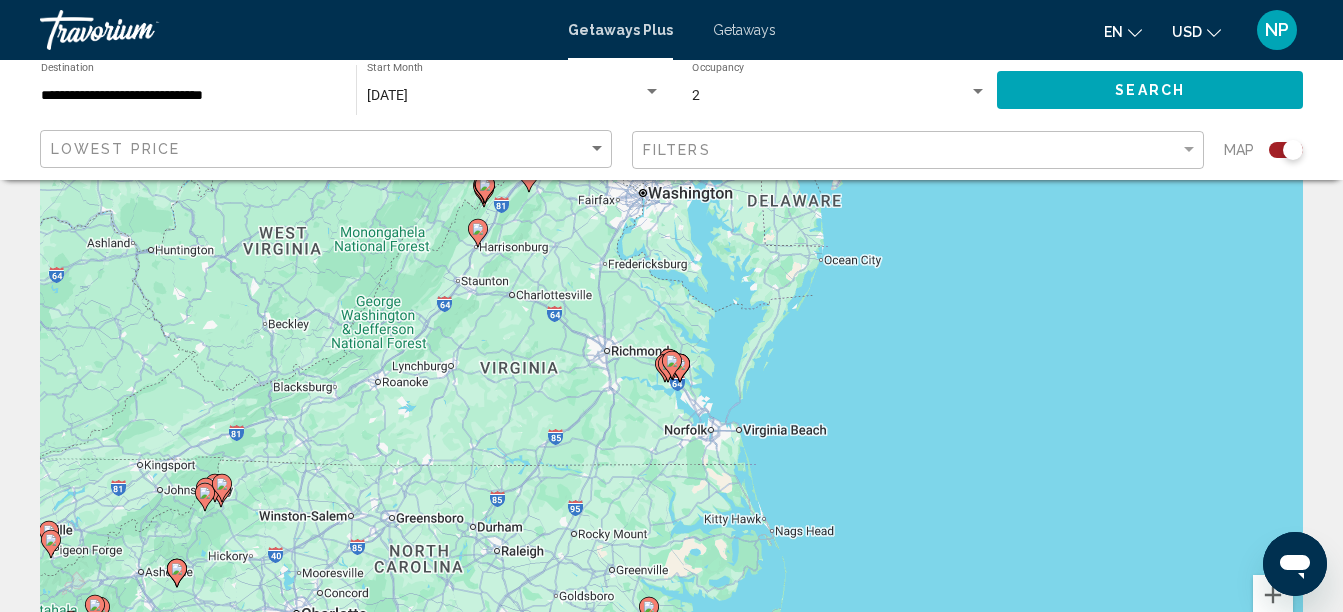scroll, scrollTop: 160, scrollLeft: 0, axis: vertical 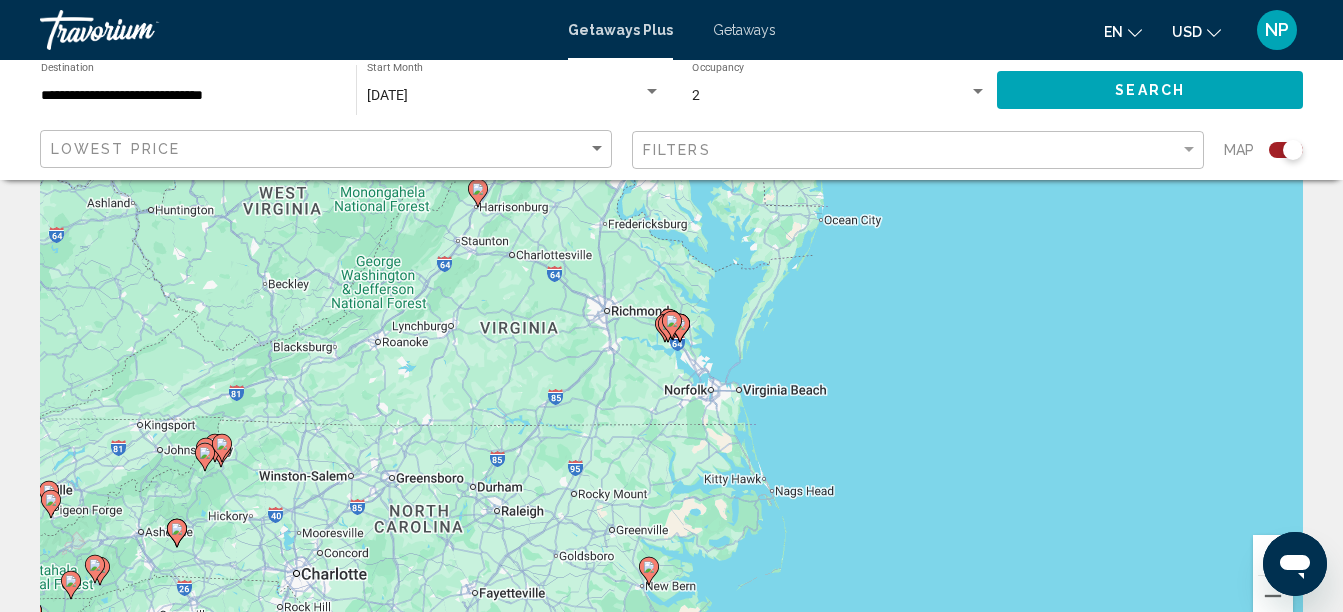 click 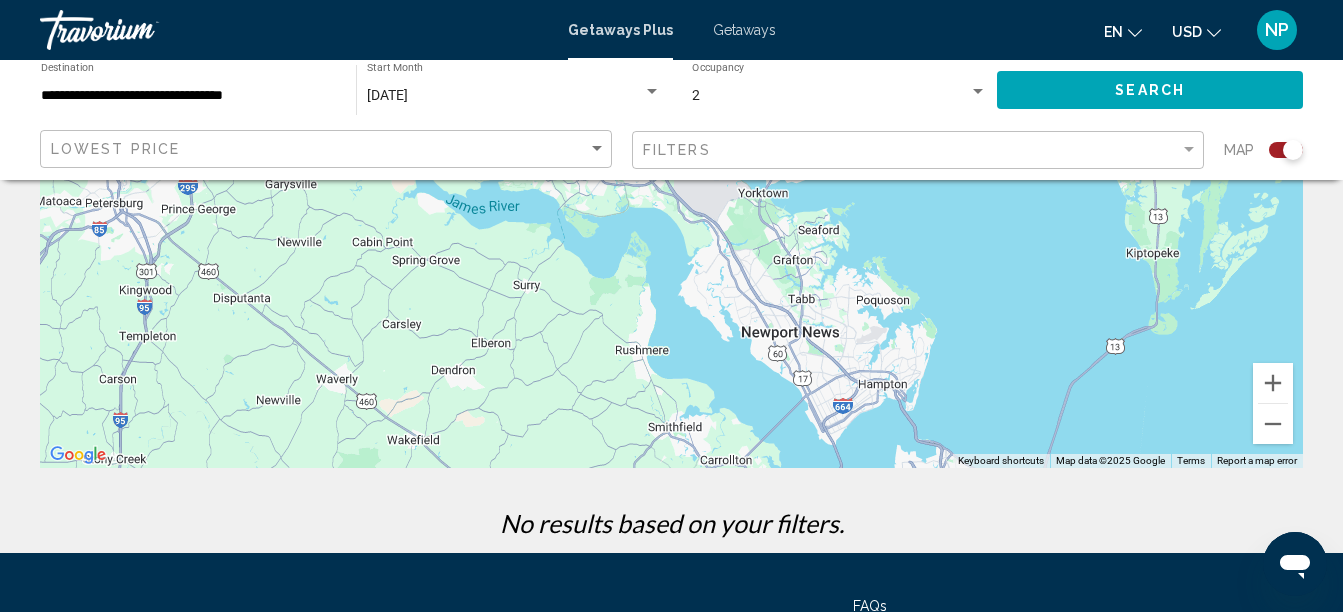scroll, scrollTop: 302, scrollLeft: 0, axis: vertical 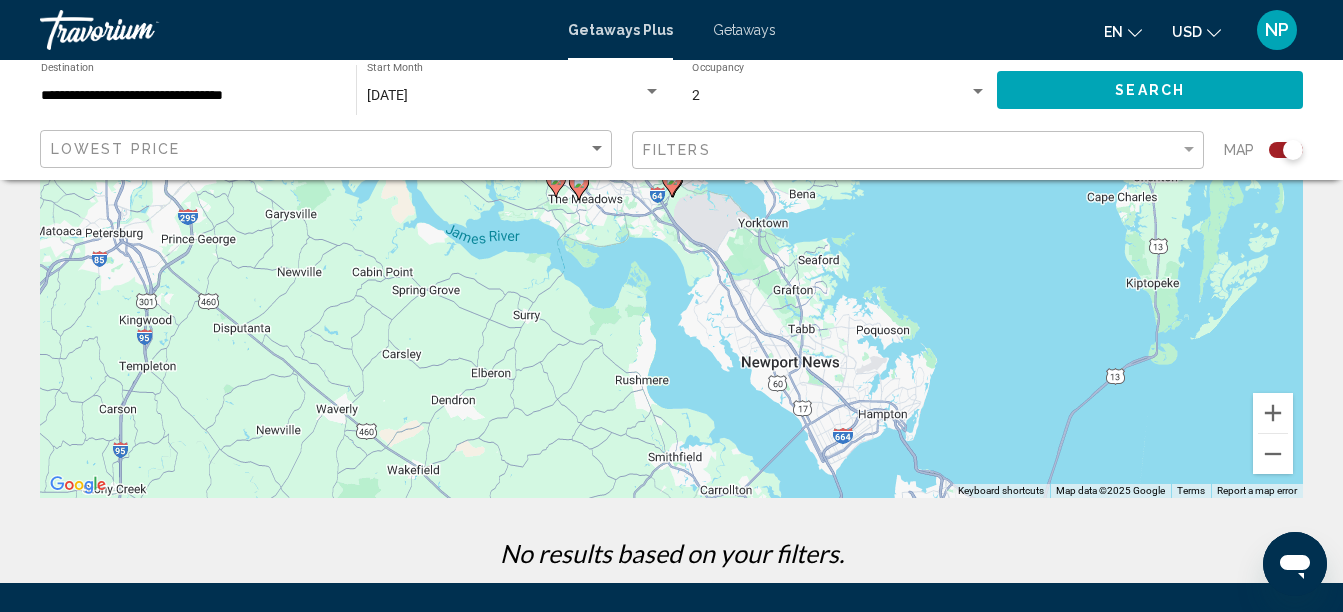 click on "← Move left → Move right ↑ Move up ↓ Move down + Zoom in - Zoom out Home Jump left by 75% End Jump right by 75% Page Up Jump up by 75% Page Down Jump down by 75% To navigate, press the arrow keys. To activate drag with keyboard, press Alt + Enter. Once in keyboard drag state, use the arrow keys to move the marker. To complete the drag, press the Enter key. To cancel, press Escape. Keyboard shortcuts Map Data Map data ©2025 Google Map data ©2025 Google 5 km  Click to toggle between metric and imperial units Terms Report a map error No results based on your filters." at bounding box center [671, 240] 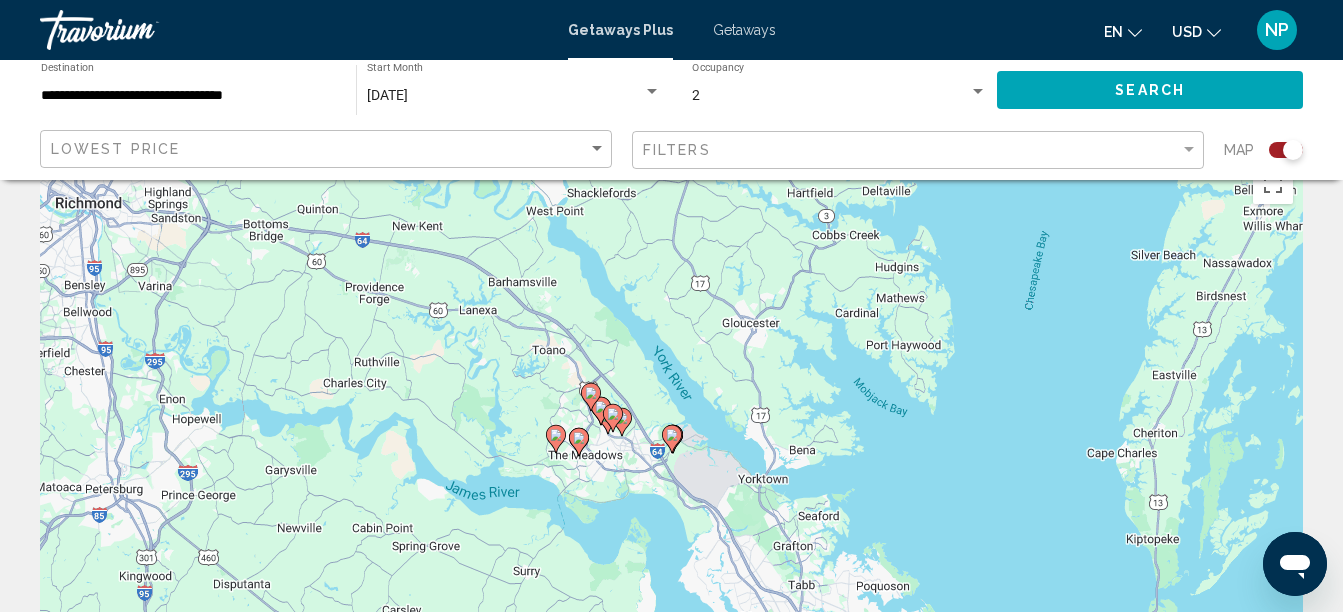 scroll, scrollTop: 30, scrollLeft: 0, axis: vertical 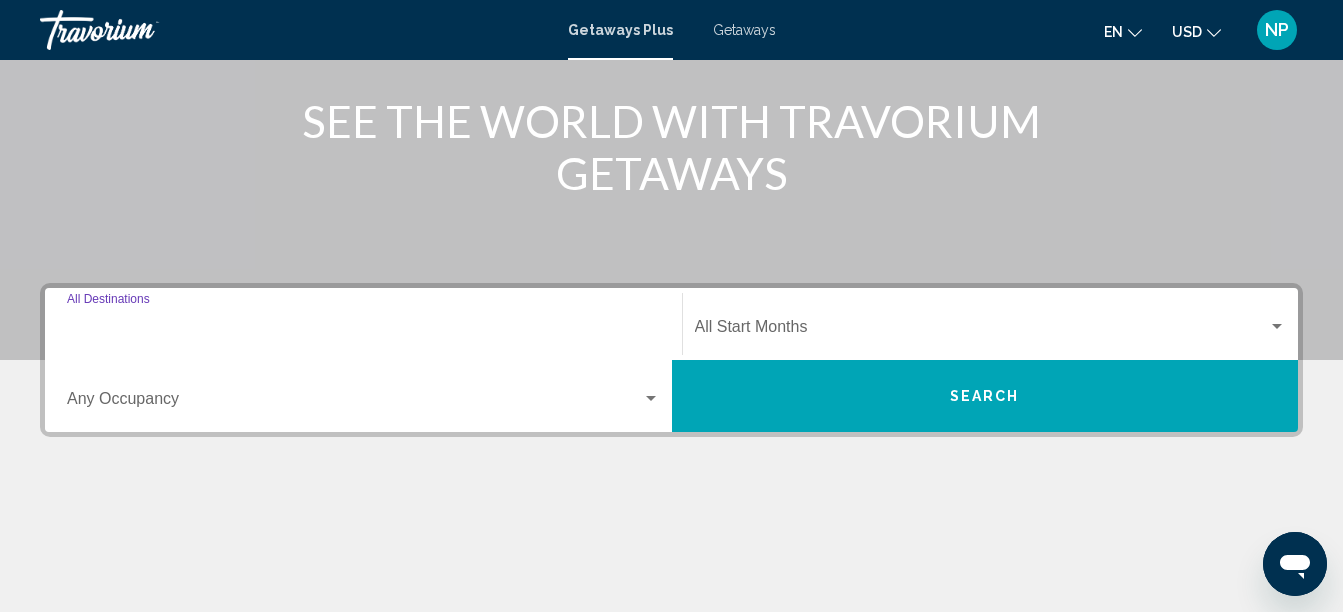 click on "Destination All Destinations" at bounding box center [363, 331] 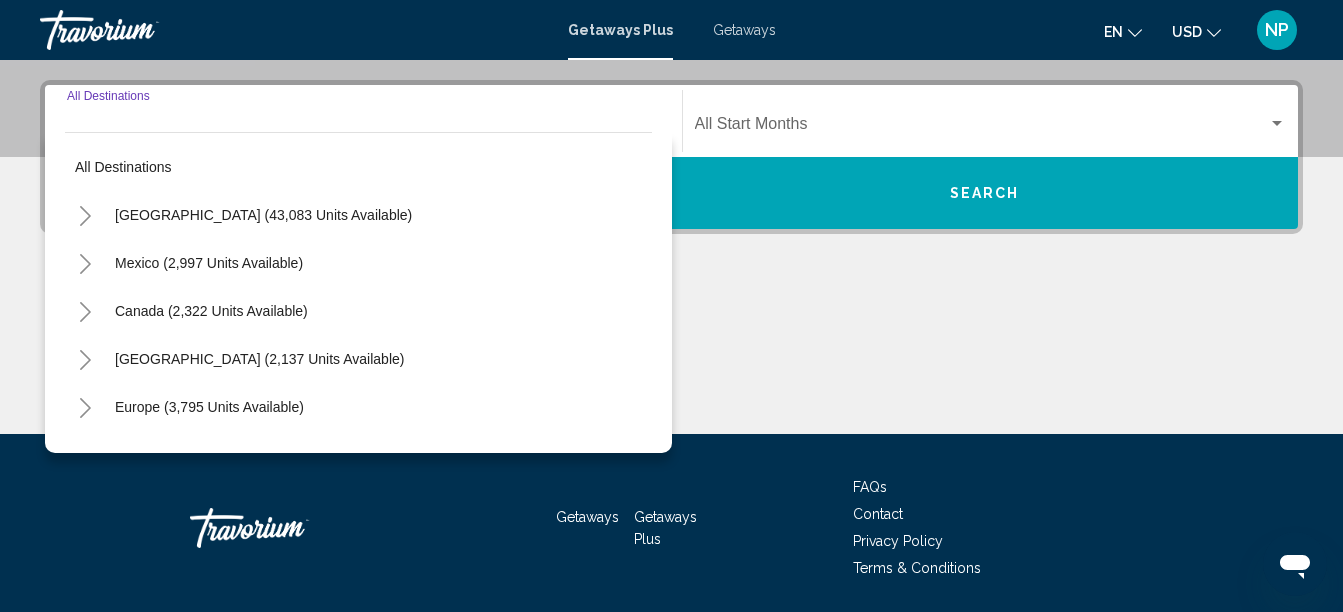 scroll, scrollTop: 458, scrollLeft: 0, axis: vertical 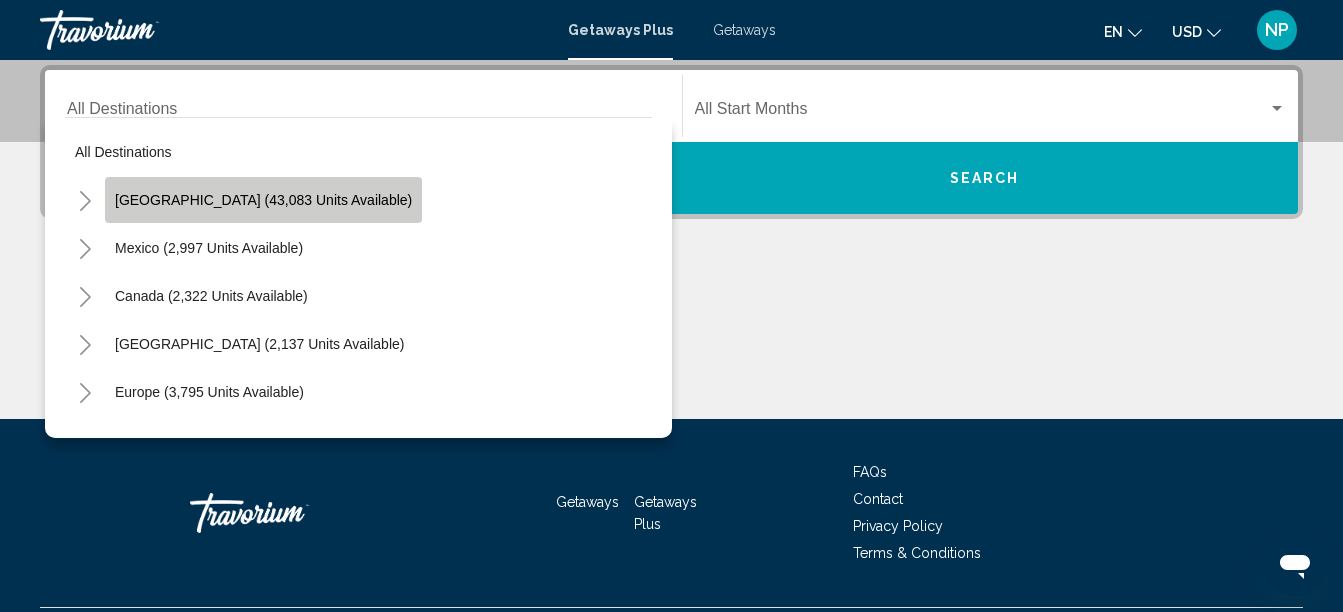 click on "United States (43,083 units available)" 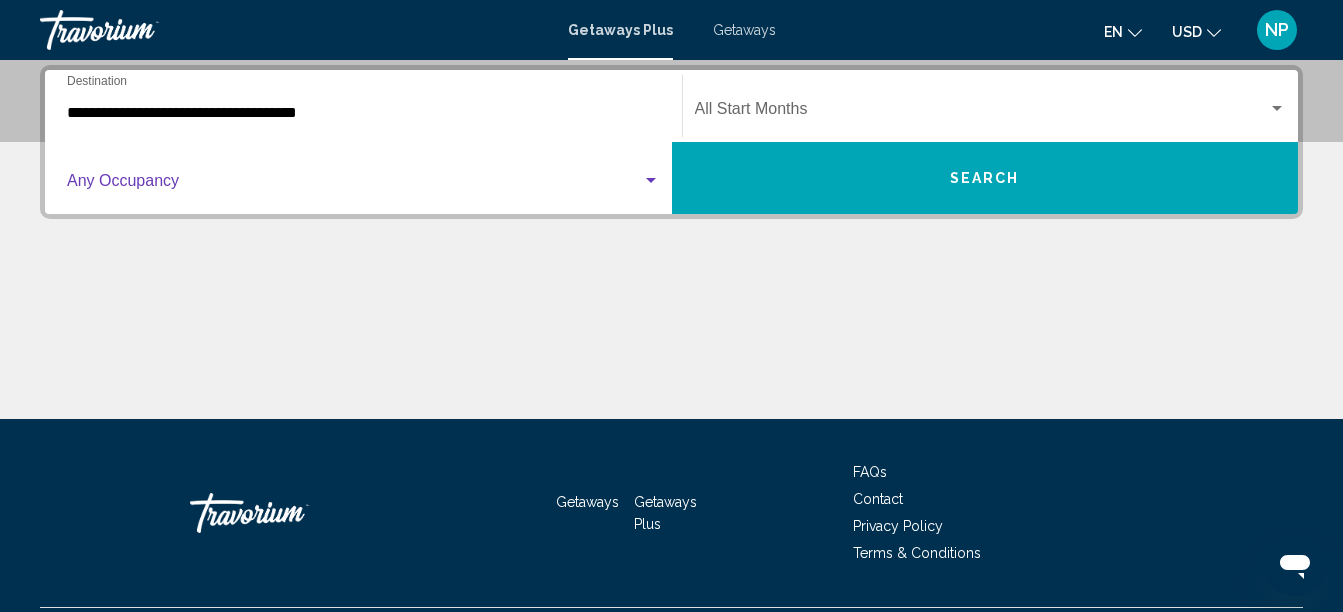 click at bounding box center [354, 185] 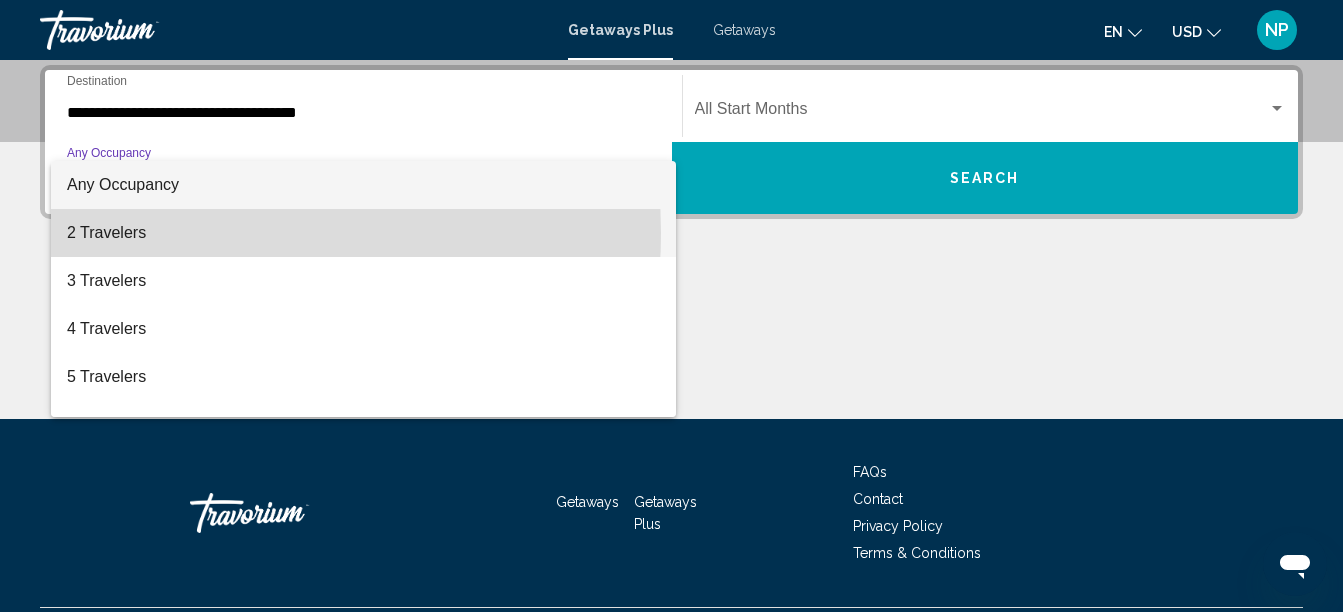 click on "2 Travelers" at bounding box center (363, 233) 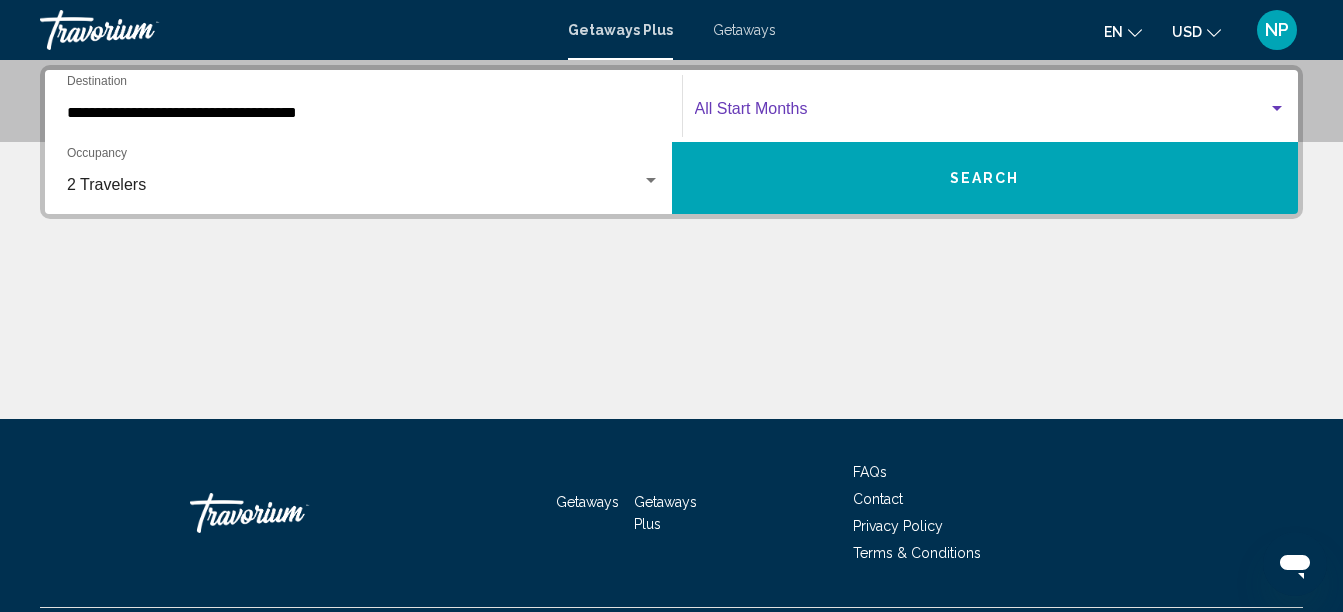 click at bounding box center [982, 113] 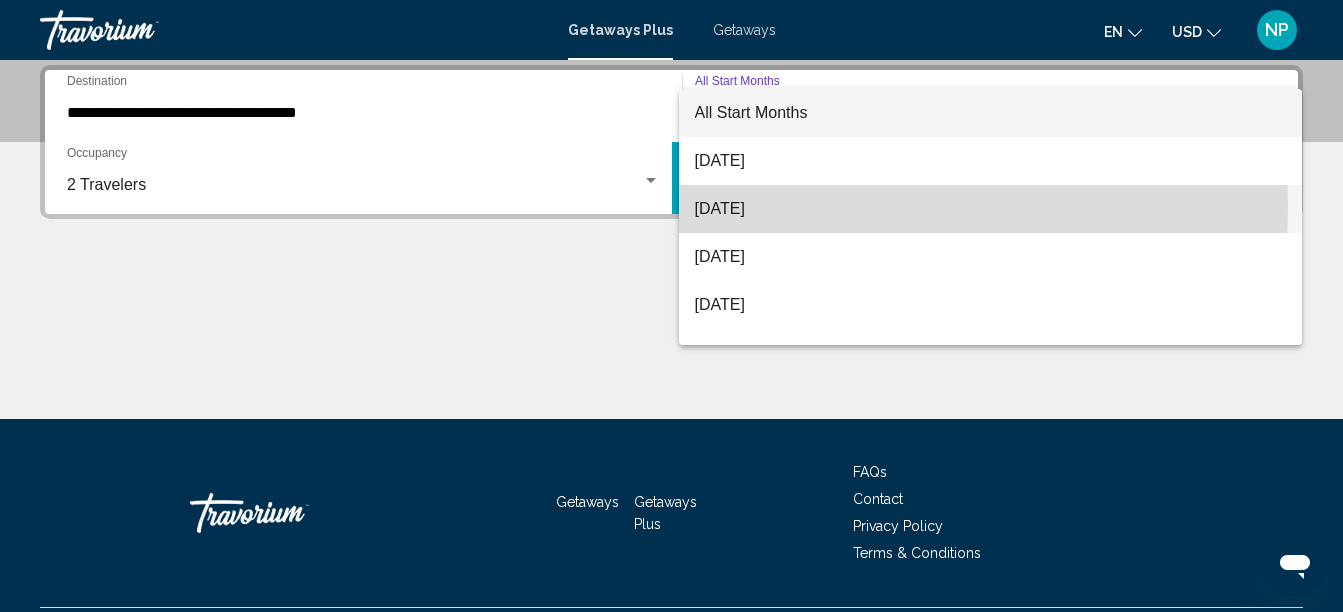 click on "August 2025" at bounding box center (991, 209) 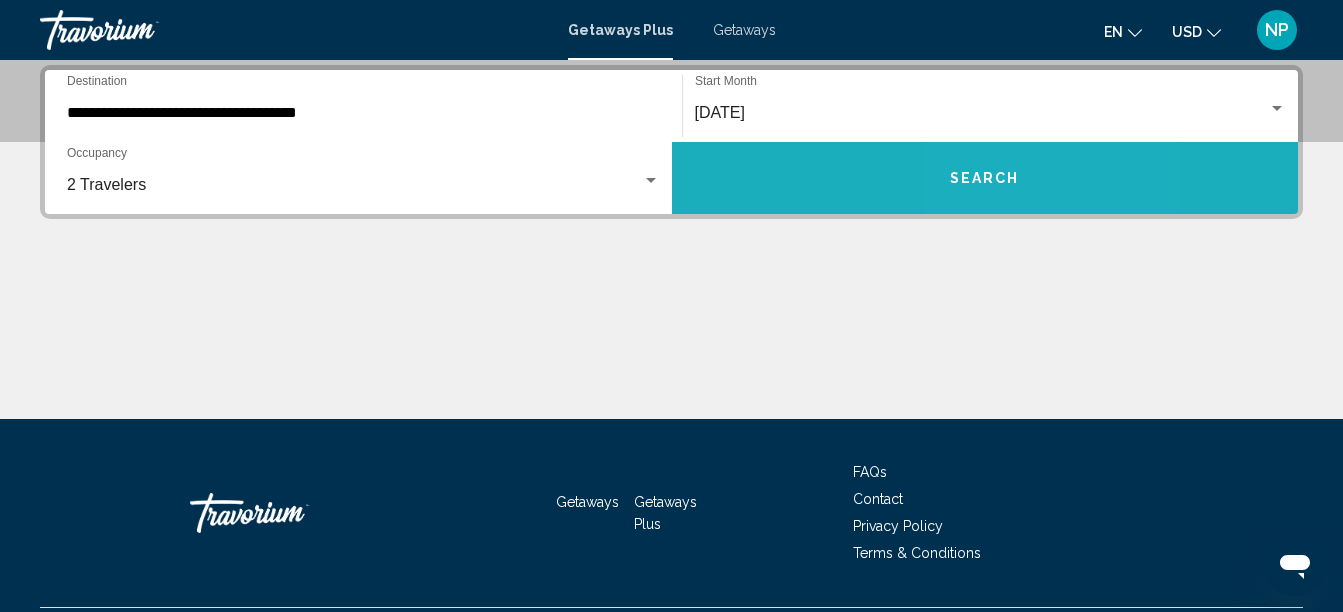 click on "Search" at bounding box center (985, 179) 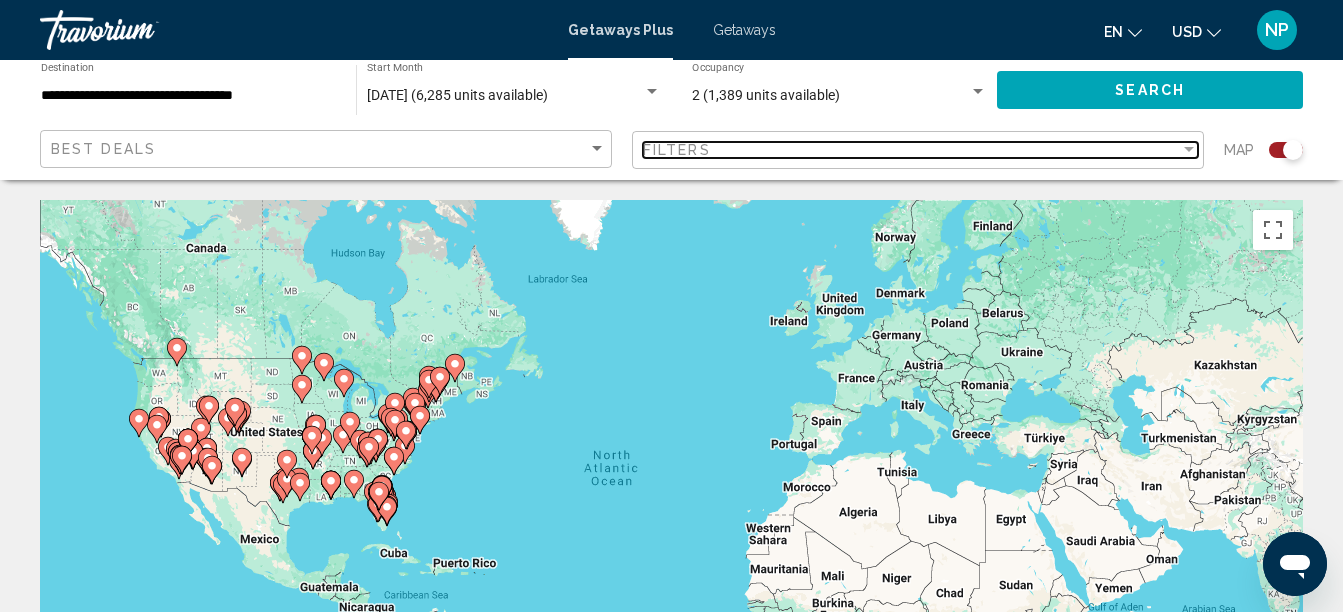 click at bounding box center (1189, 149) 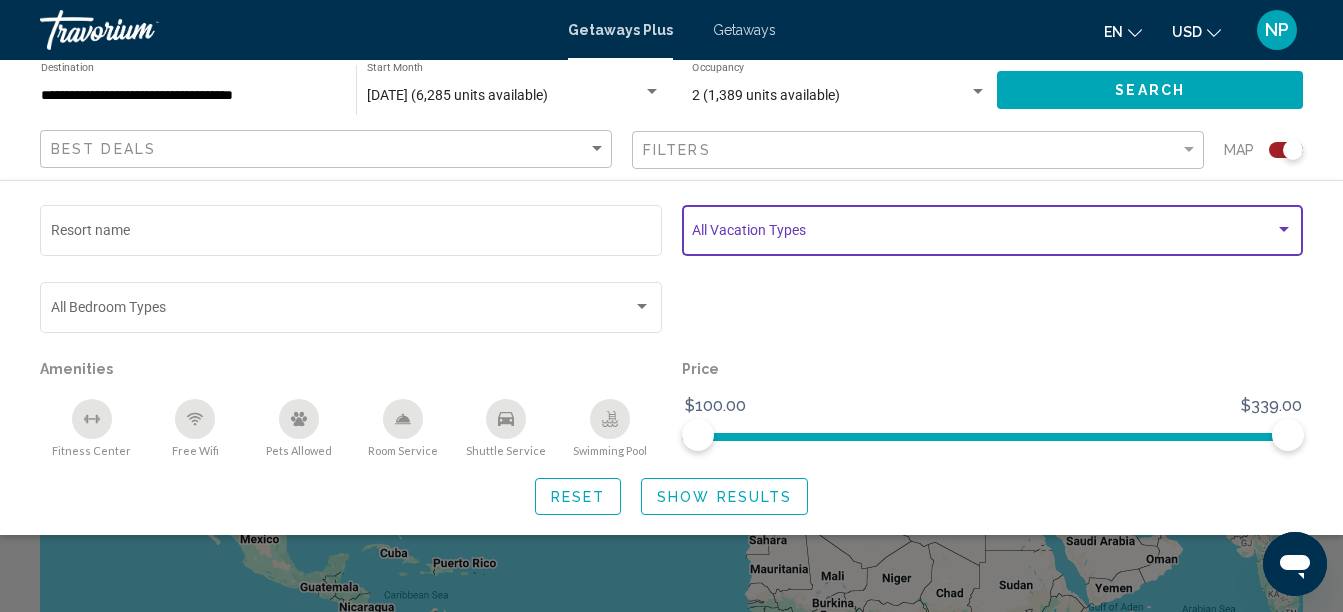 click at bounding box center [1284, 229] 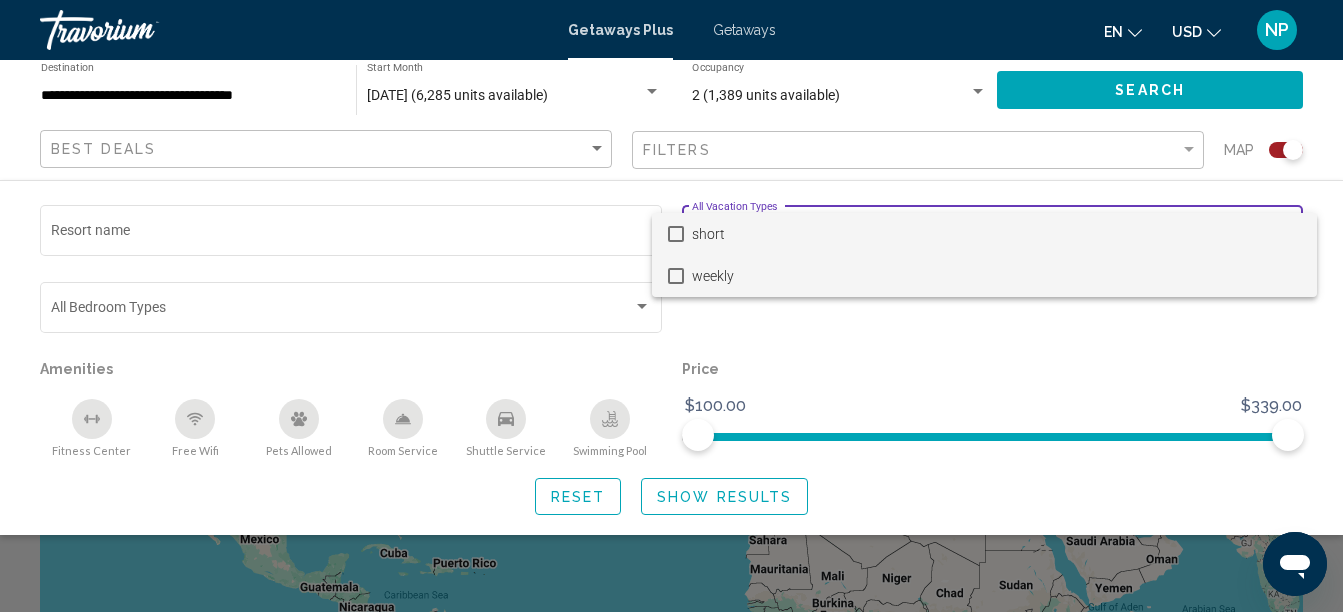 click at bounding box center [676, 276] 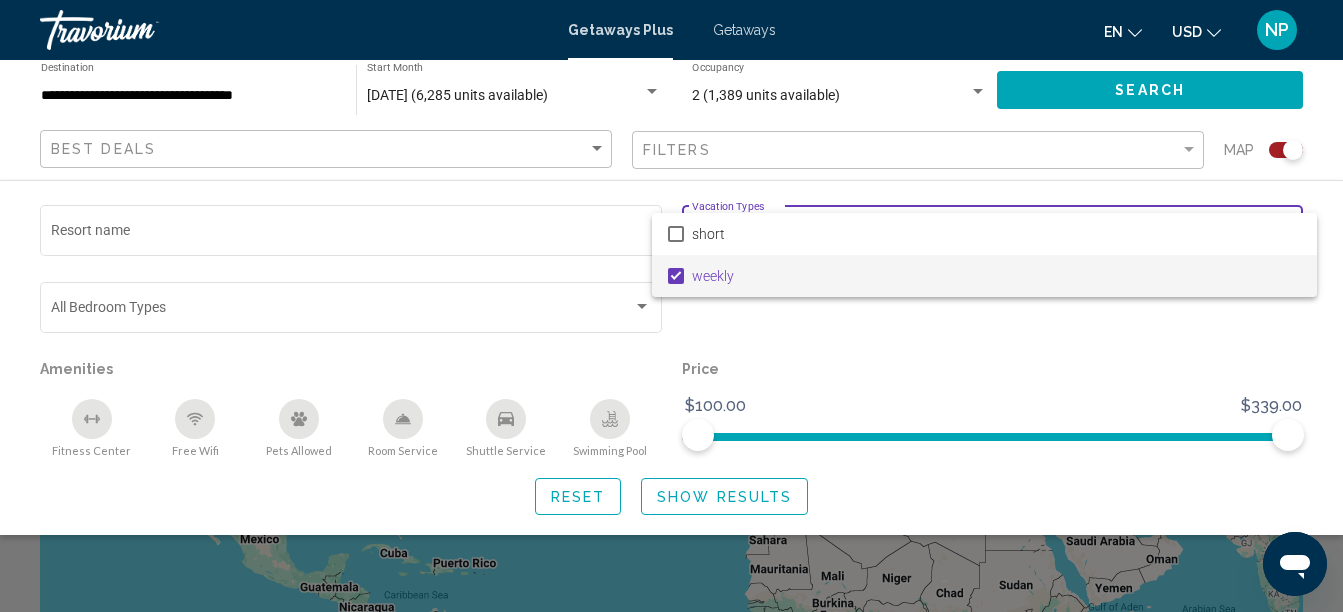 click at bounding box center [671, 306] 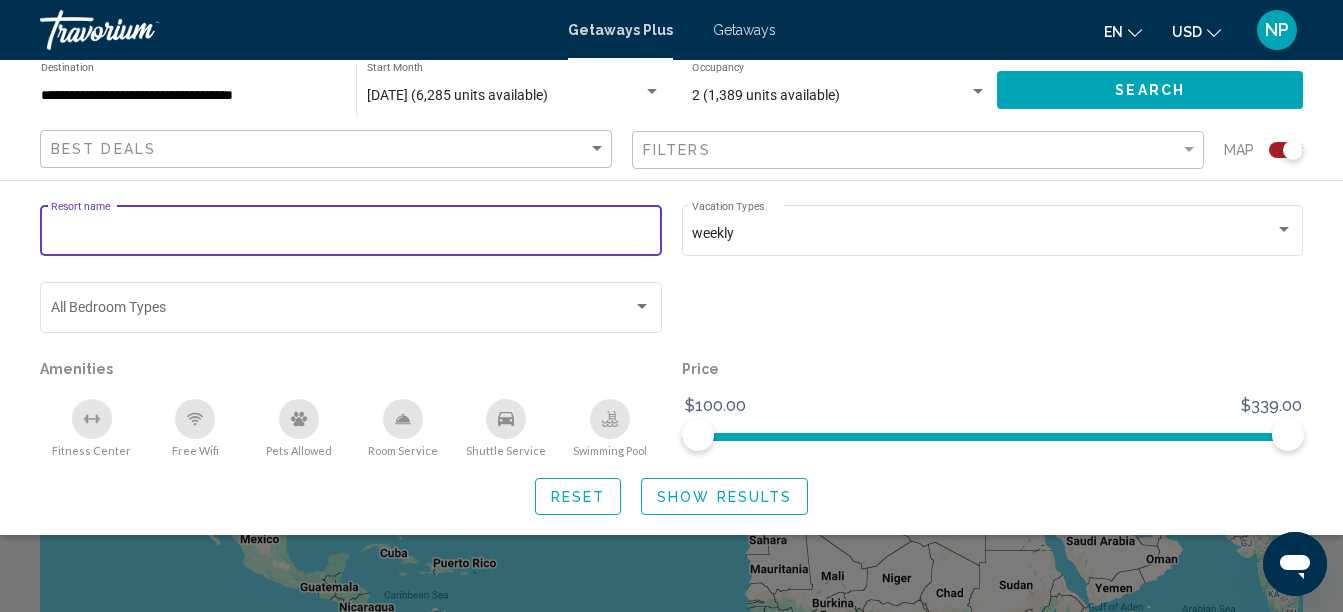 click on "Resort name" at bounding box center [351, 234] 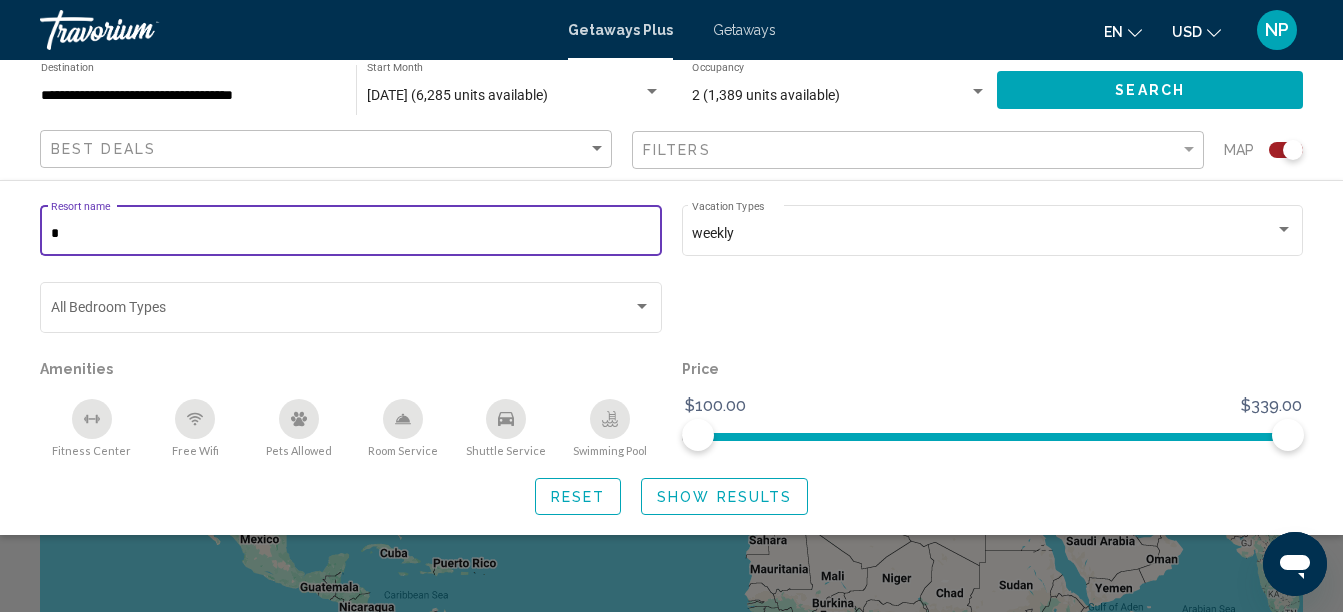 type on "**********" 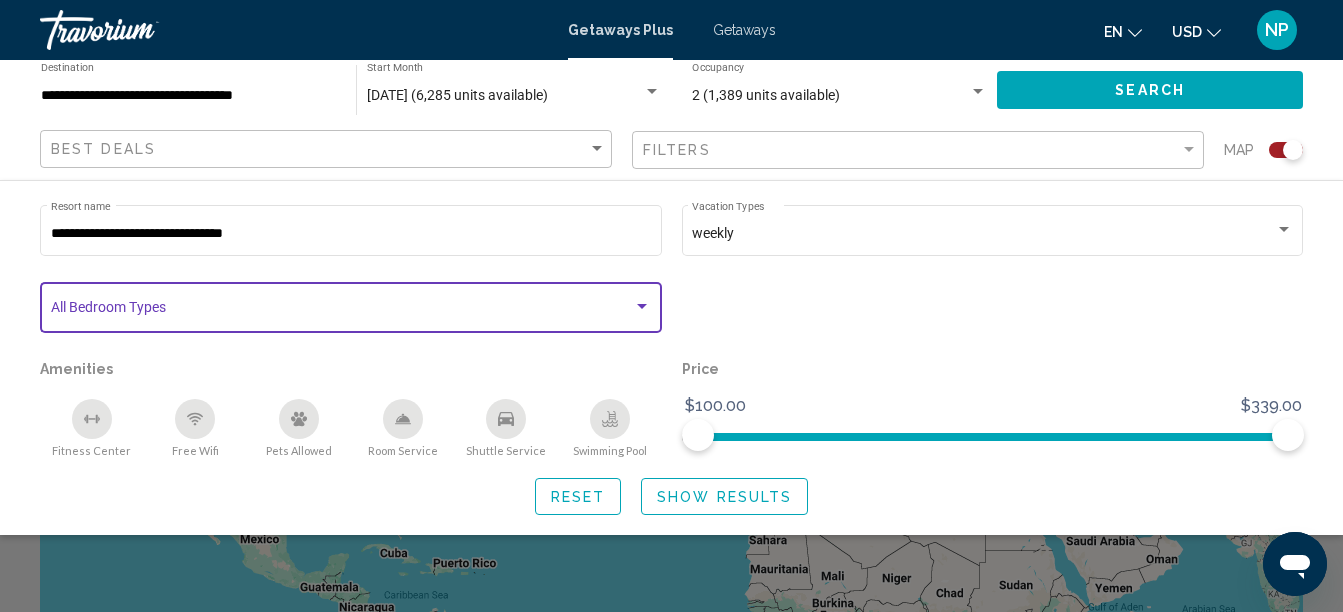 click at bounding box center (342, 311) 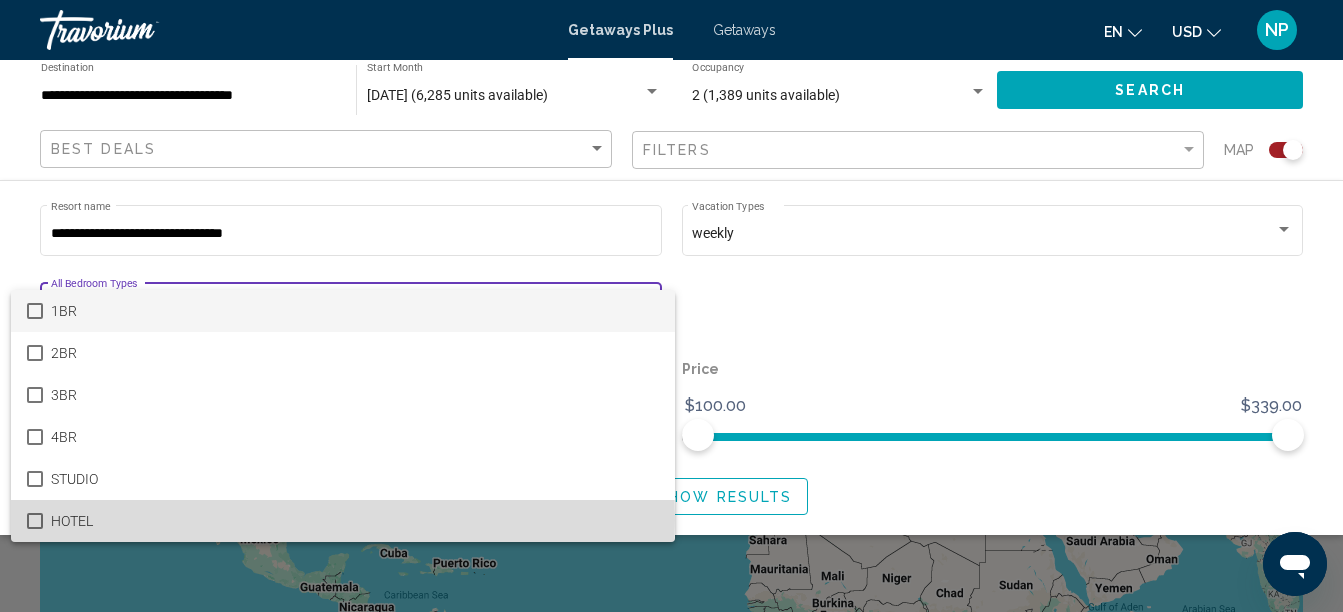 click at bounding box center (35, 521) 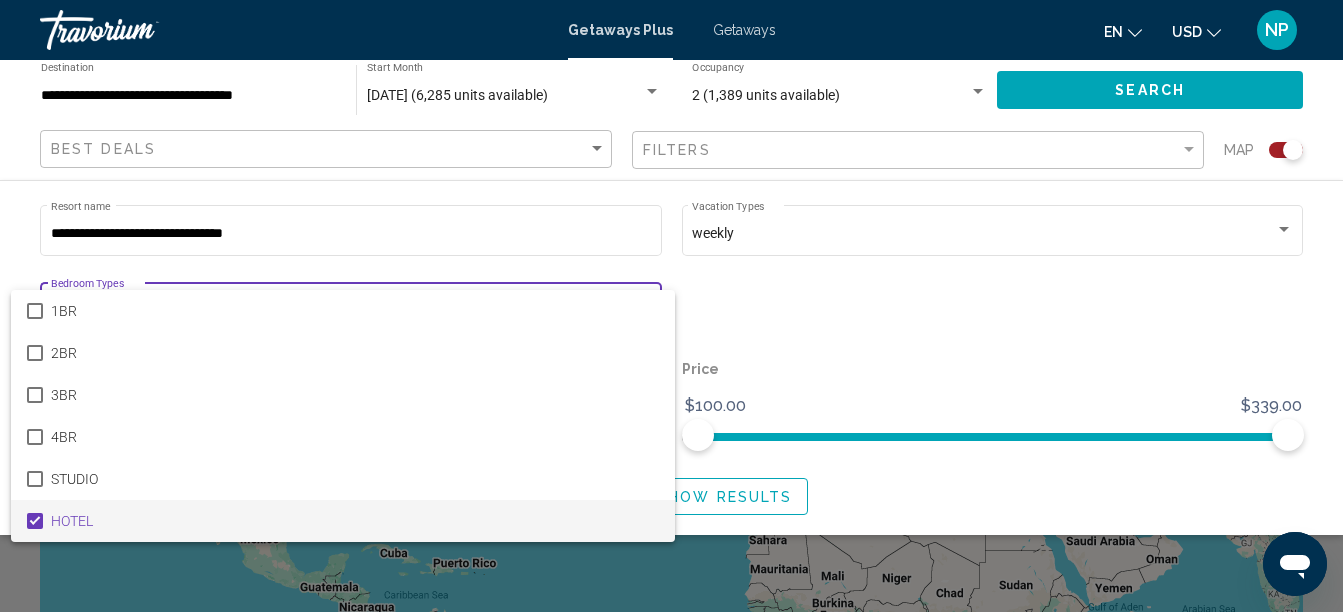 click at bounding box center [671, 306] 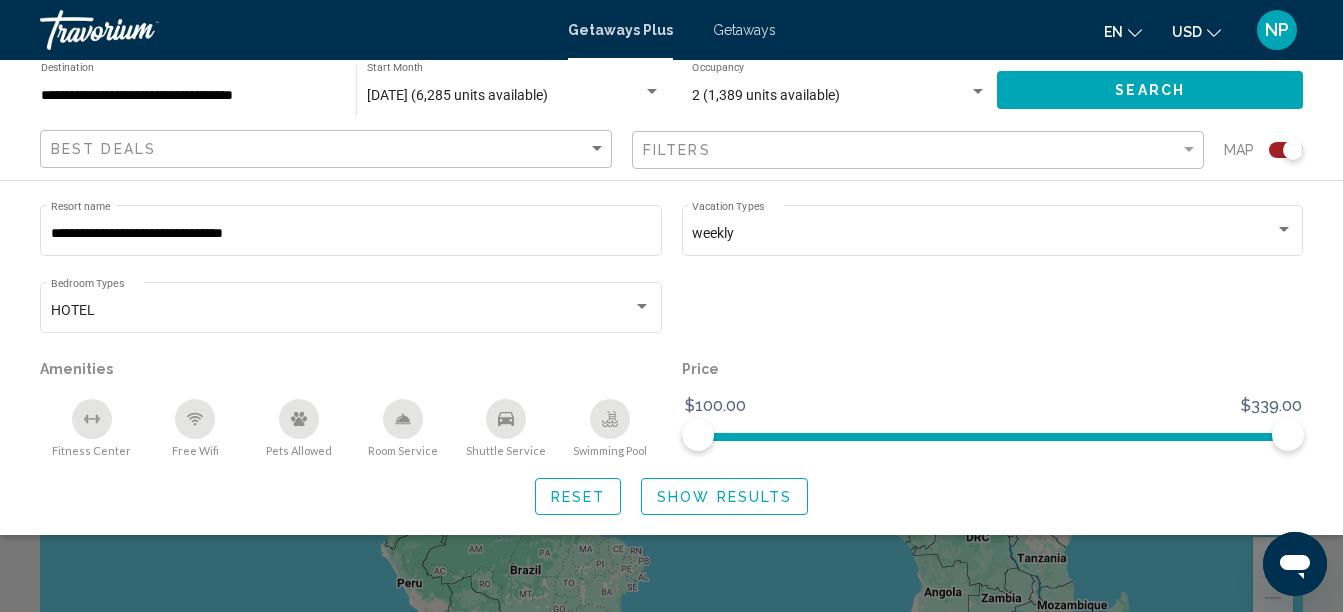 scroll, scrollTop: 160, scrollLeft: 0, axis: vertical 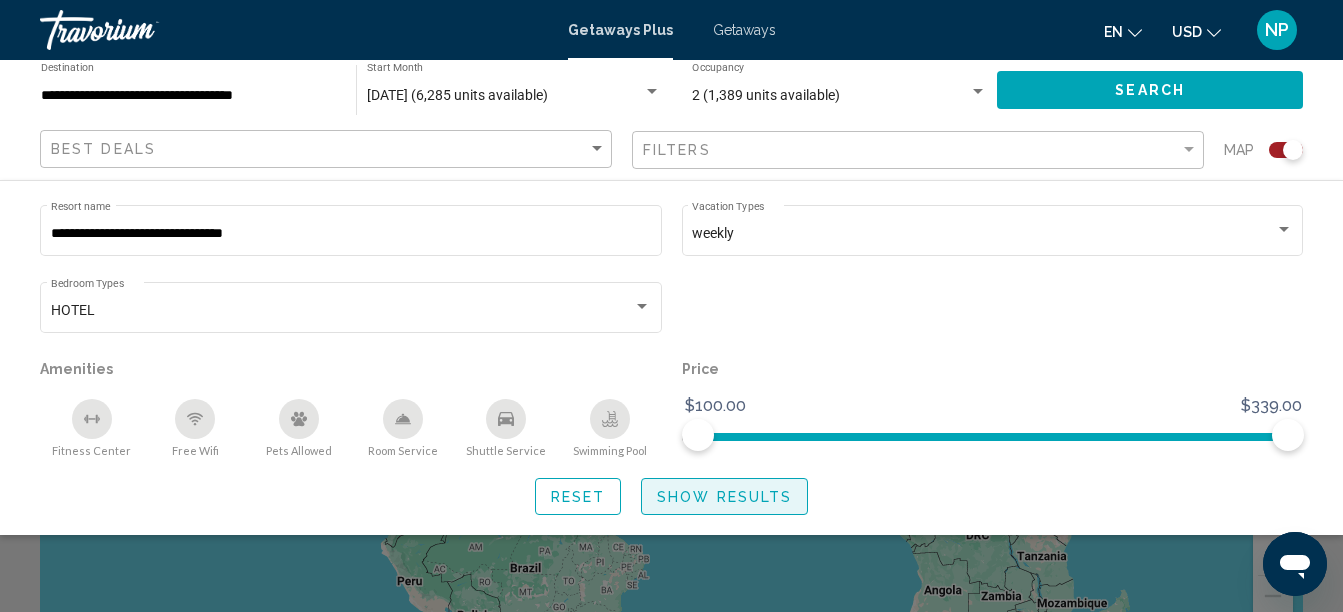 click on "Show Results" 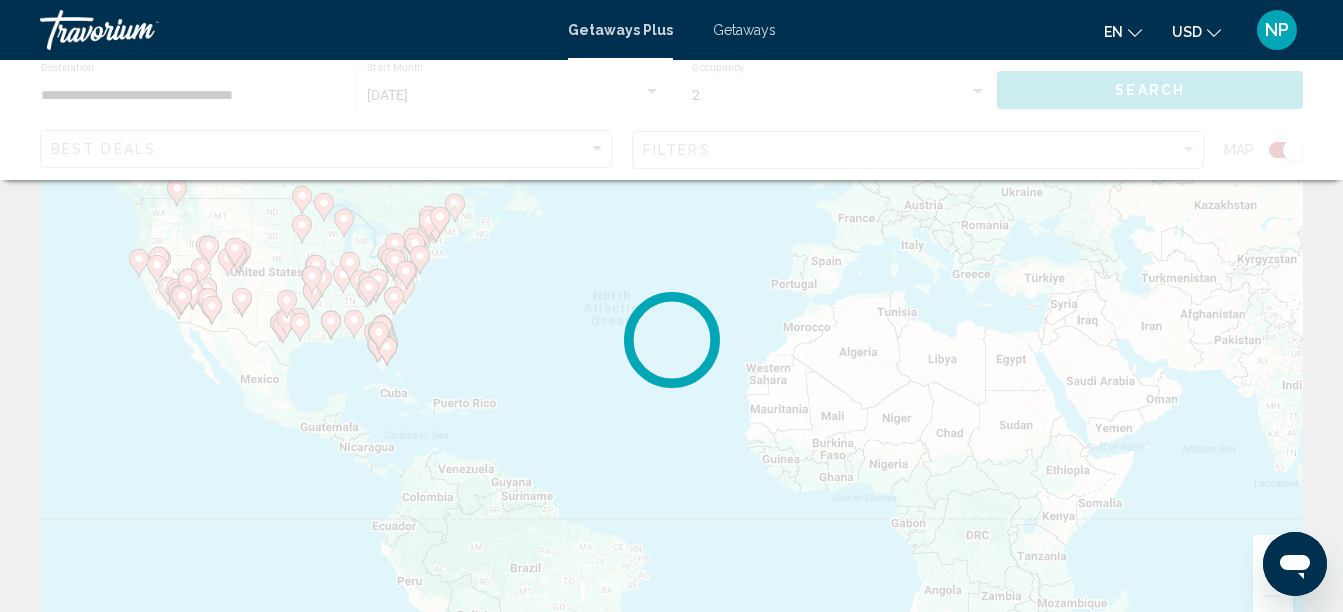 scroll, scrollTop: 0, scrollLeft: 0, axis: both 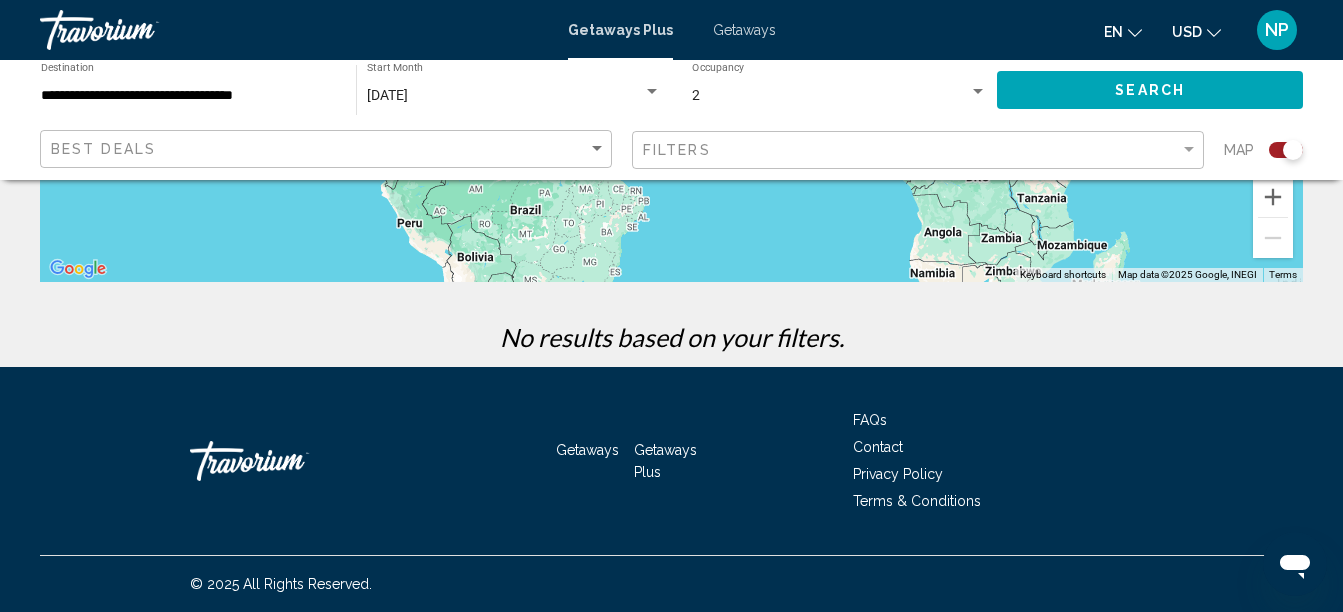 click on "Getaways" at bounding box center [744, 30] 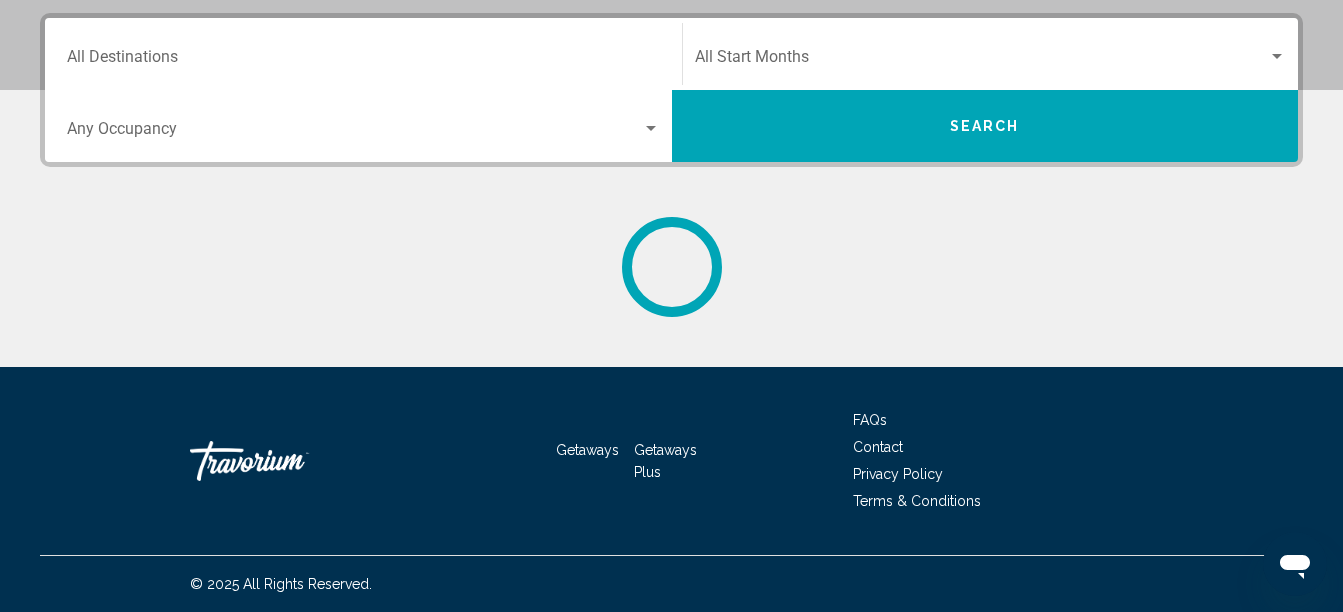 scroll, scrollTop: 0, scrollLeft: 0, axis: both 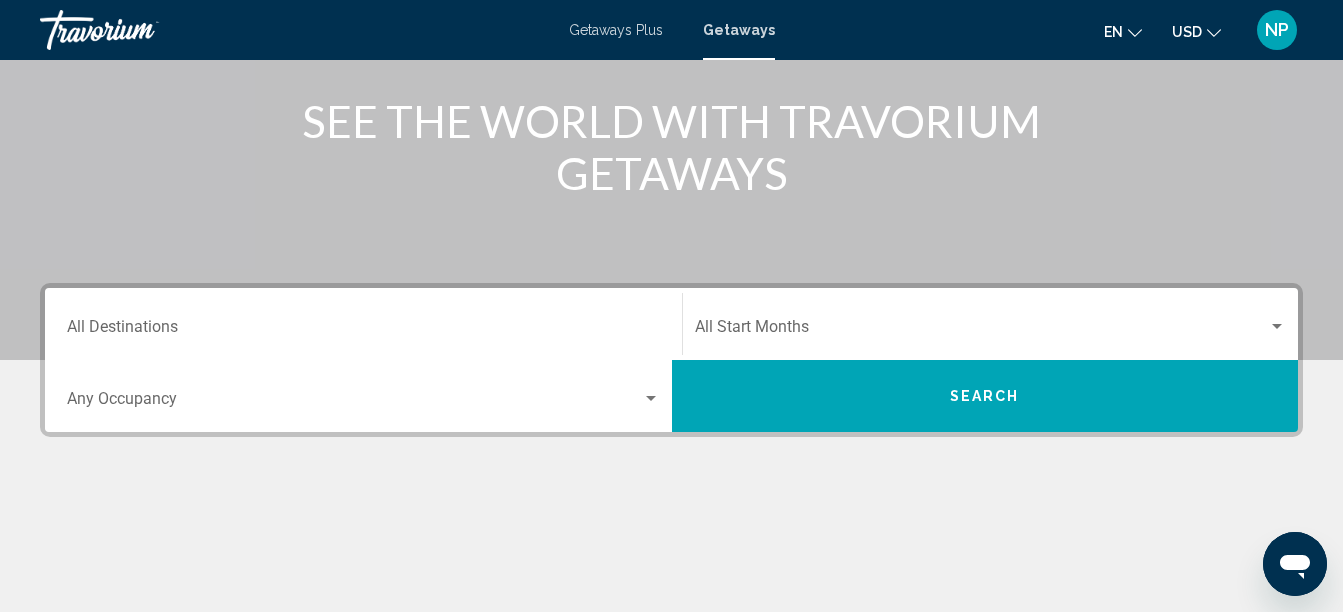 click 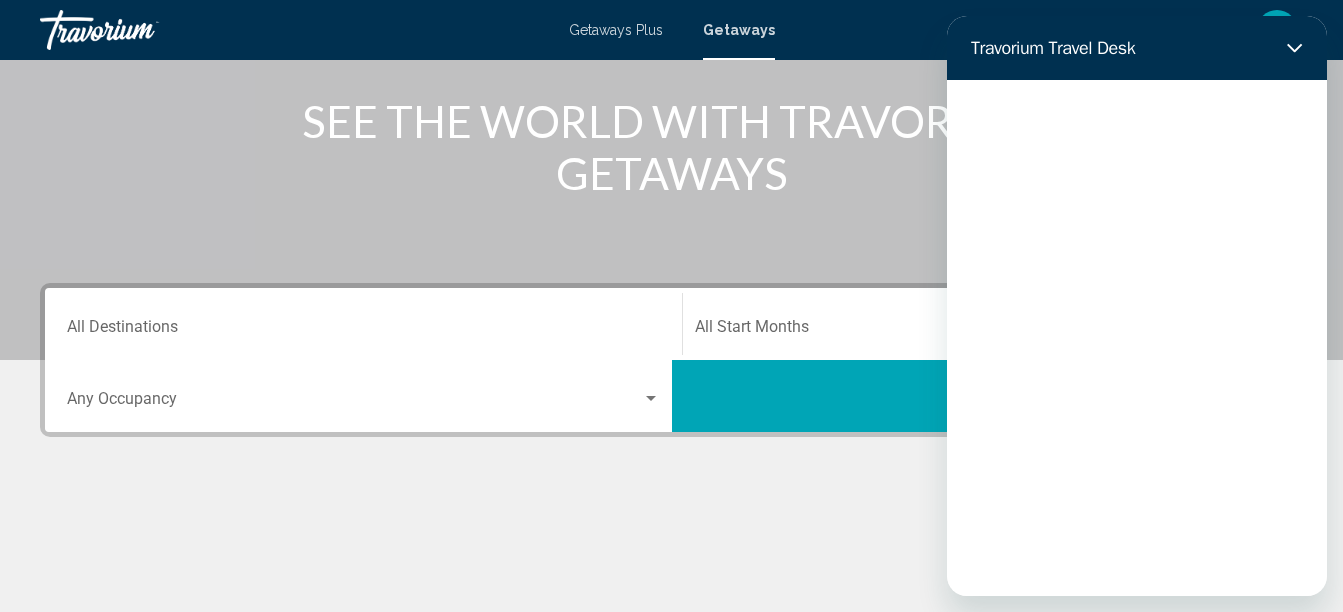 scroll, scrollTop: 0, scrollLeft: 0, axis: both 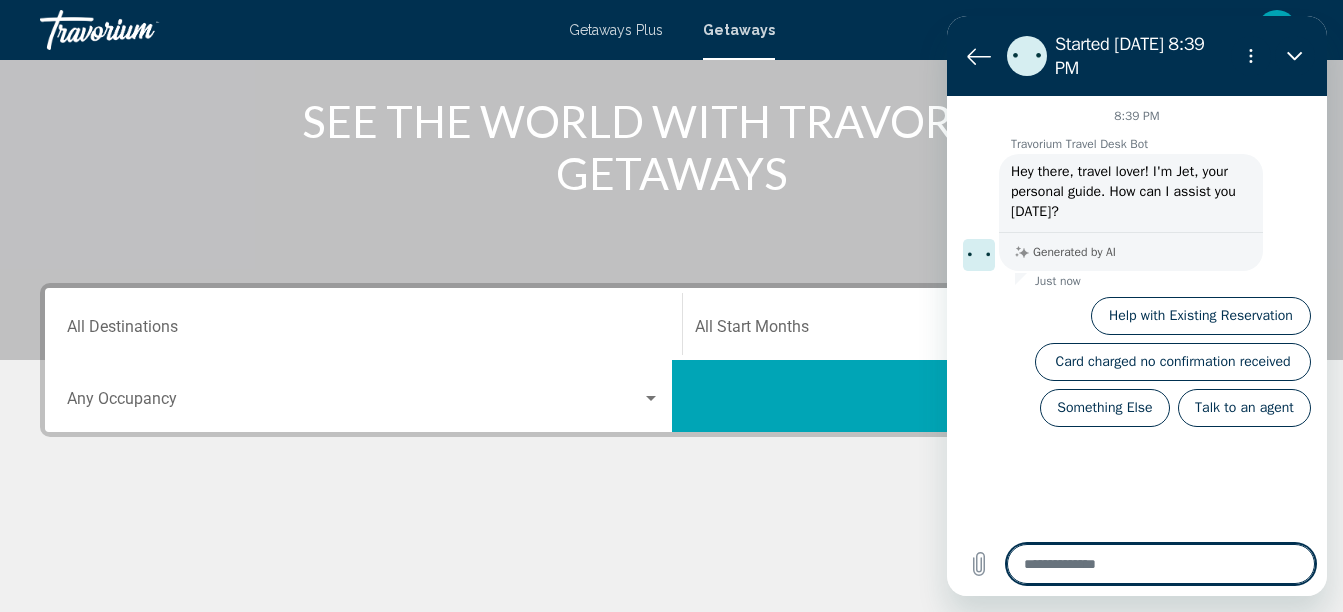 type on "*" 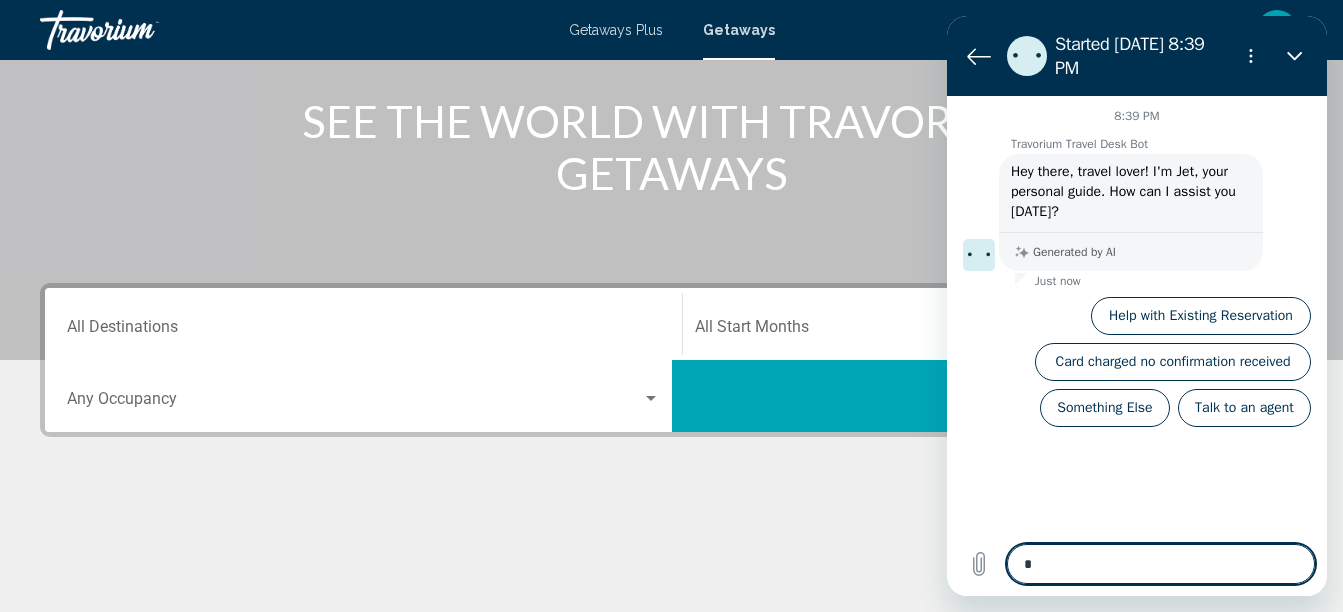 type on "**" 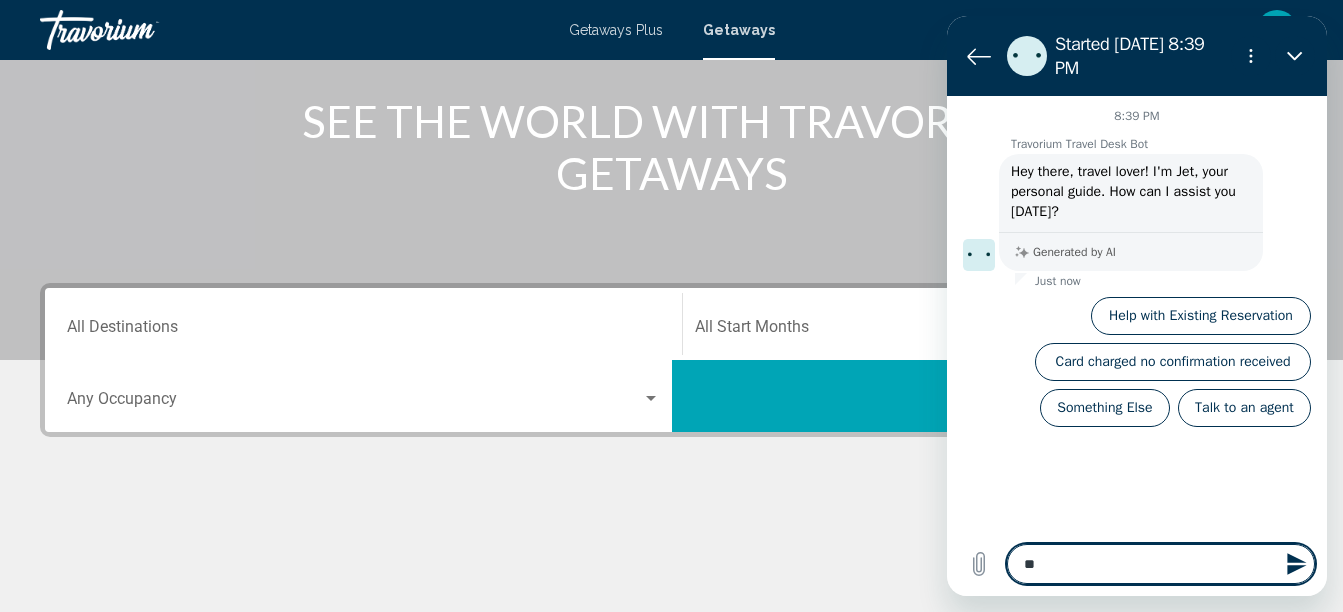 type on "**" 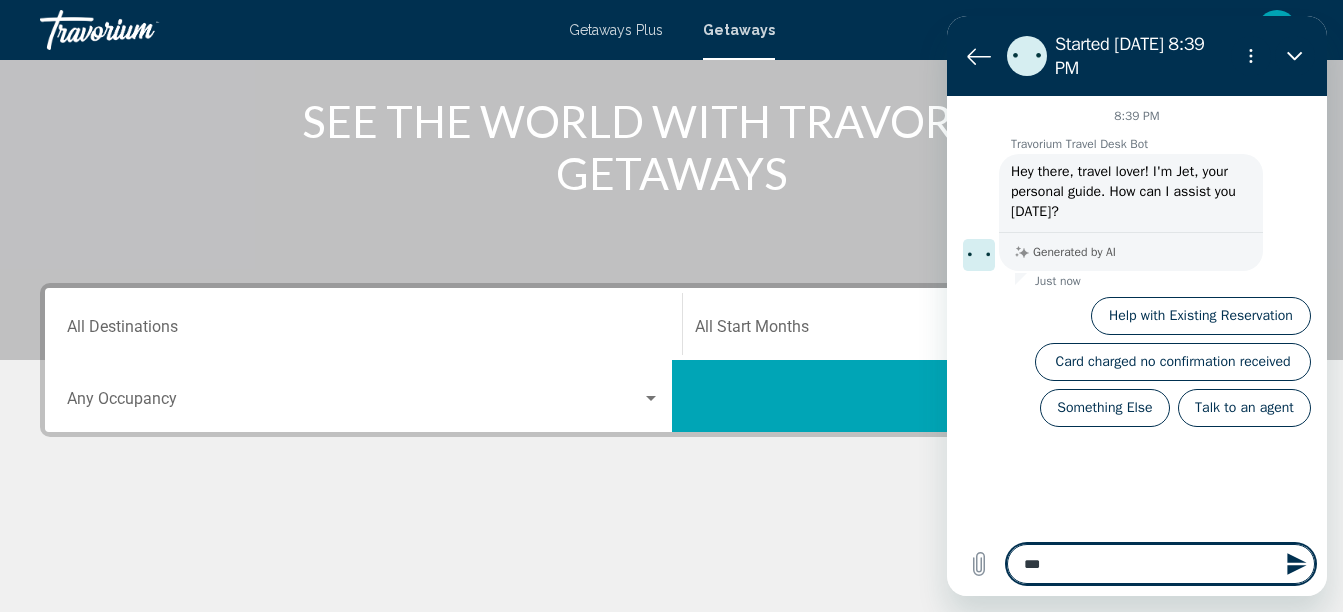 type on "****" 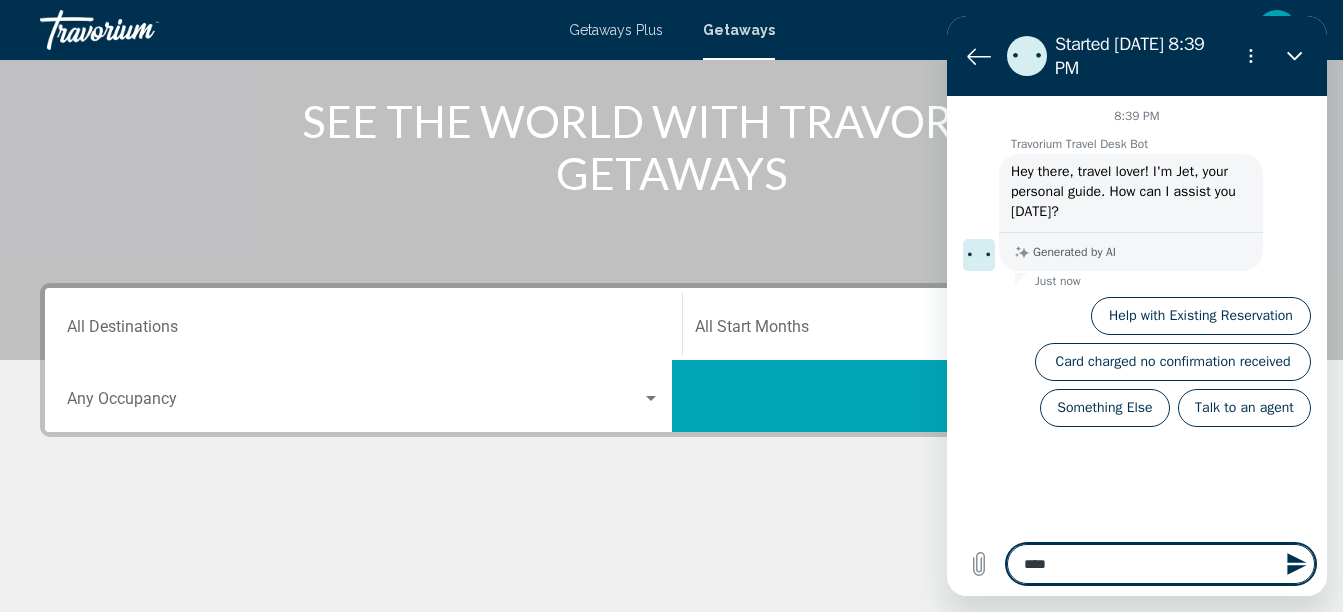 type on "*****" 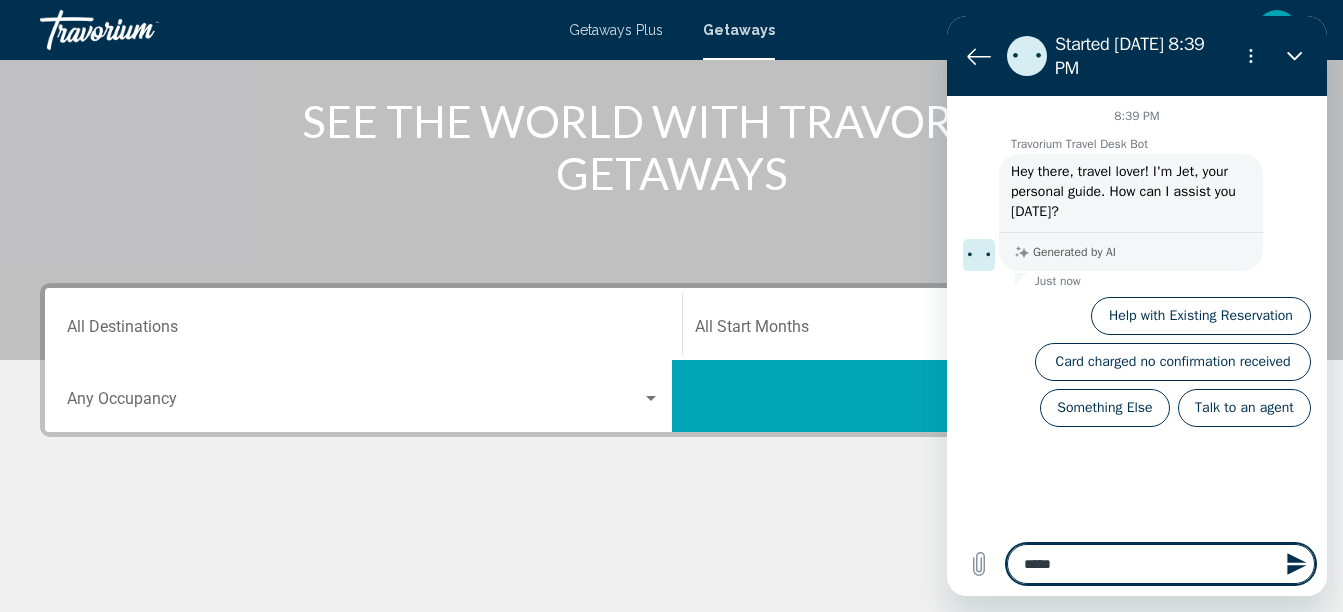 type on "*****" 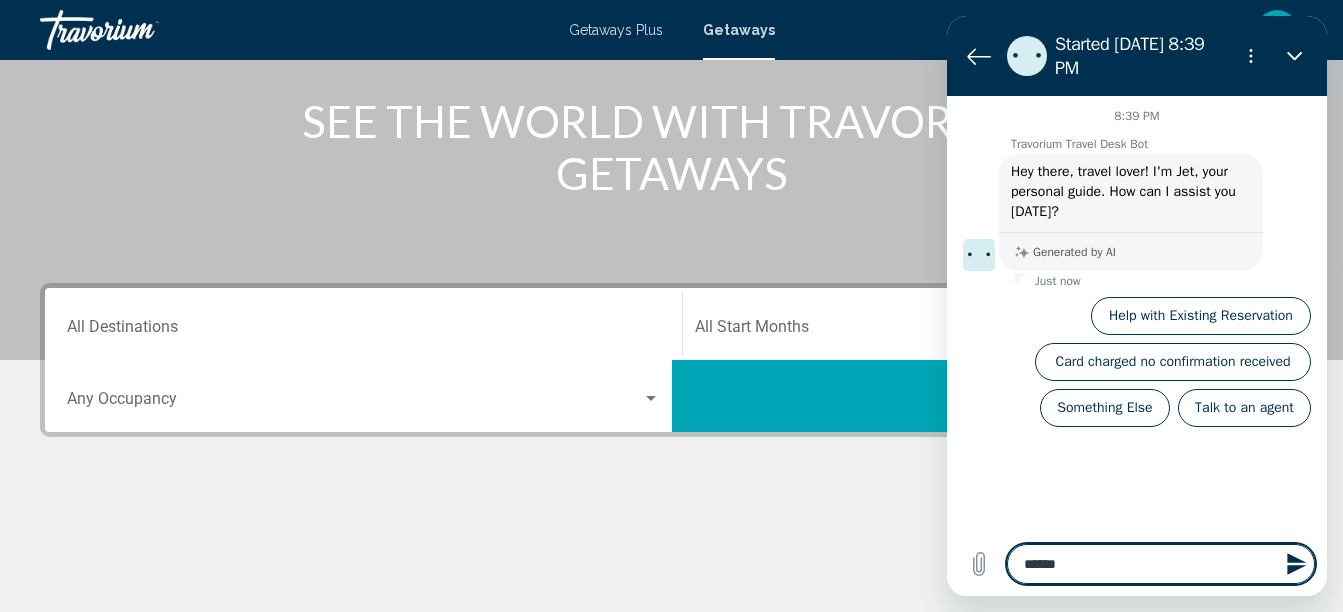 type on "*******" 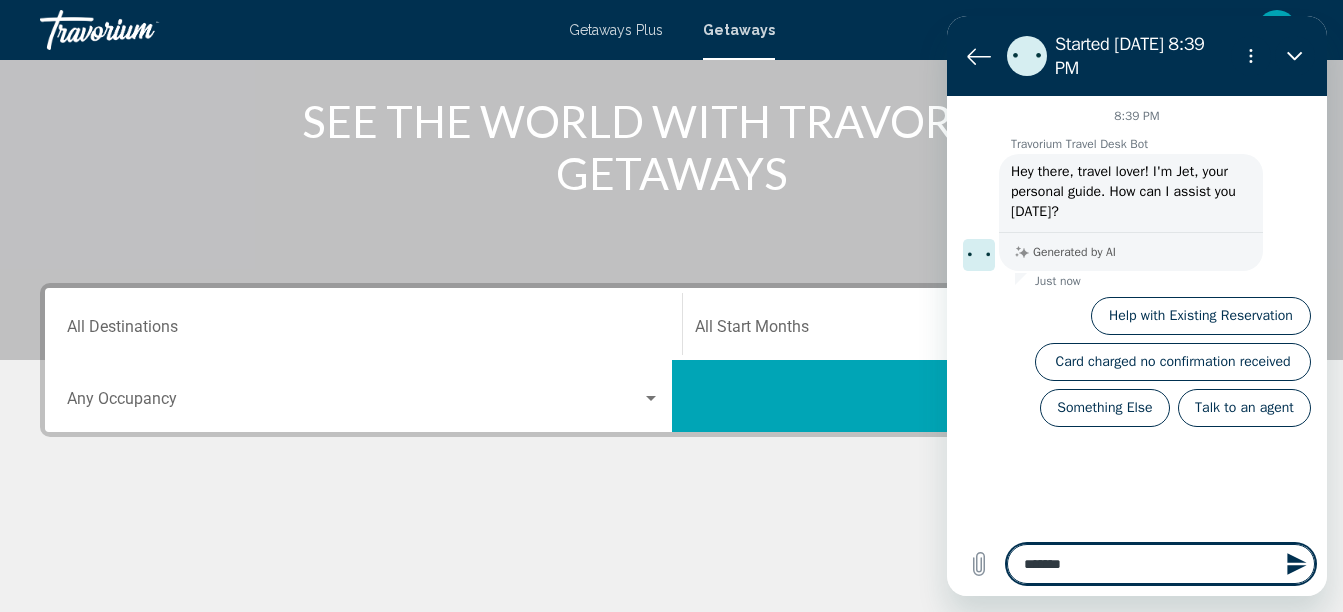 type on "********" 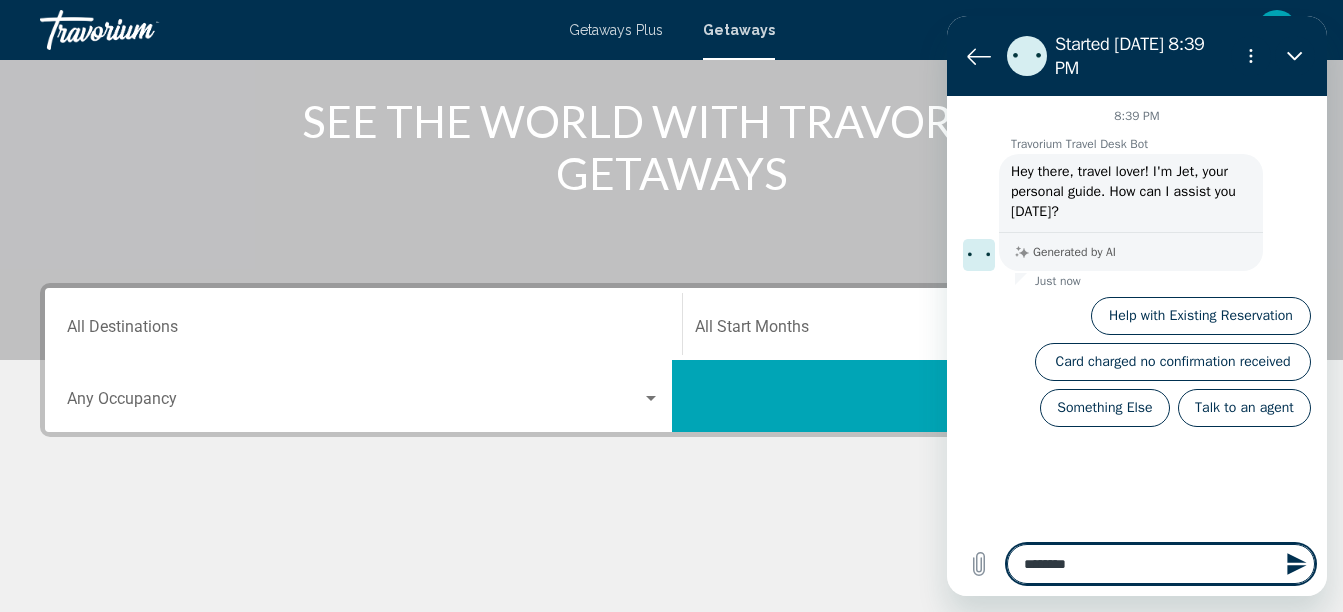 type on "*********" 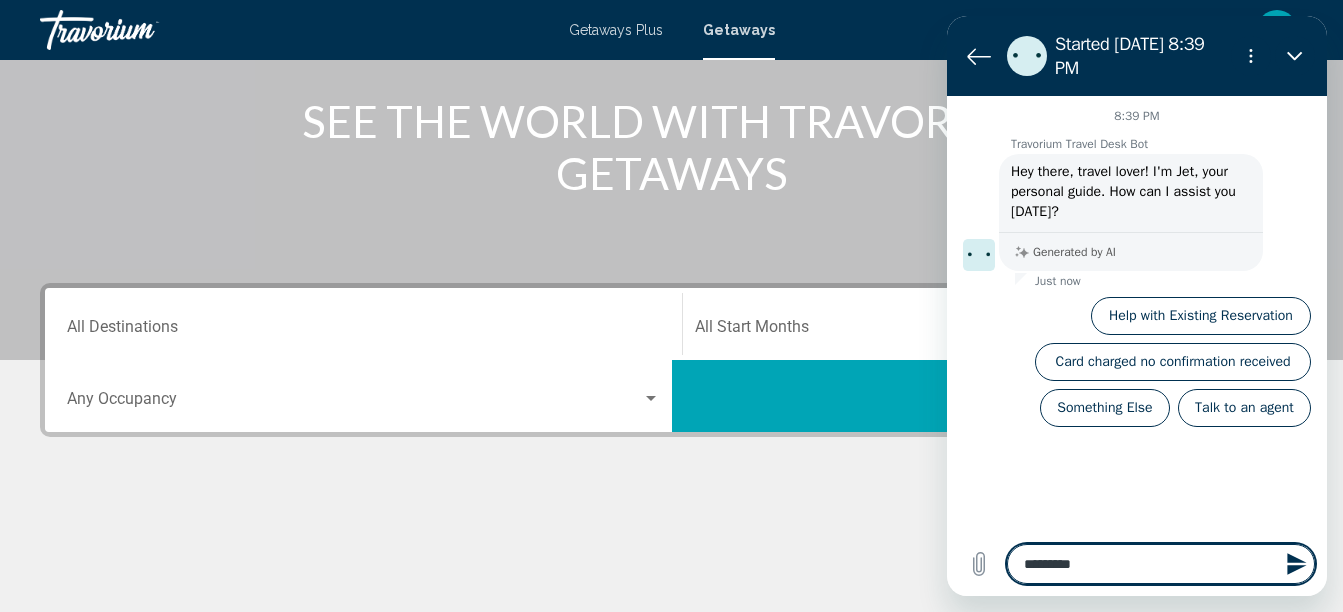 type on "**********" 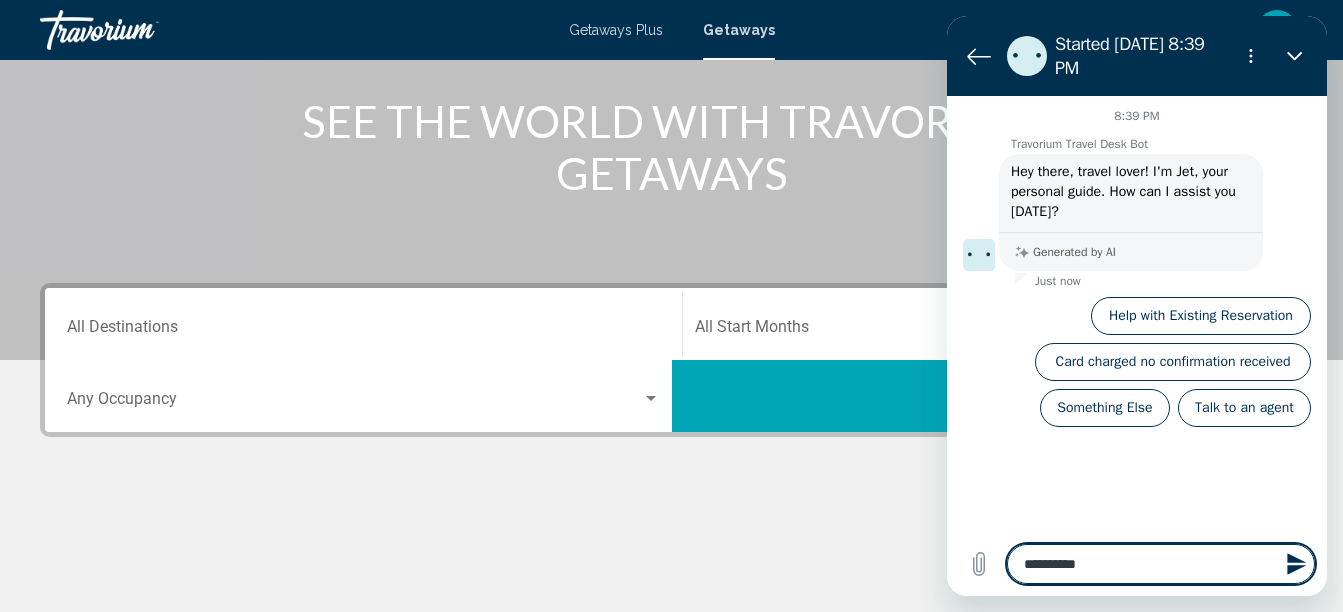 type on "**********" 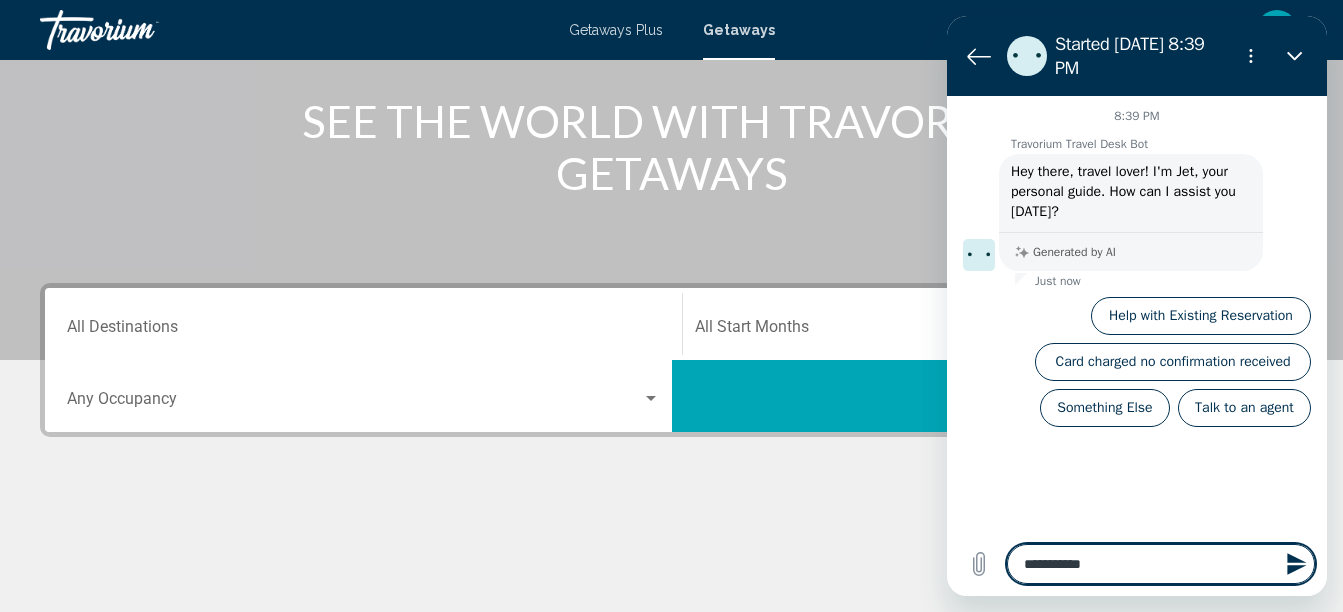 type on "**********" 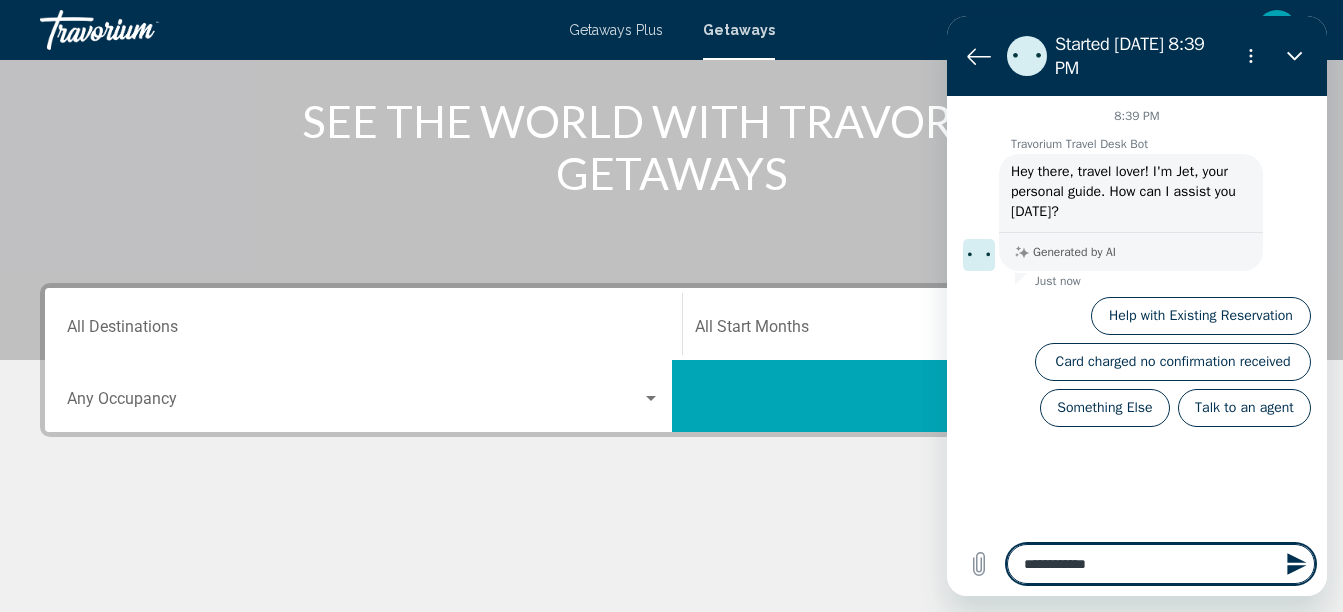 type on "**********" 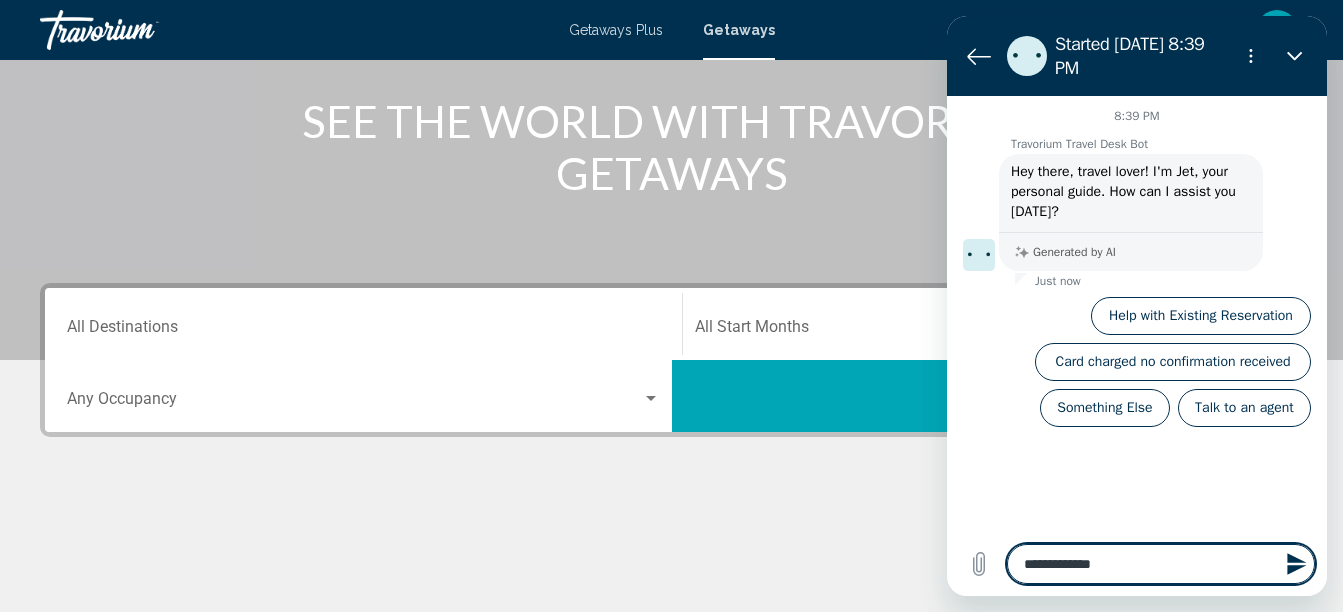 type on "**********" 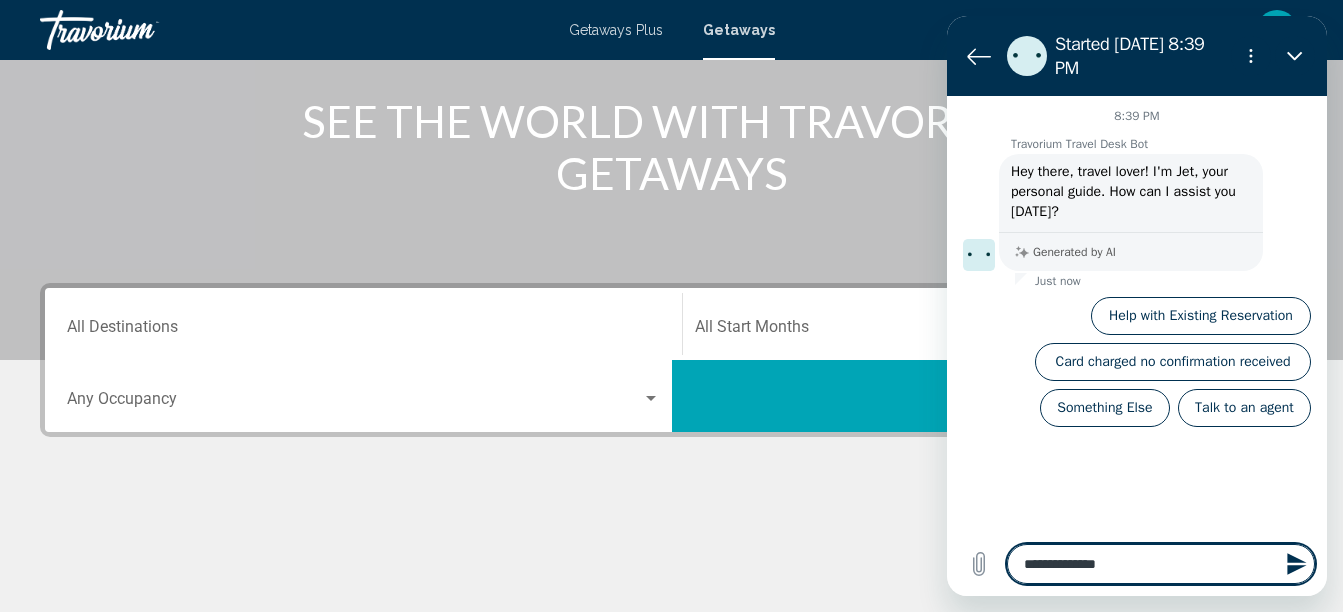 type on "**********" 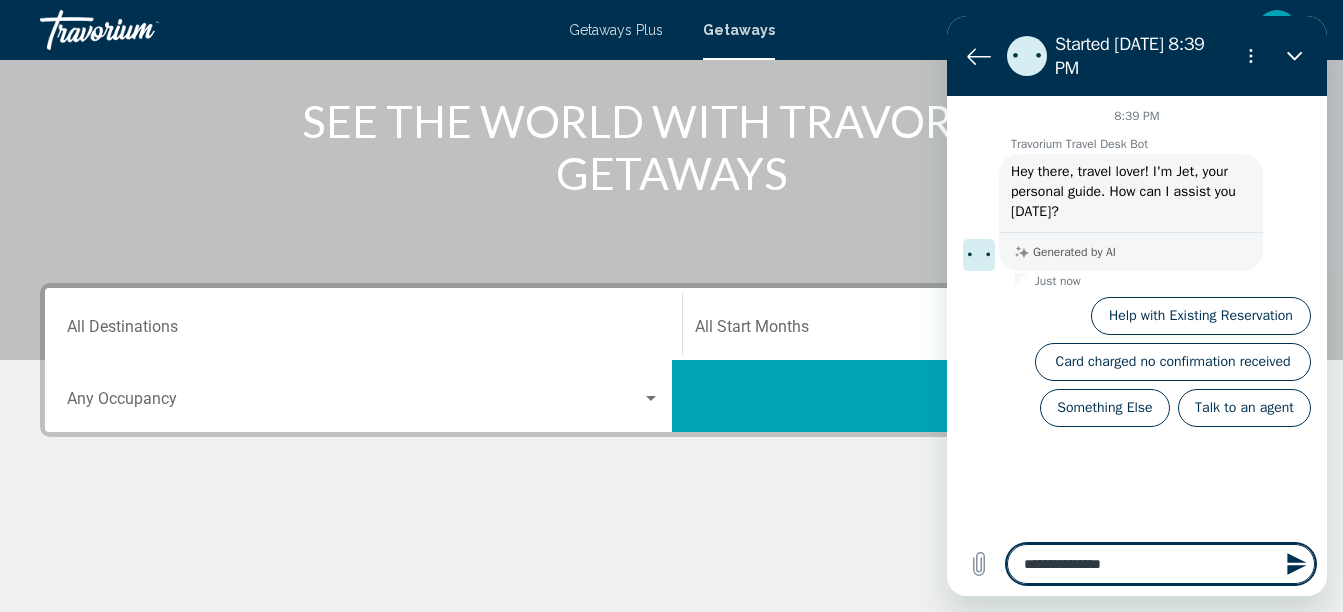 type on "**********" 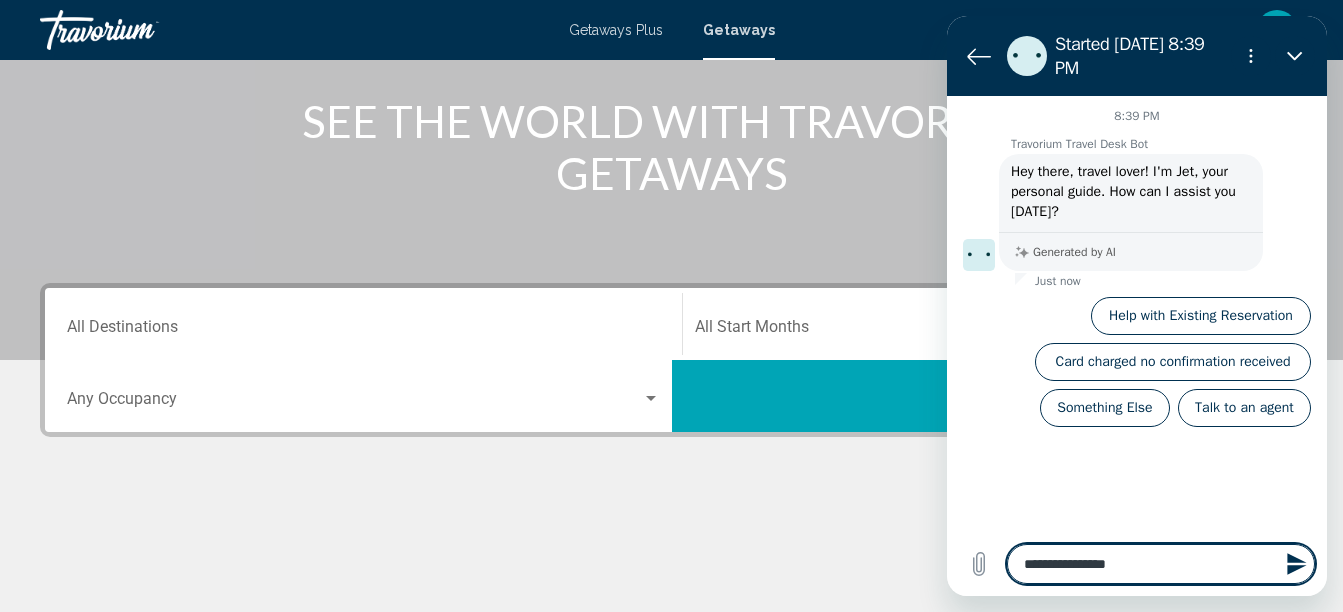 type on "**********" 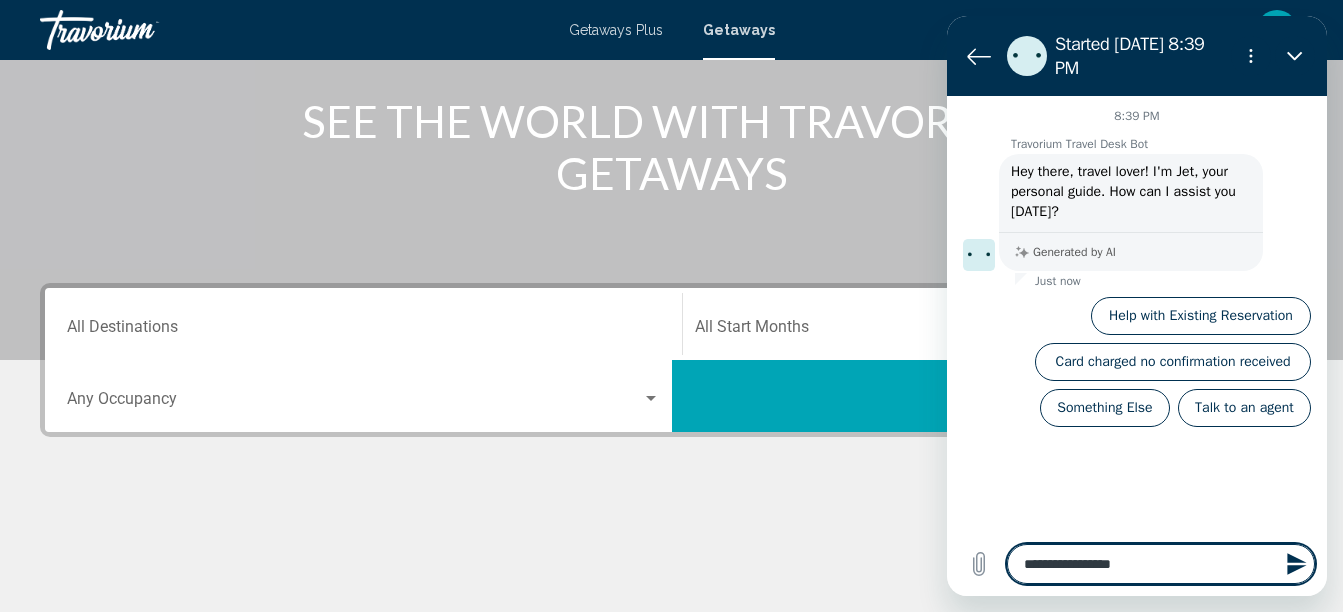 type on "*" 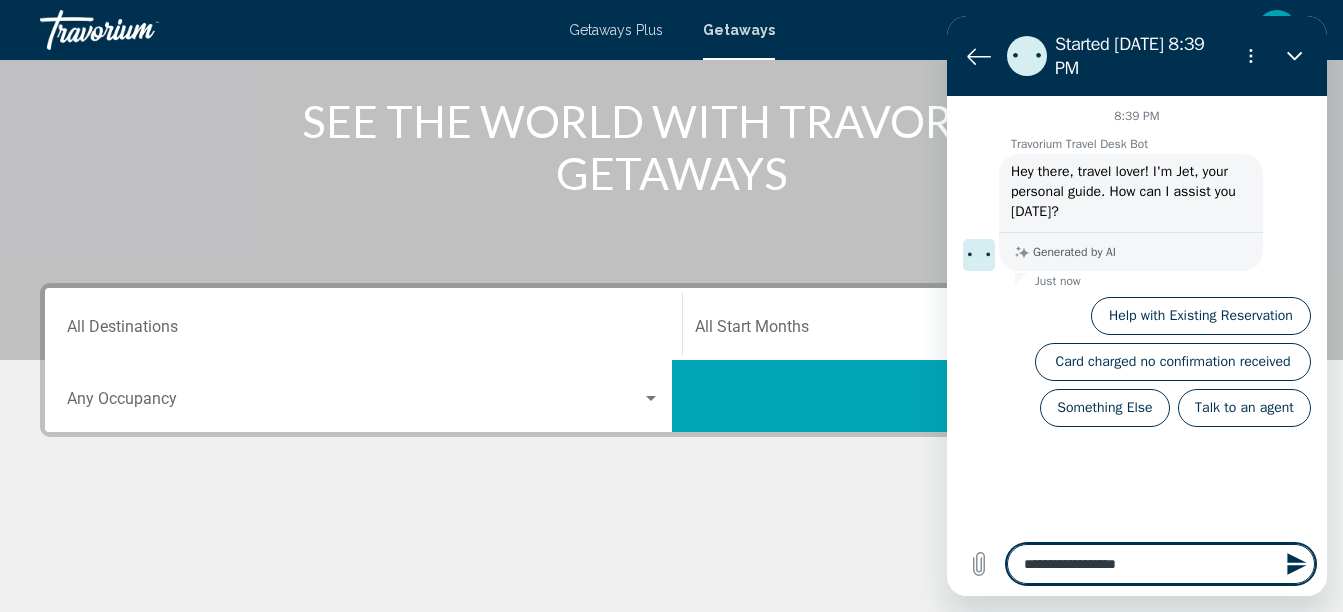 type on "**********" 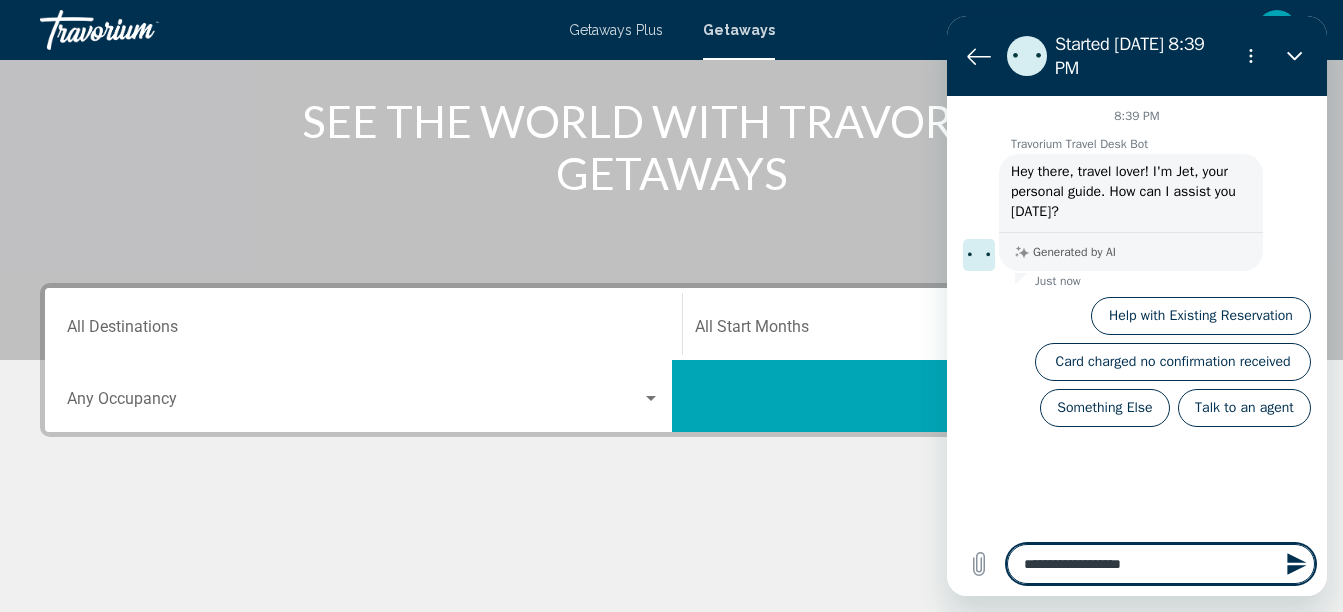 type on "**********" 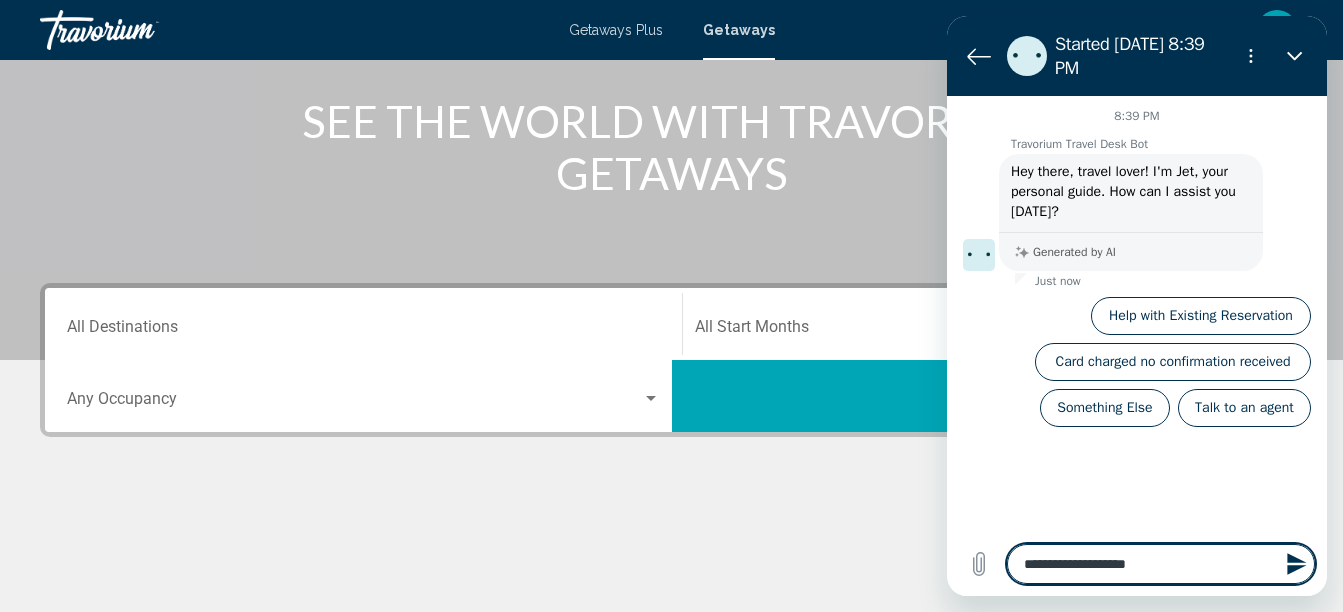 type on "**********" 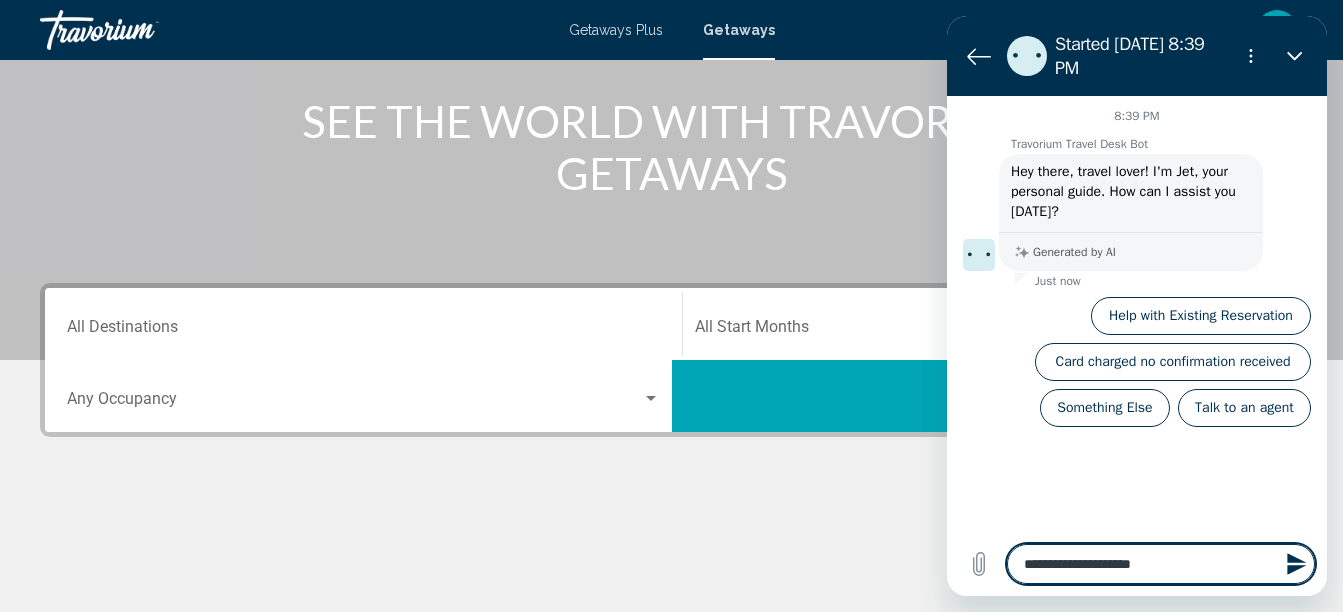 type on "**********" 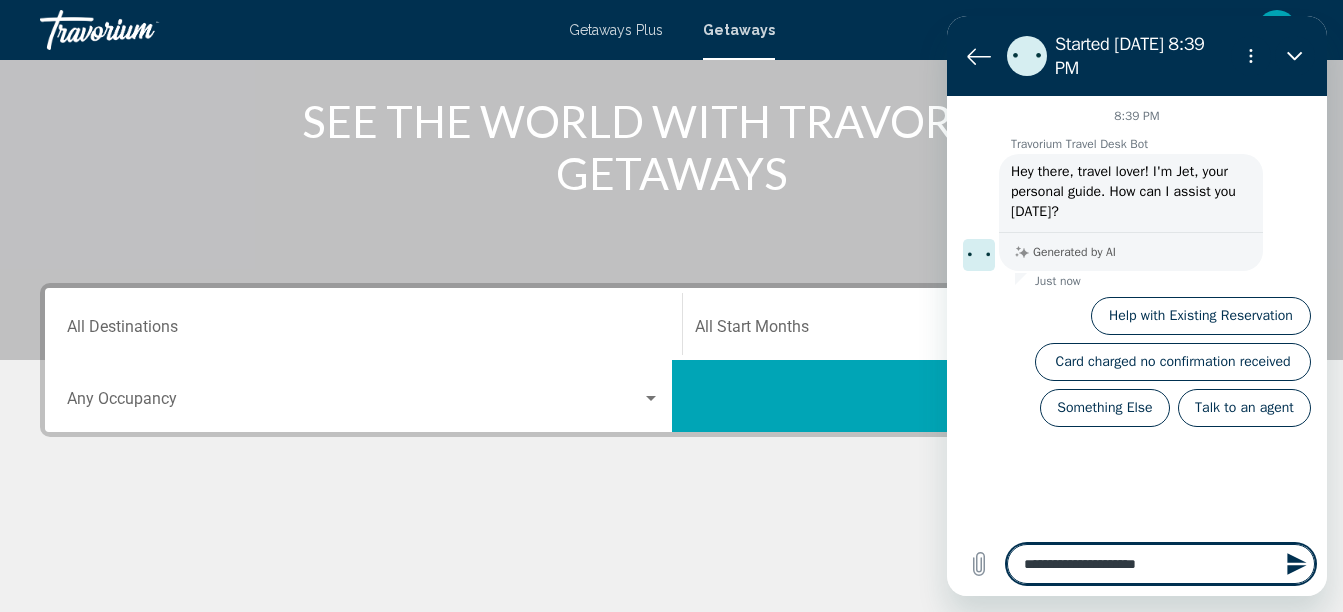 type on "**********" 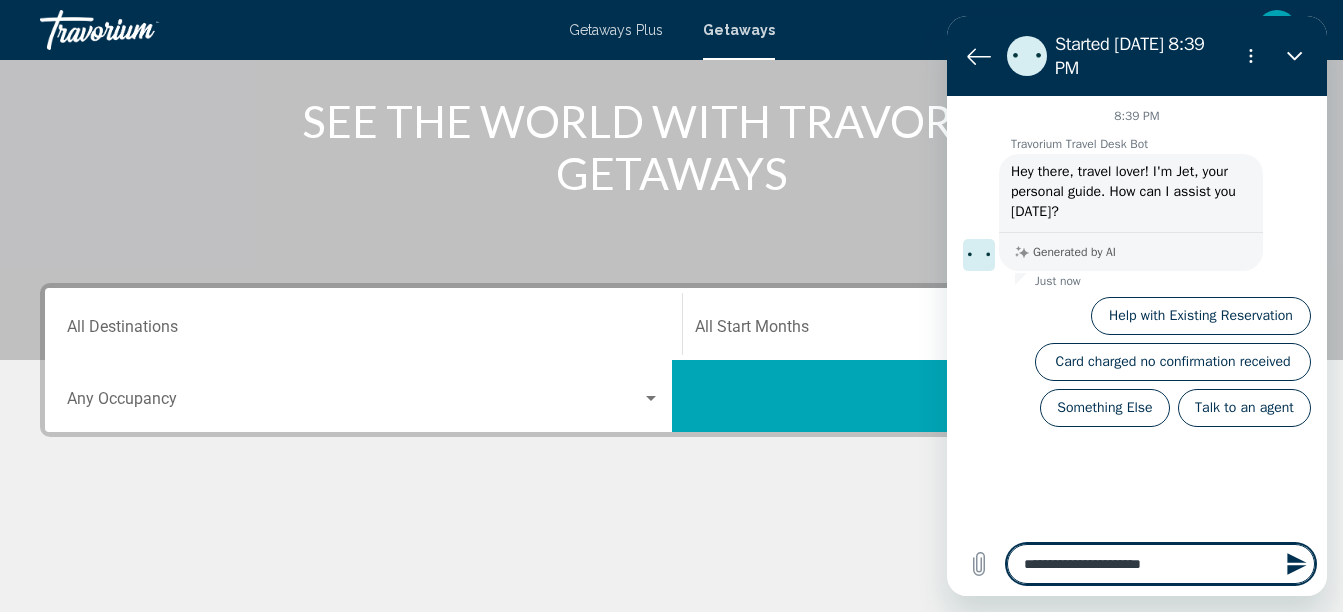 type on "**********" 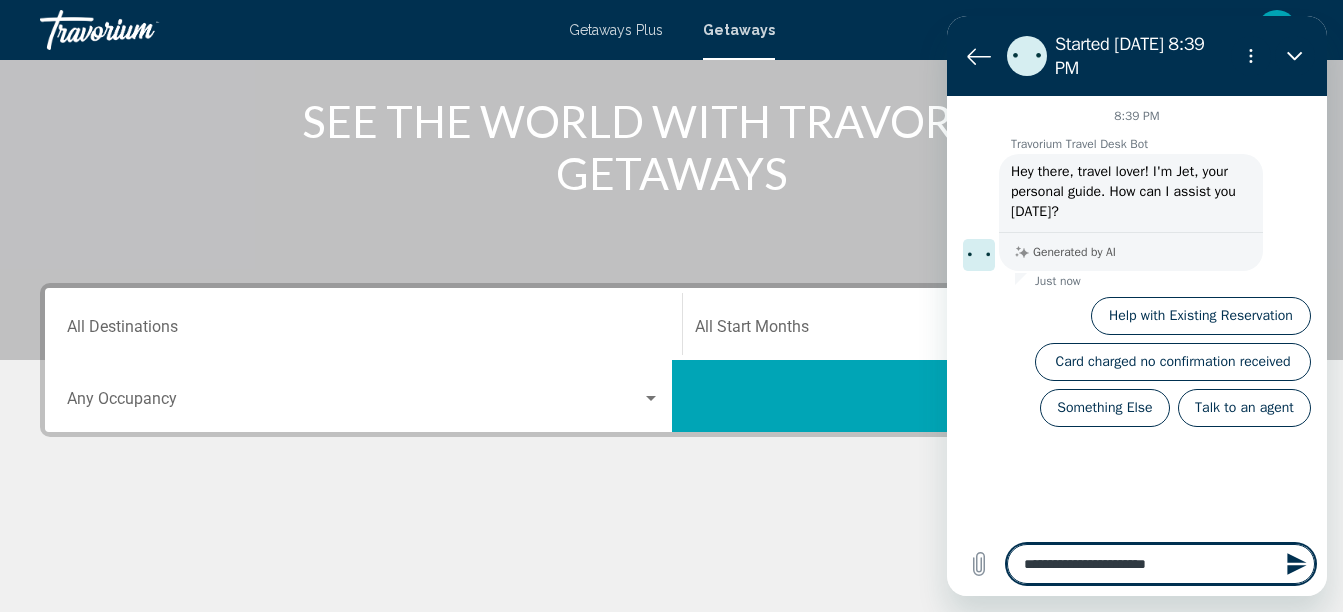 type on "**********" 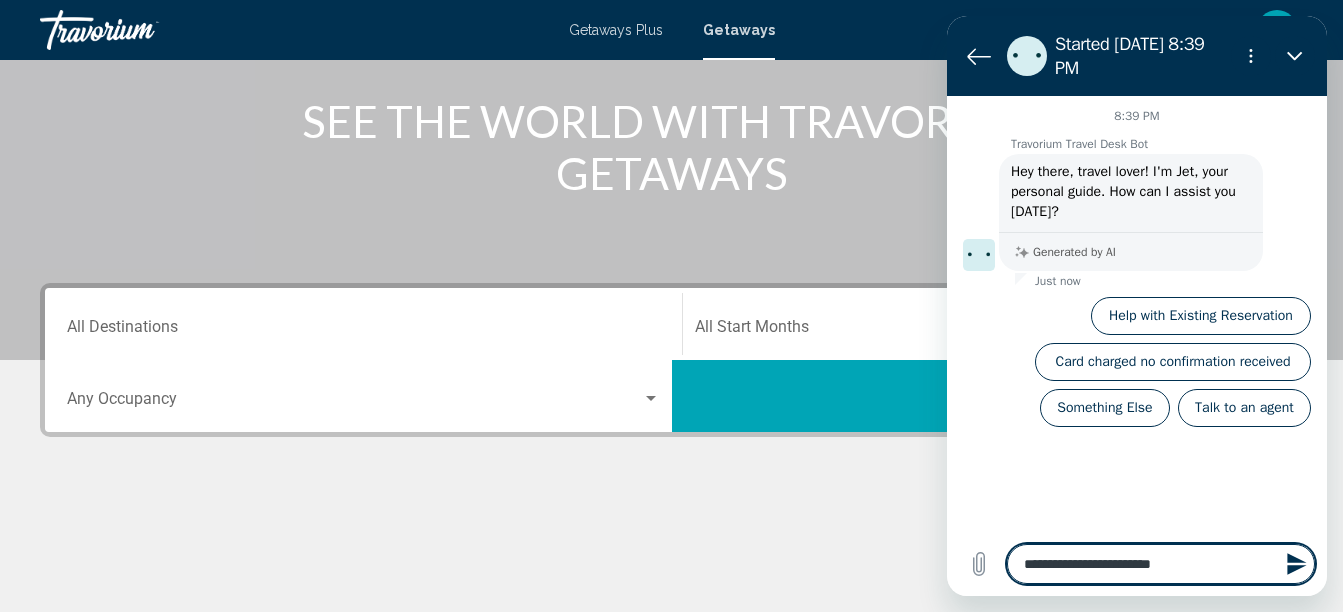 type on "**********" 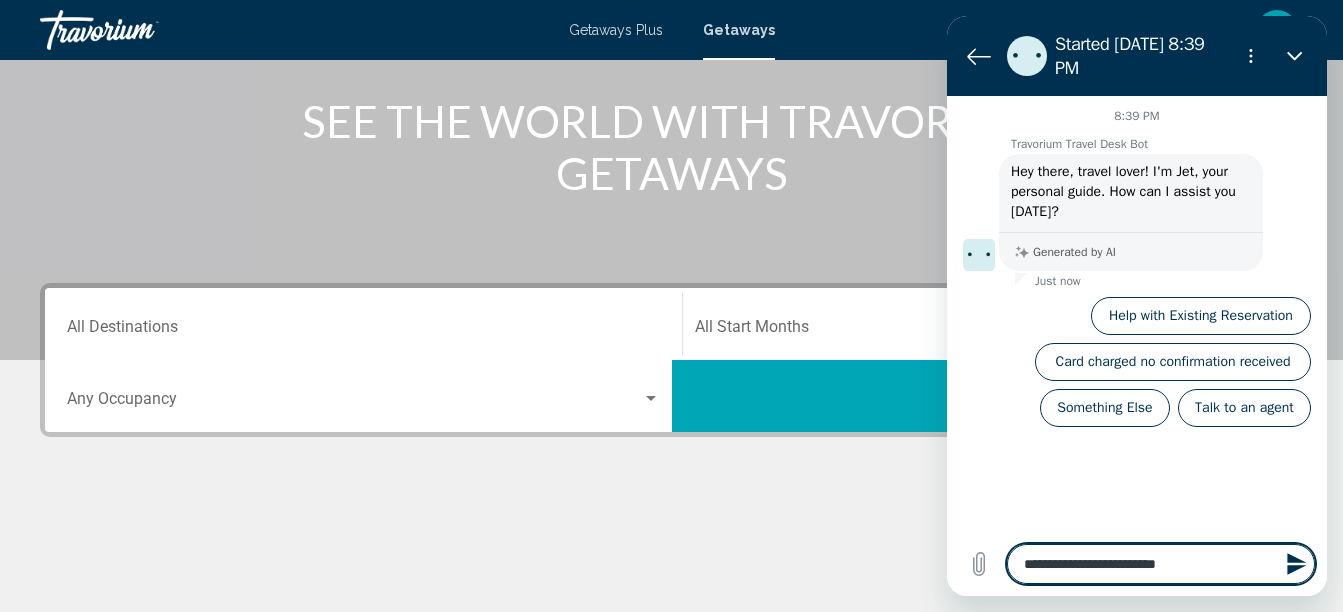 type on "**********" 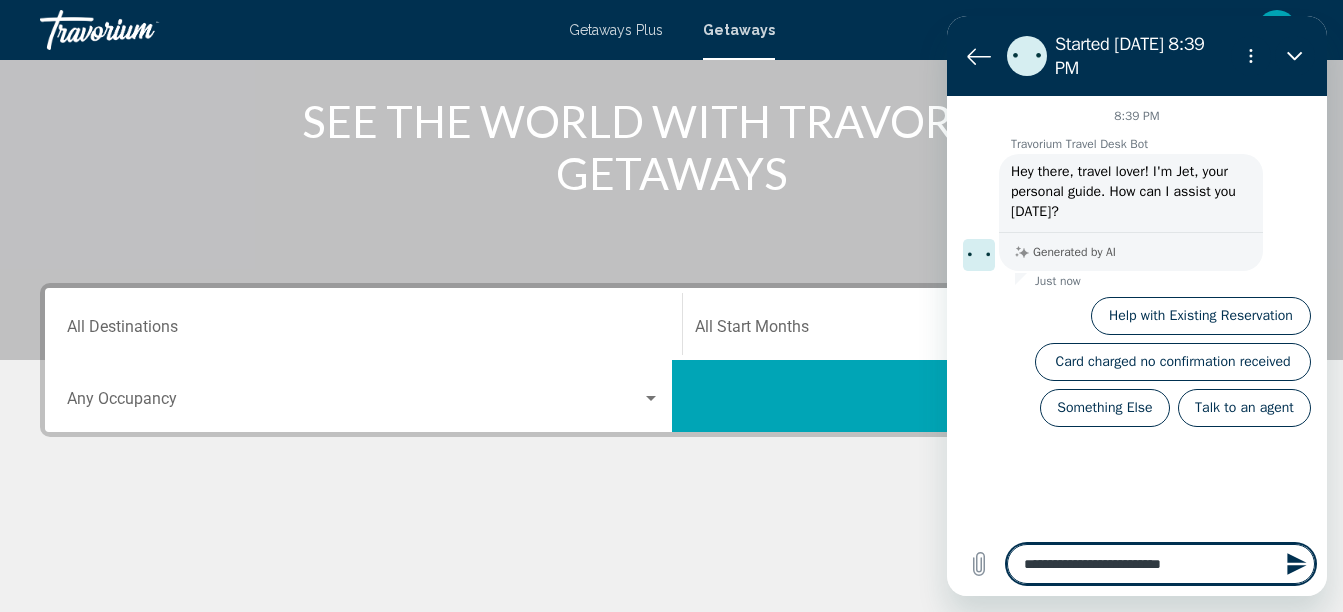 type on "**********" 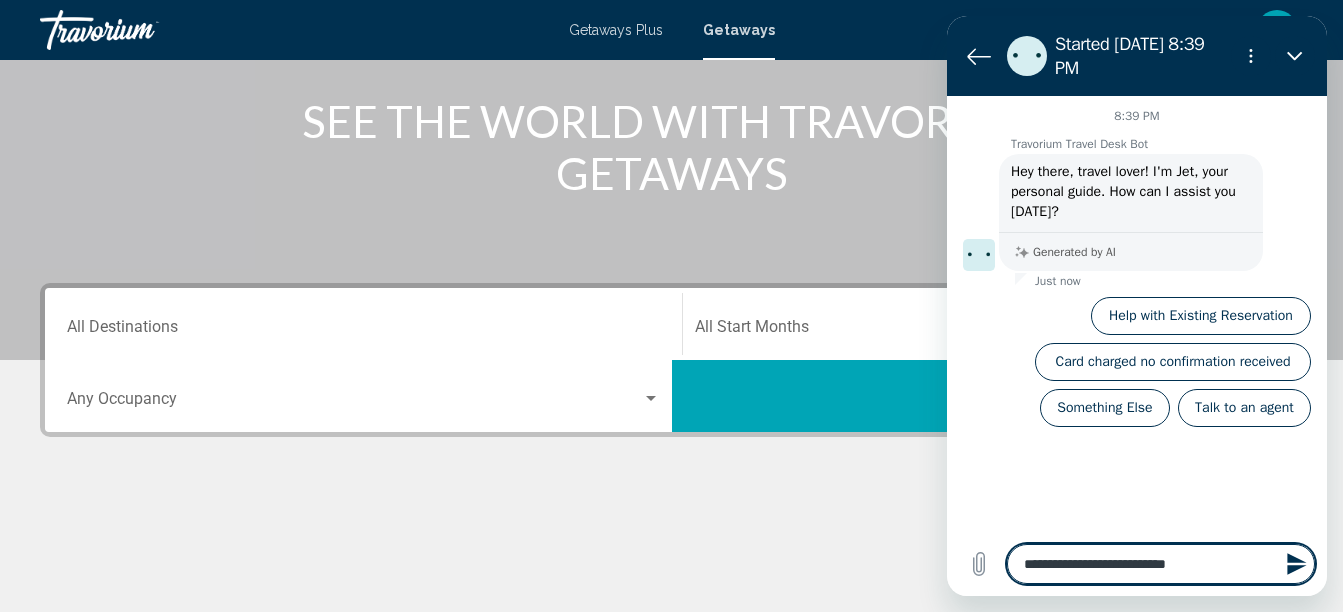 type on "**********" 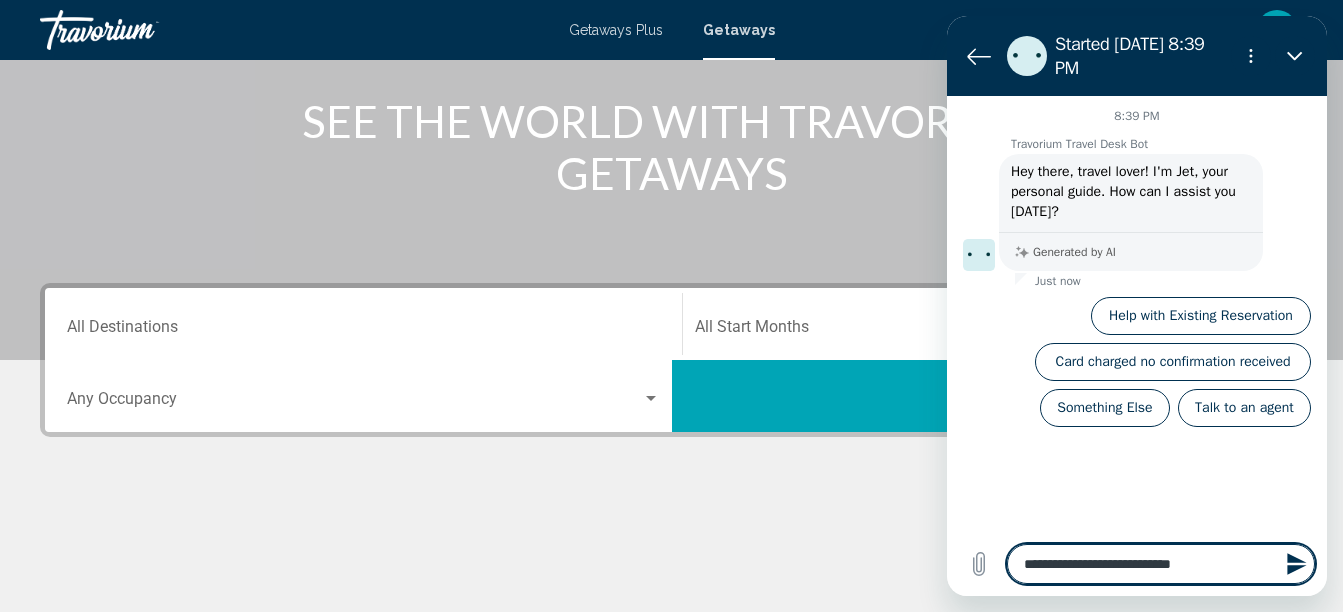 type on "**********" 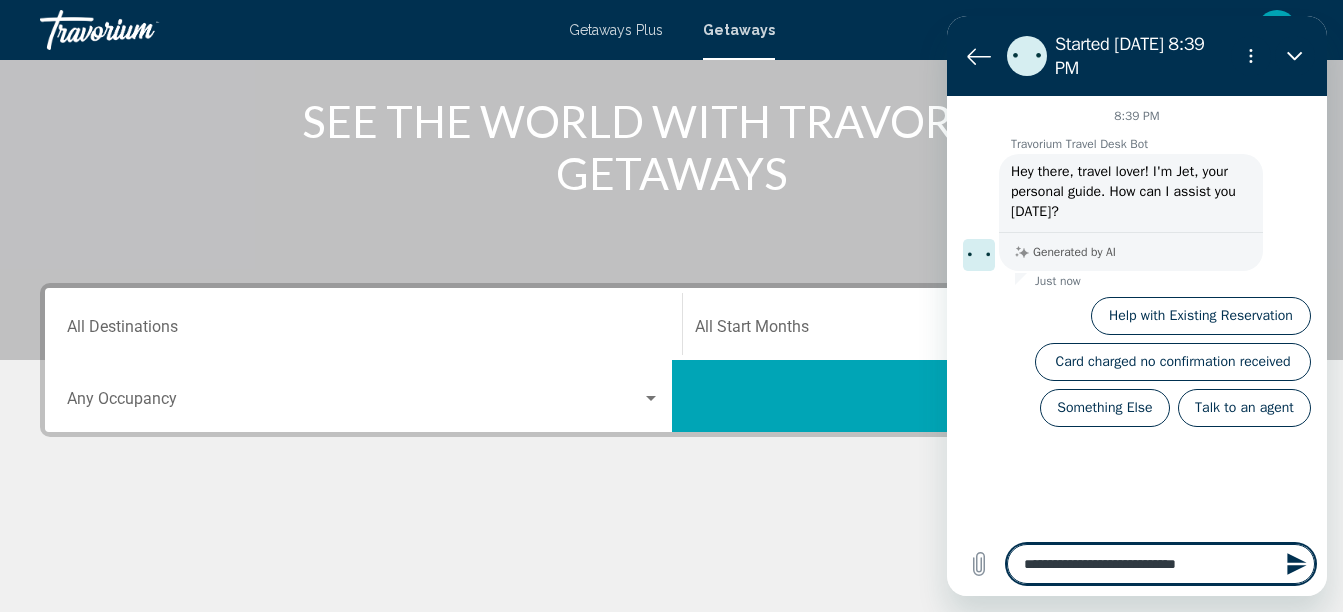 type on "**********" 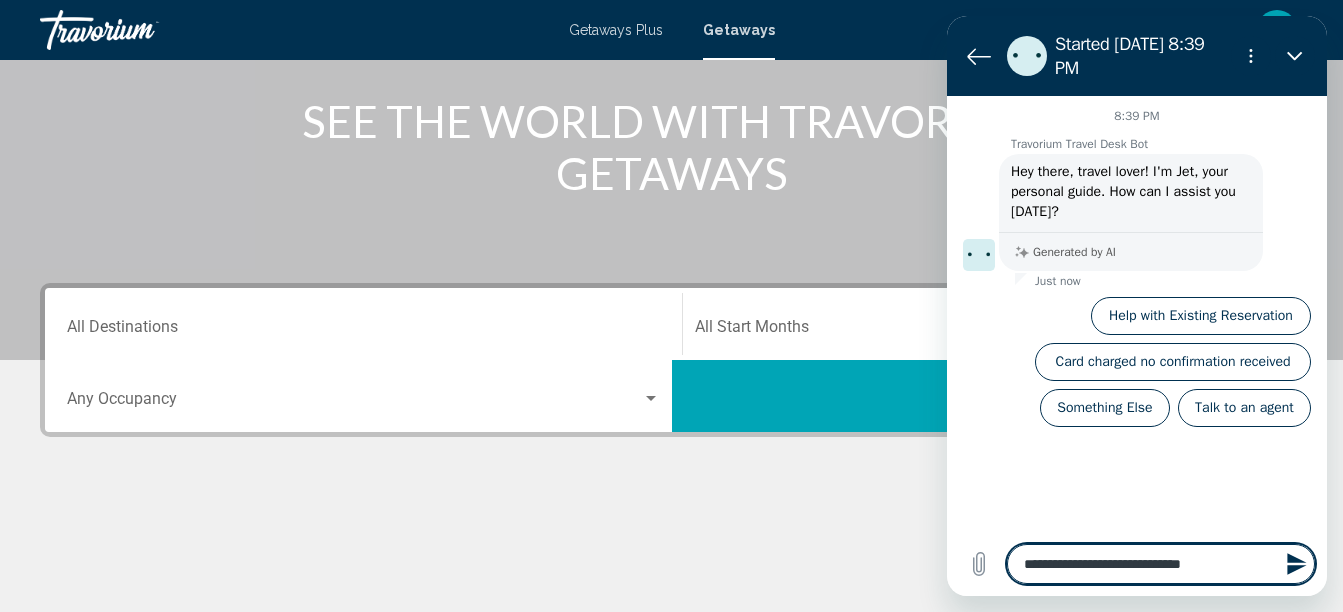 type on "**********" 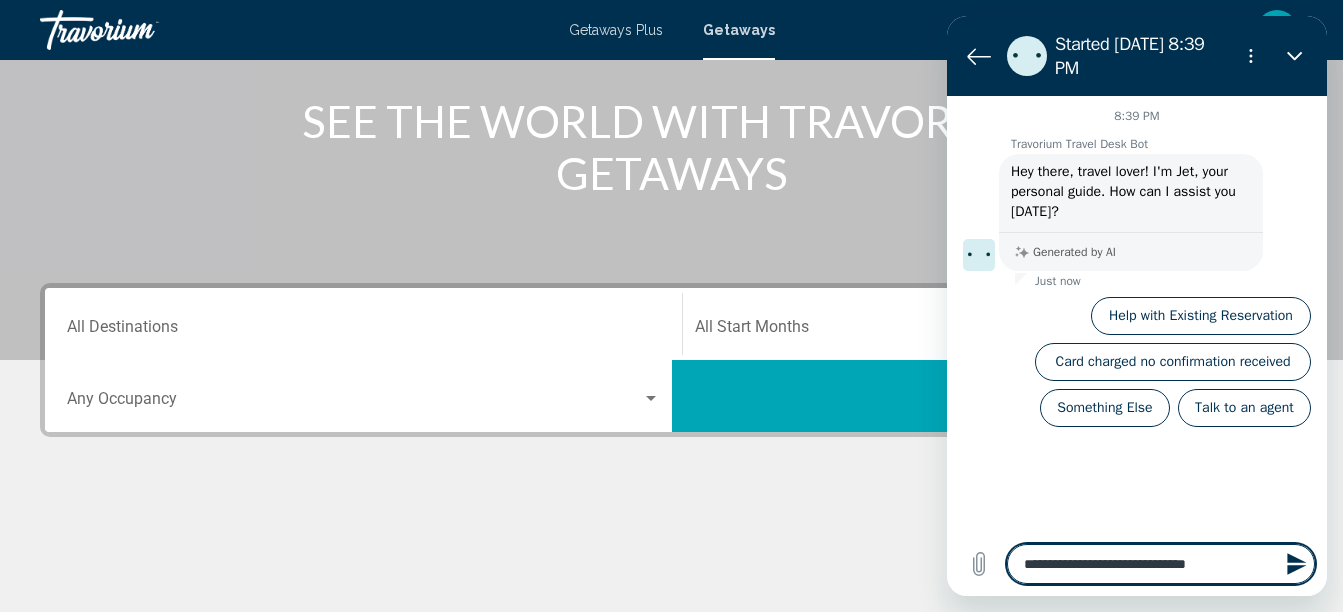 type on "**********" 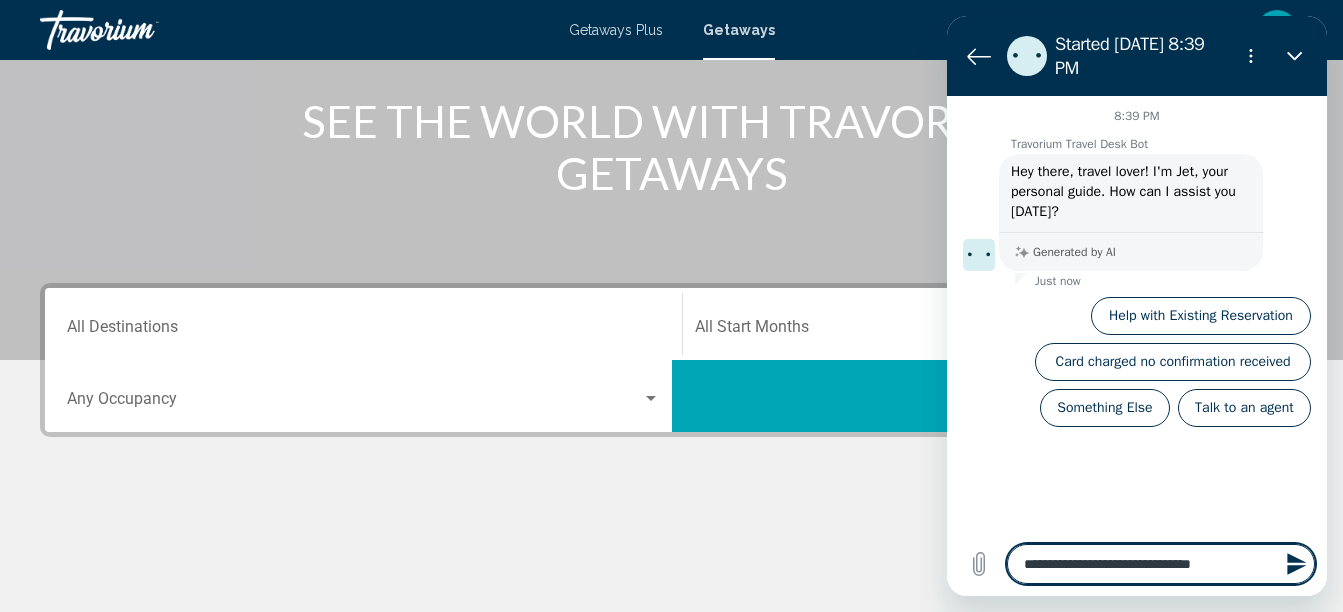 type on "**********" 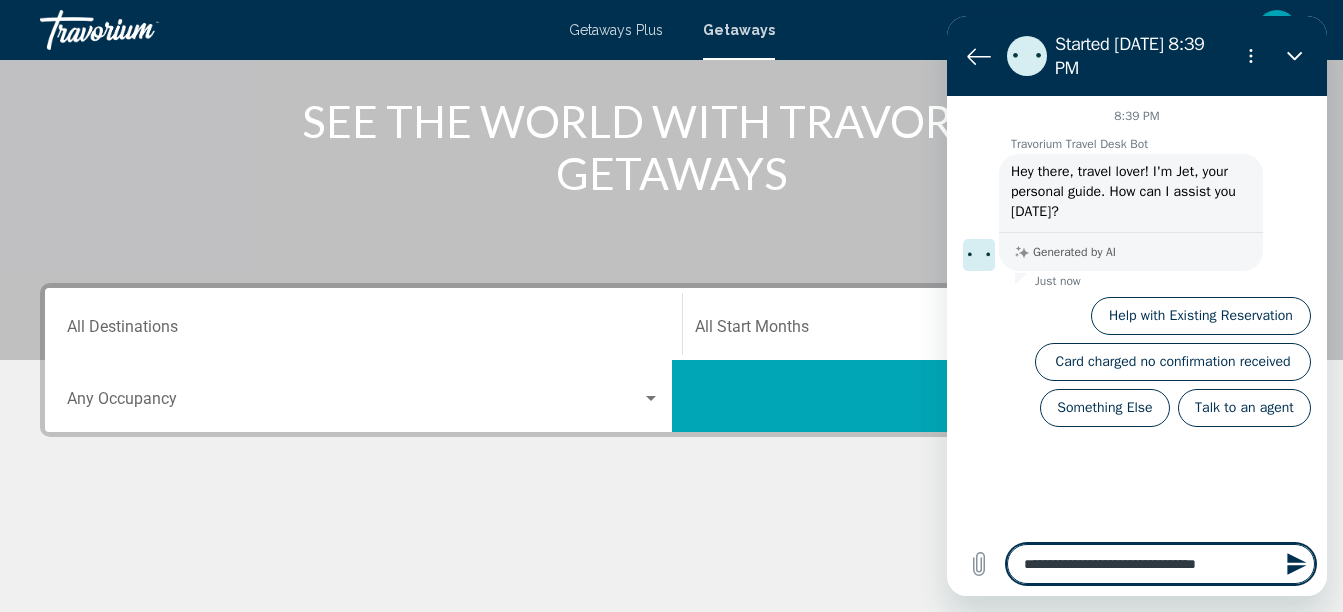 type on "**********" 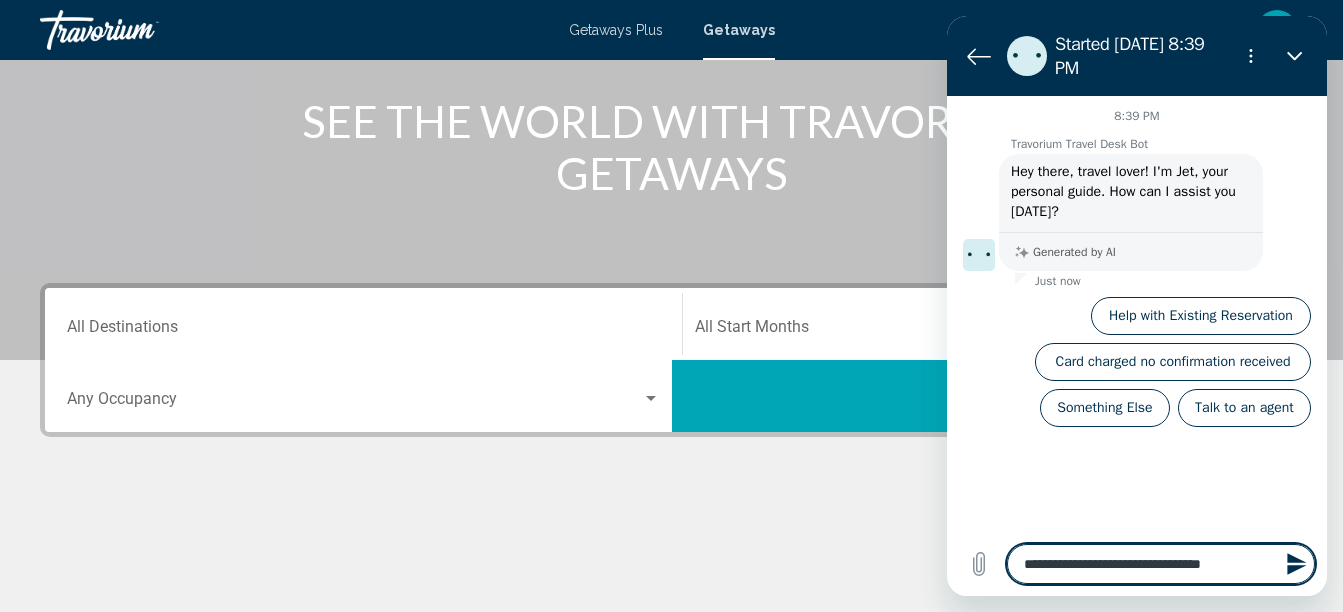 type on "**********" 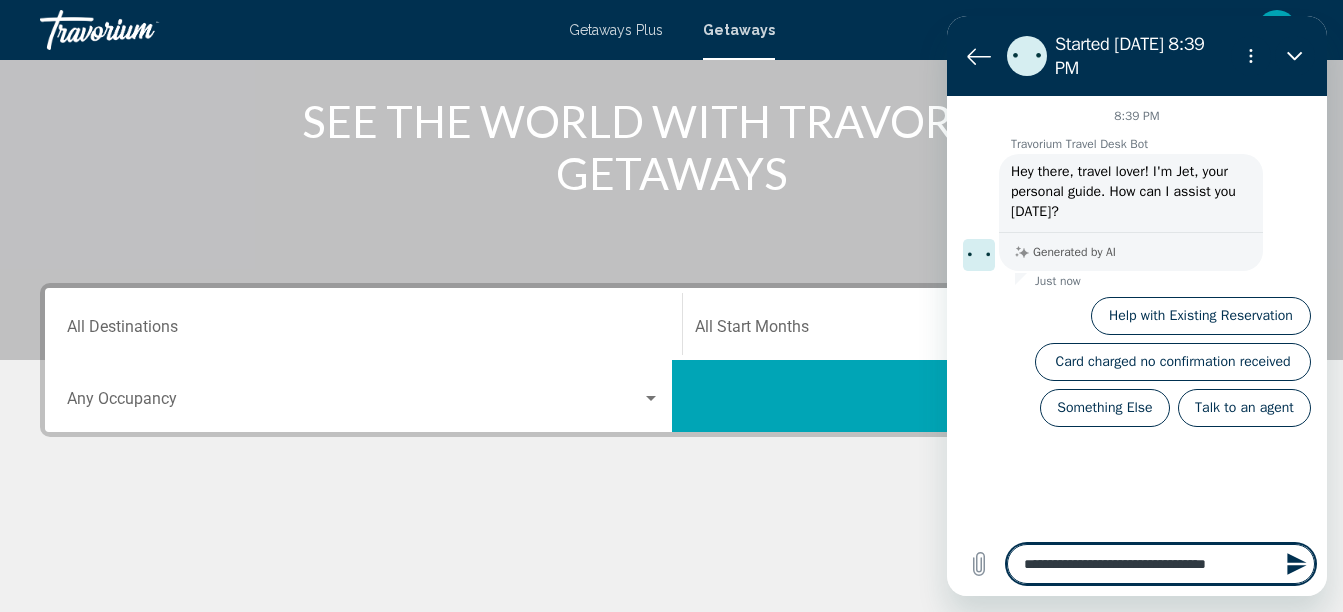 type on "*" 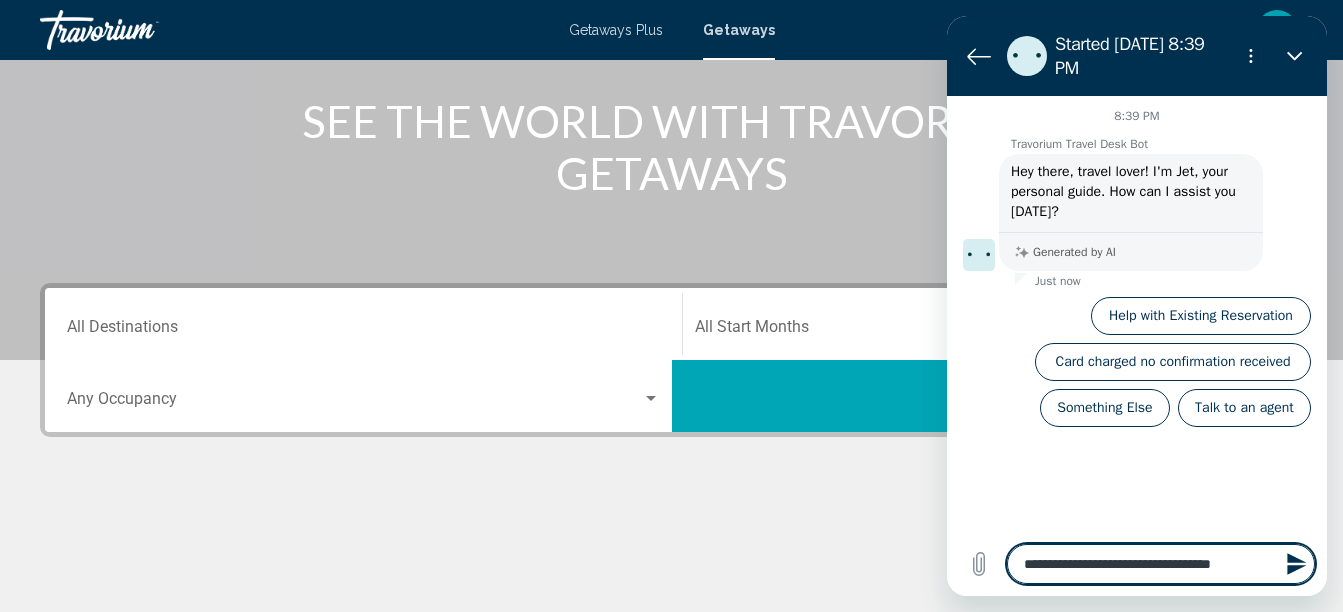 type on "**********" 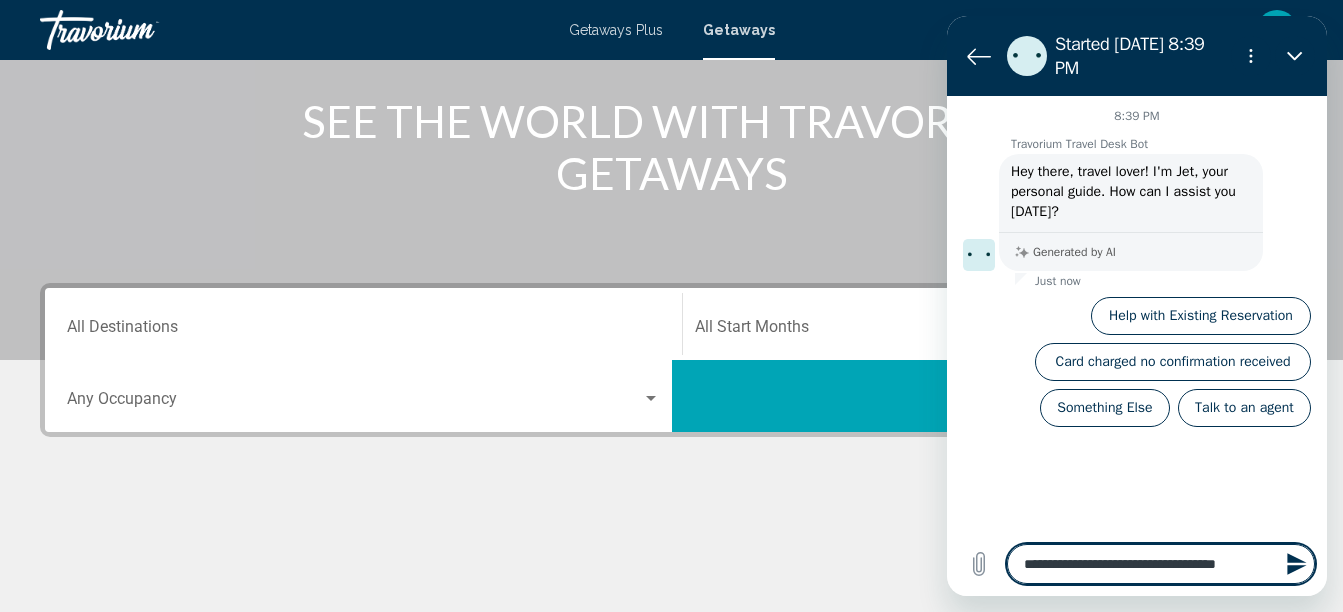 type on "**********" 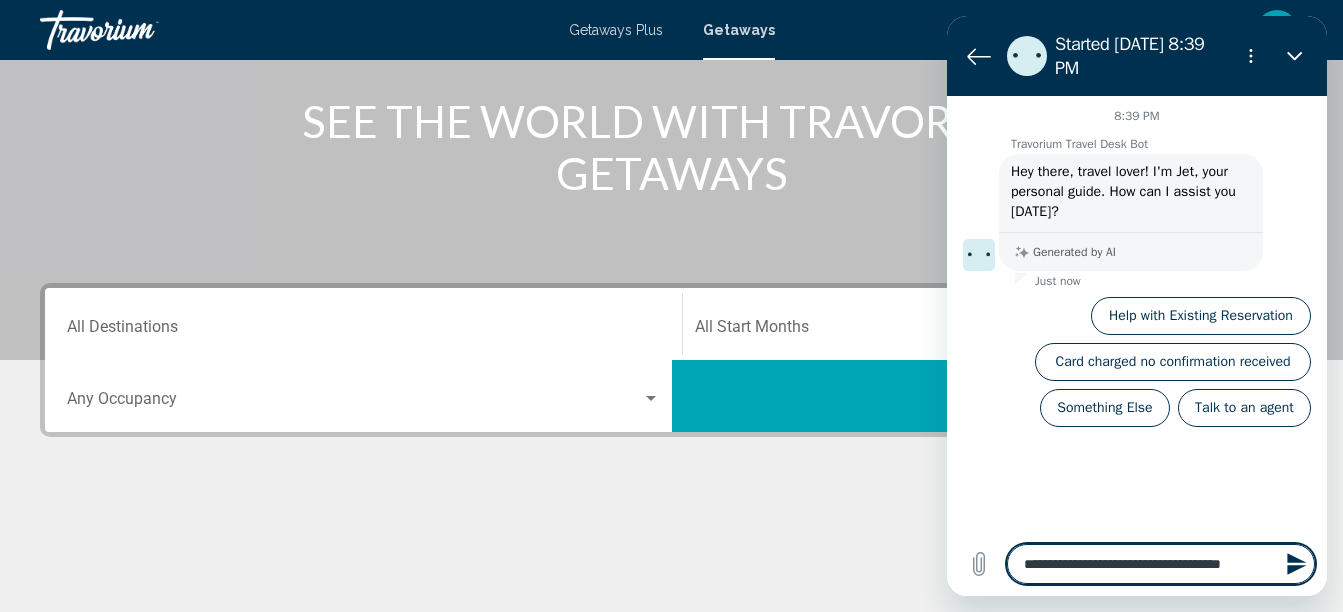 type on "**********" 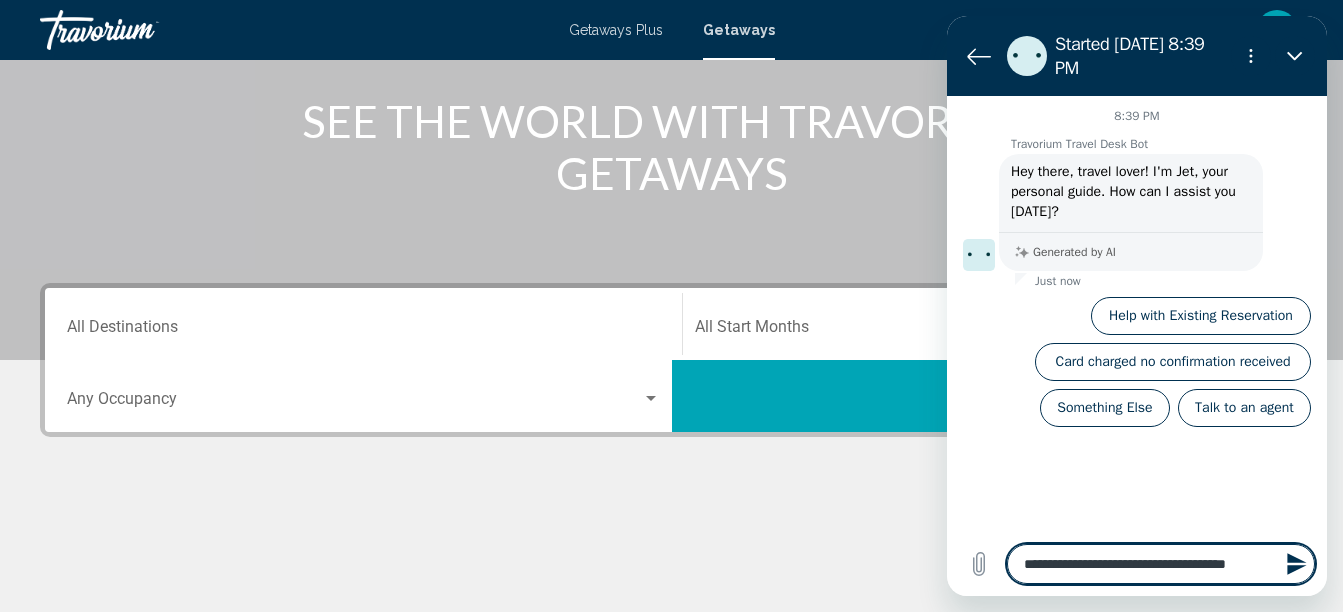 type on "**********" 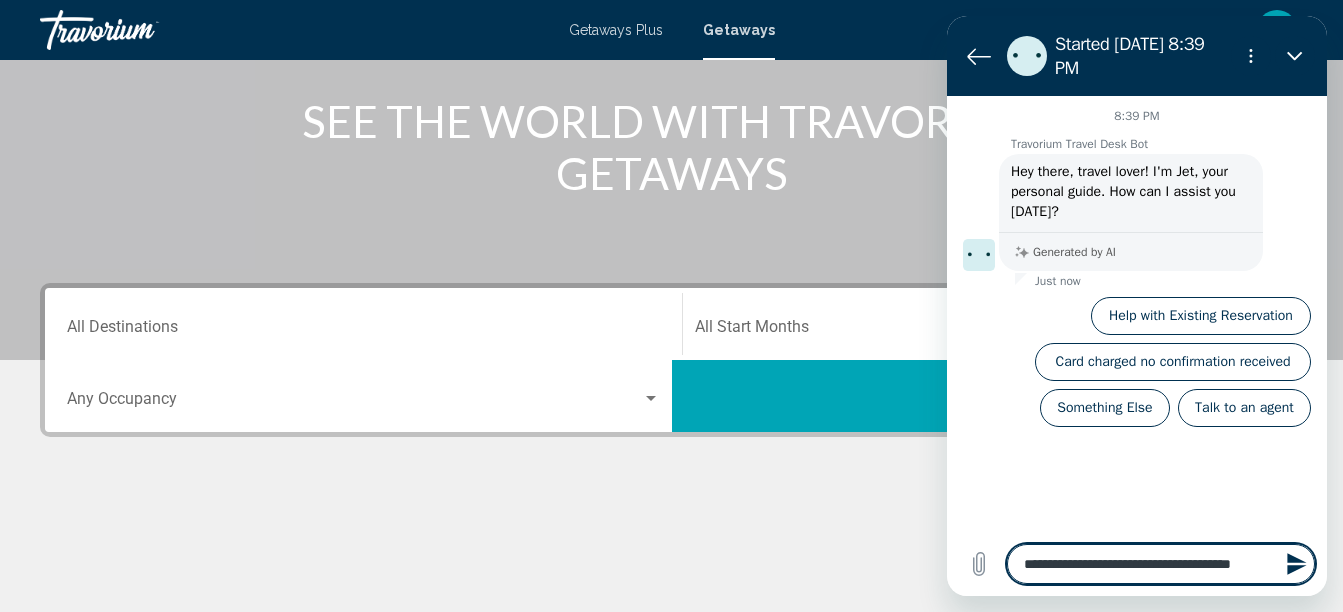 type on "**********" 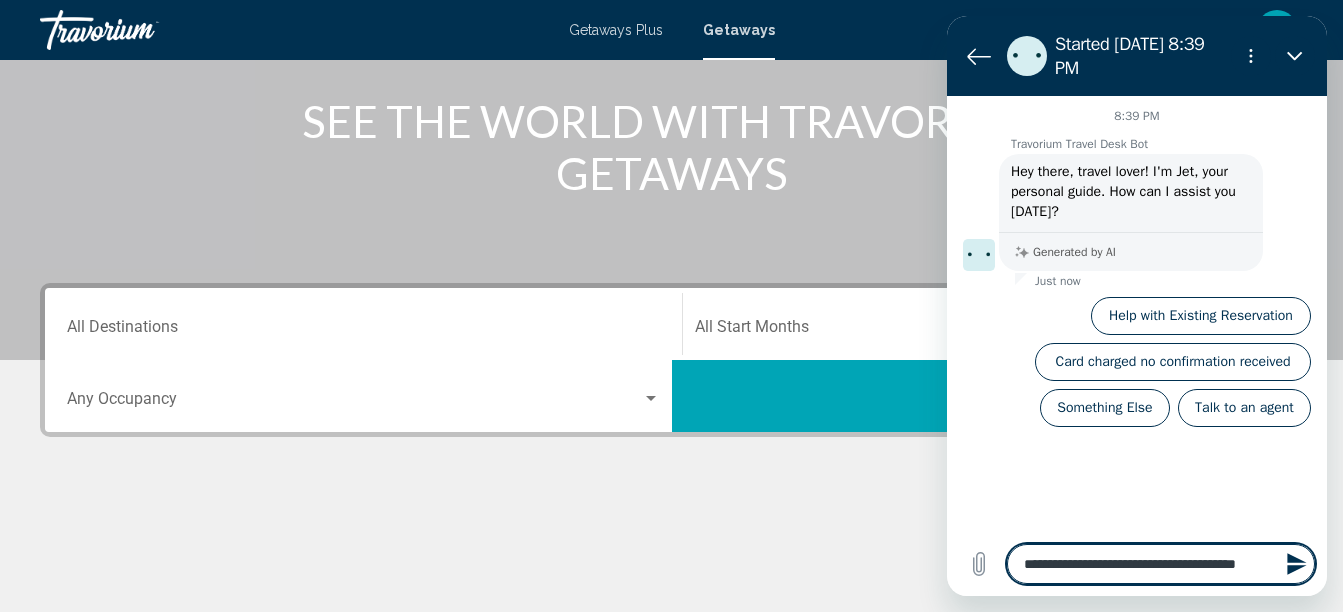 type on "**********" 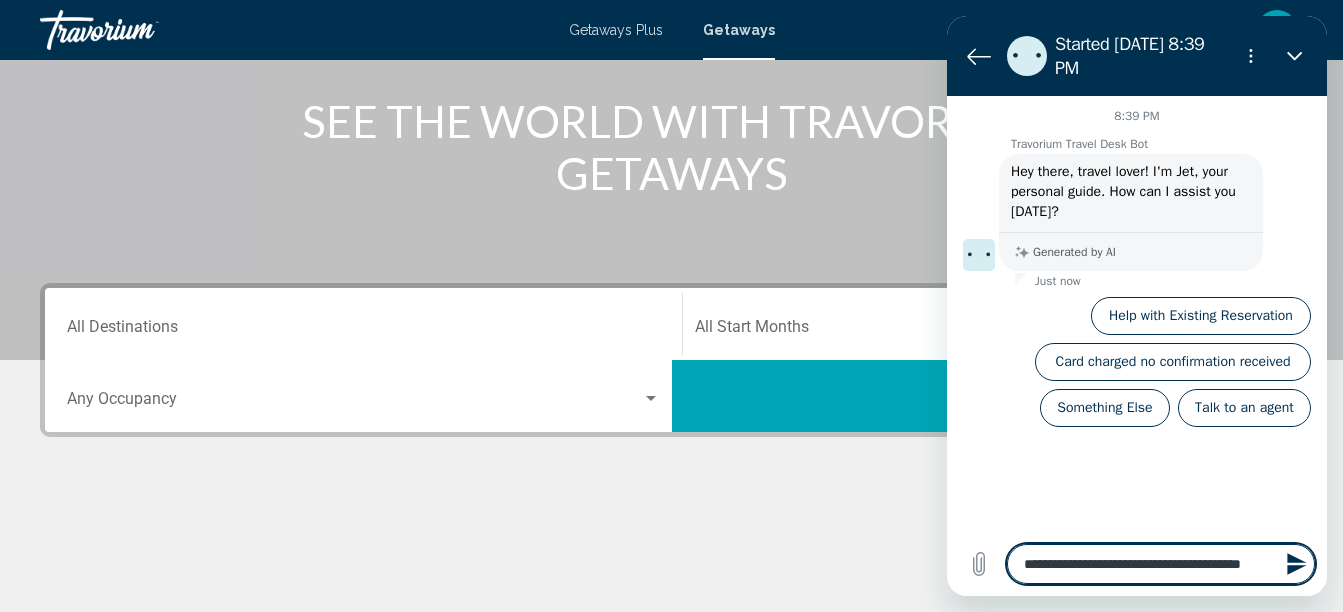 type on "**********" 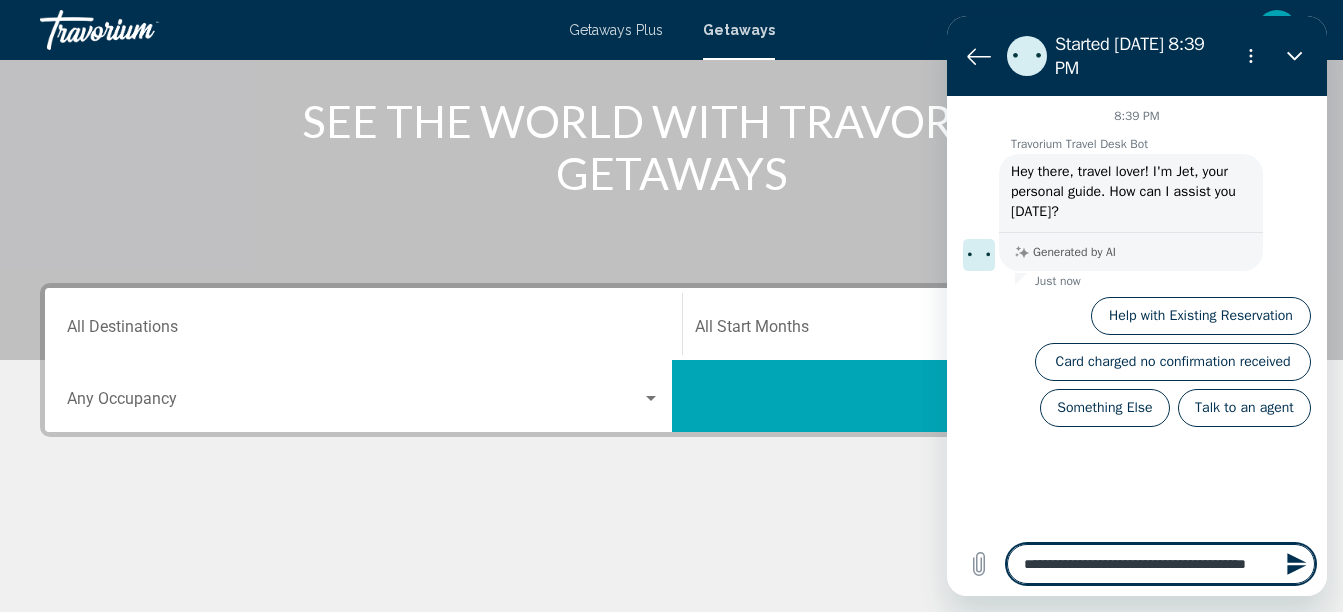 type on "*" 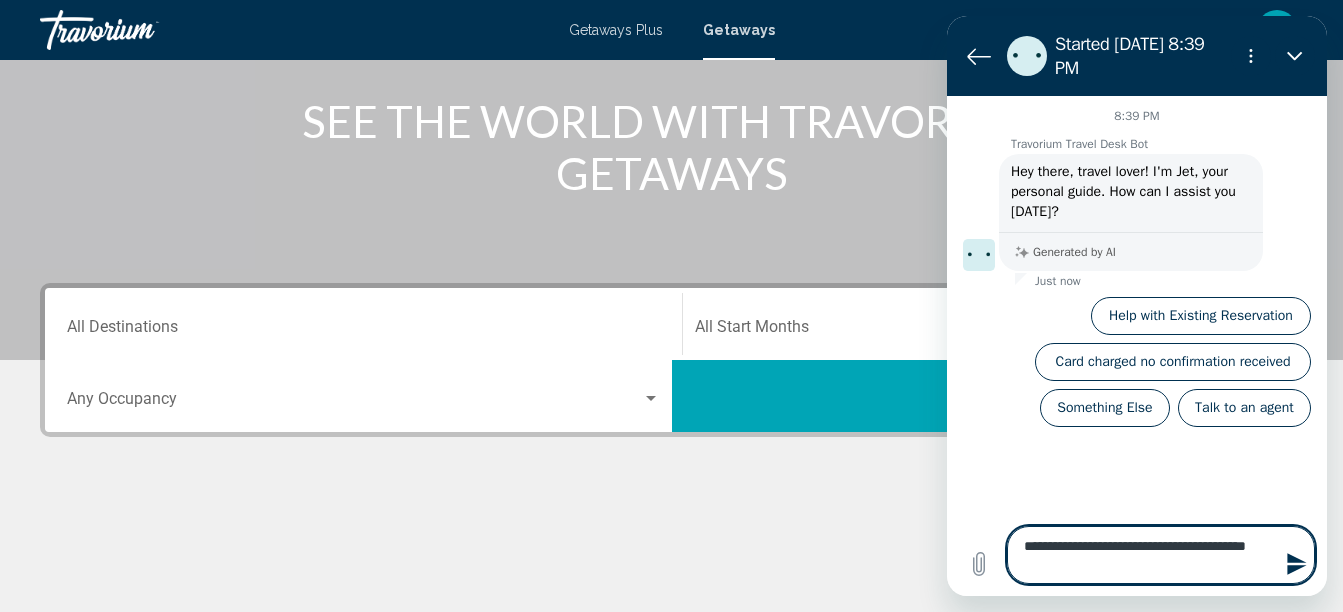 type on "**********" 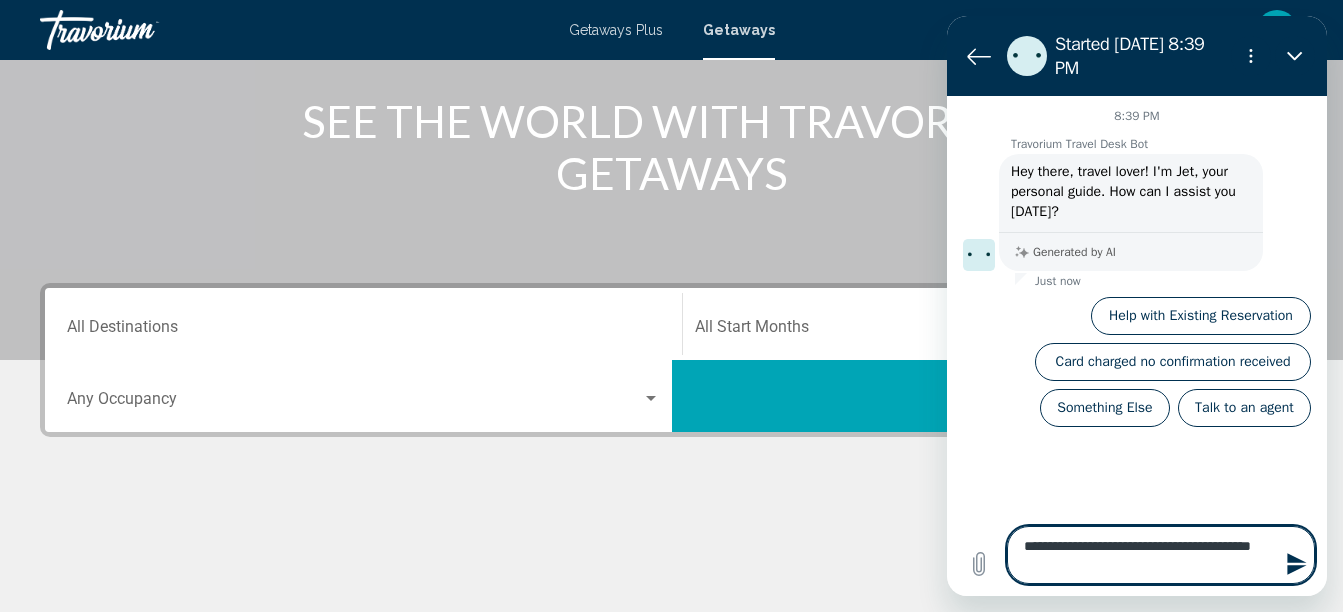 type on "**********" 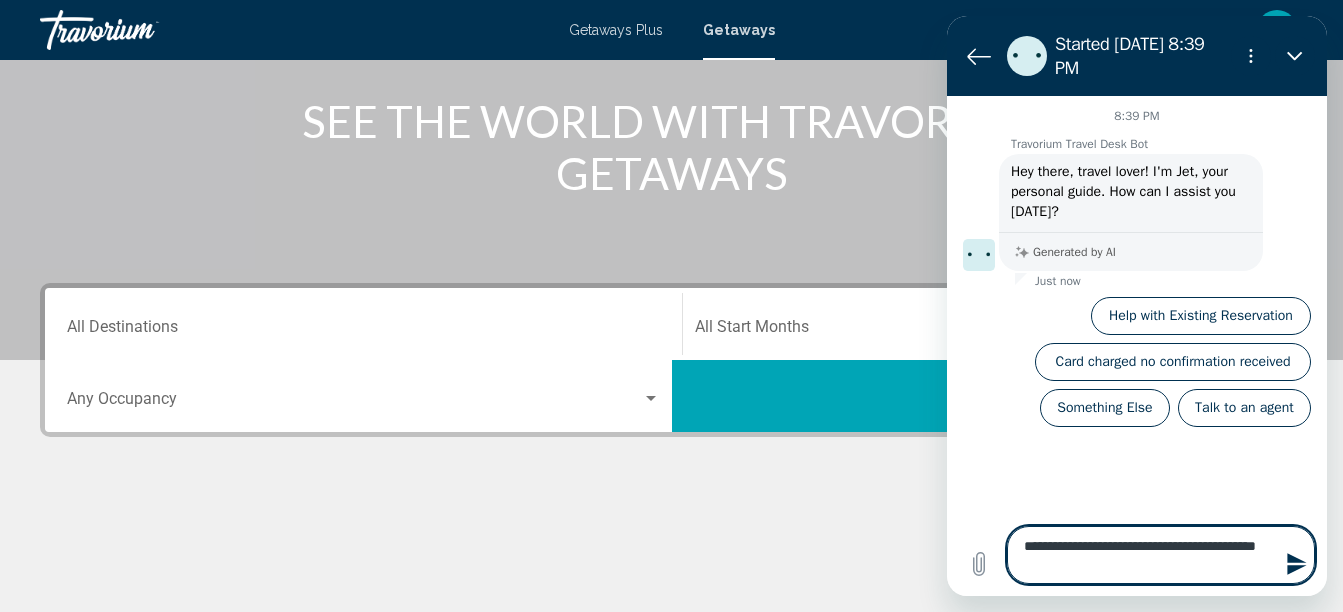 type on "**********" 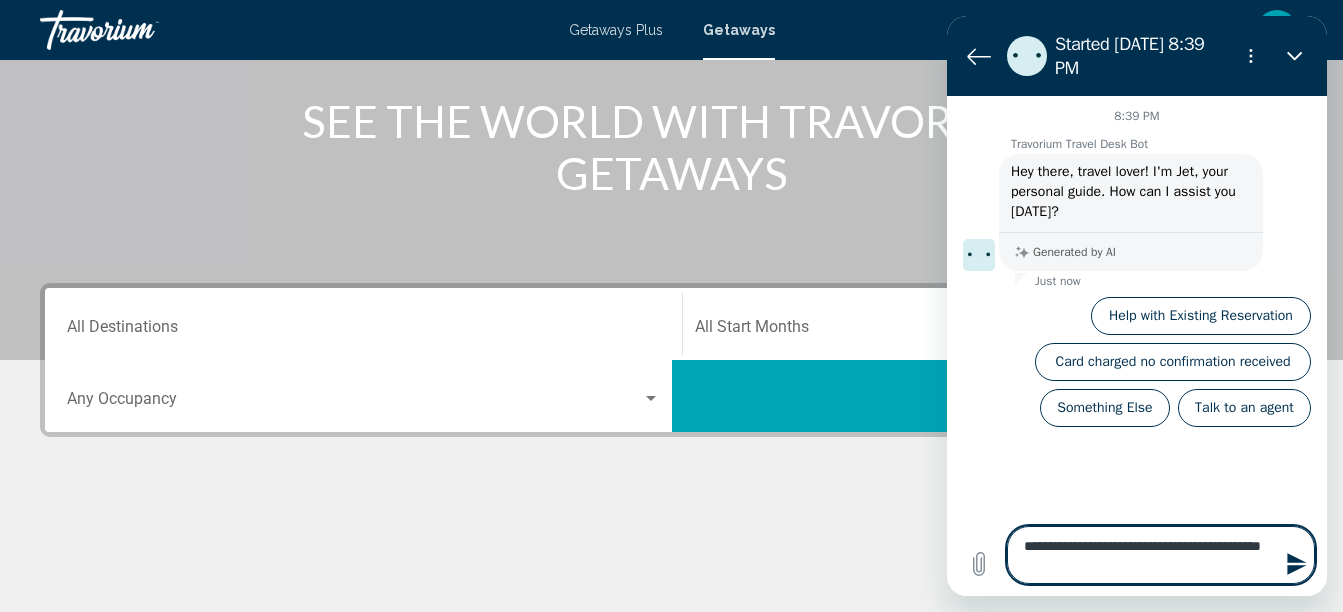 type on "**********" 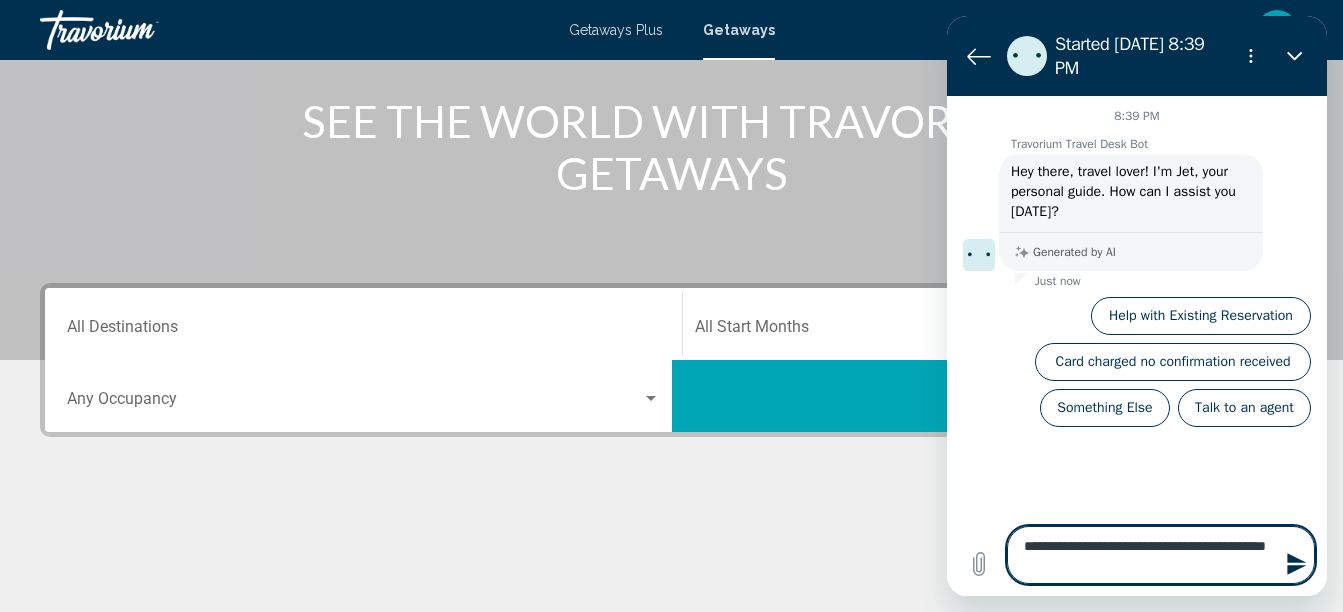 type on "**********" 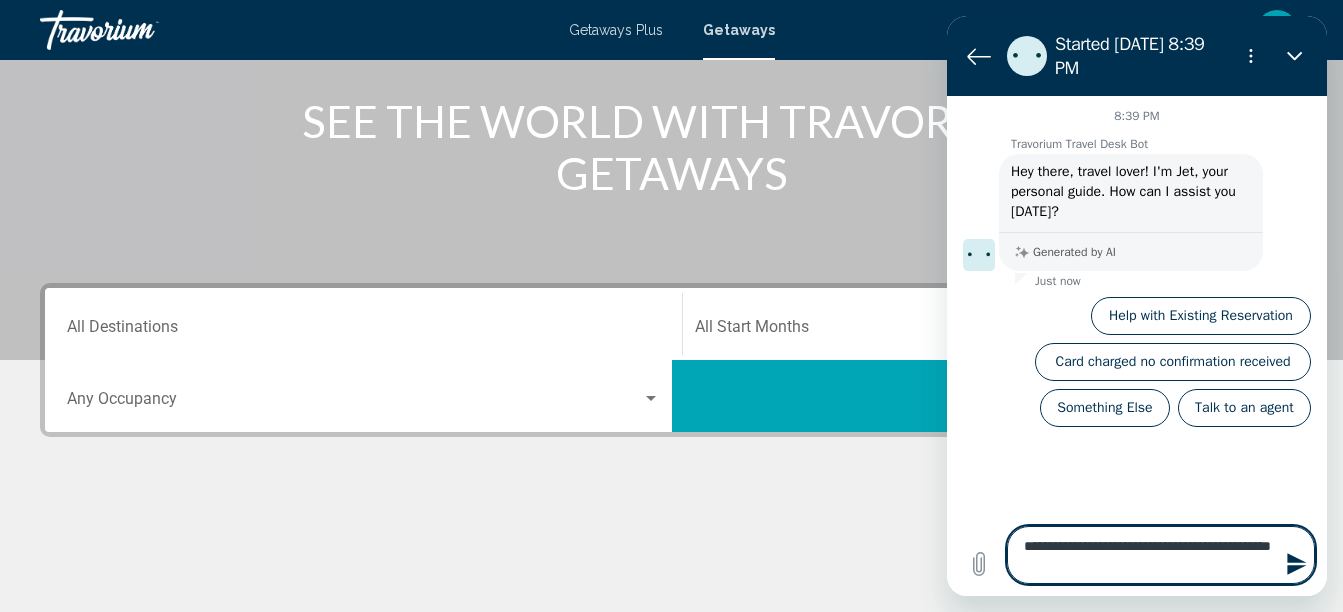 type on "**********" 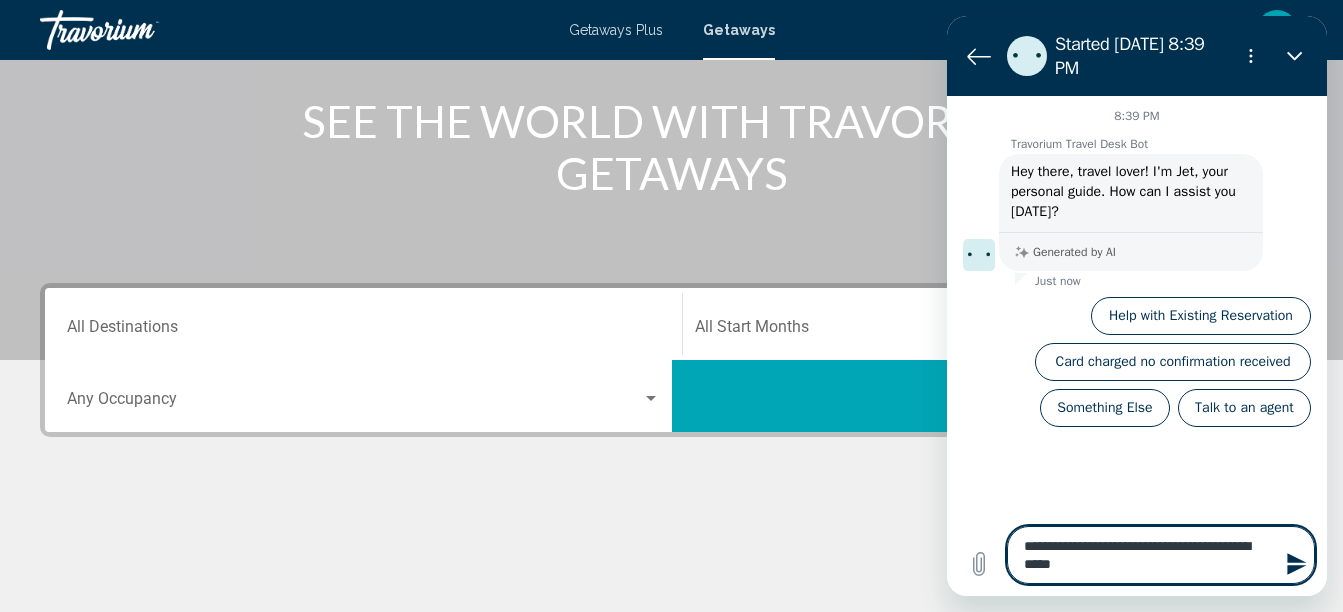 type on "**********" 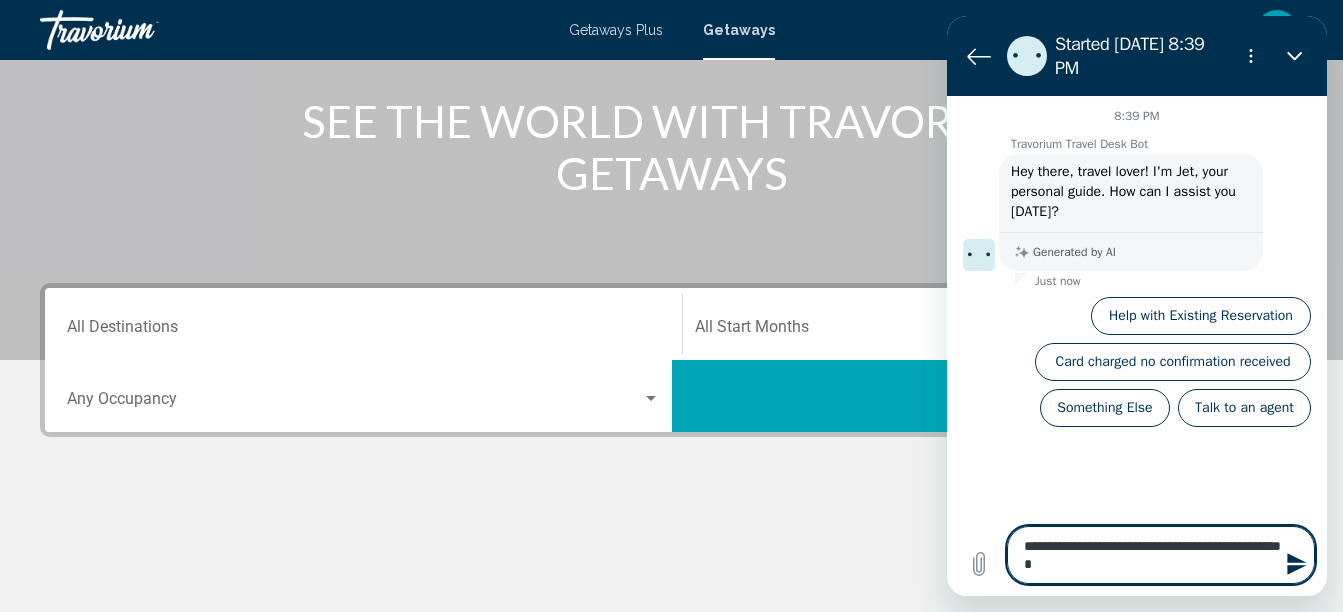 type on "**********" 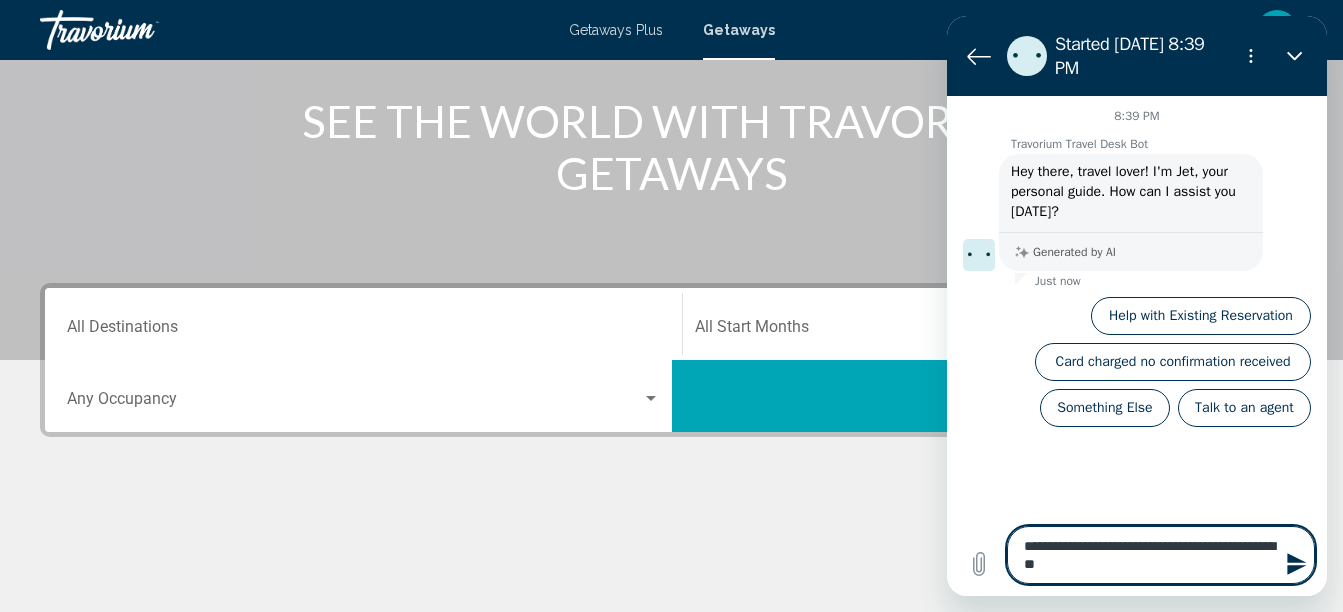 type on "**********" 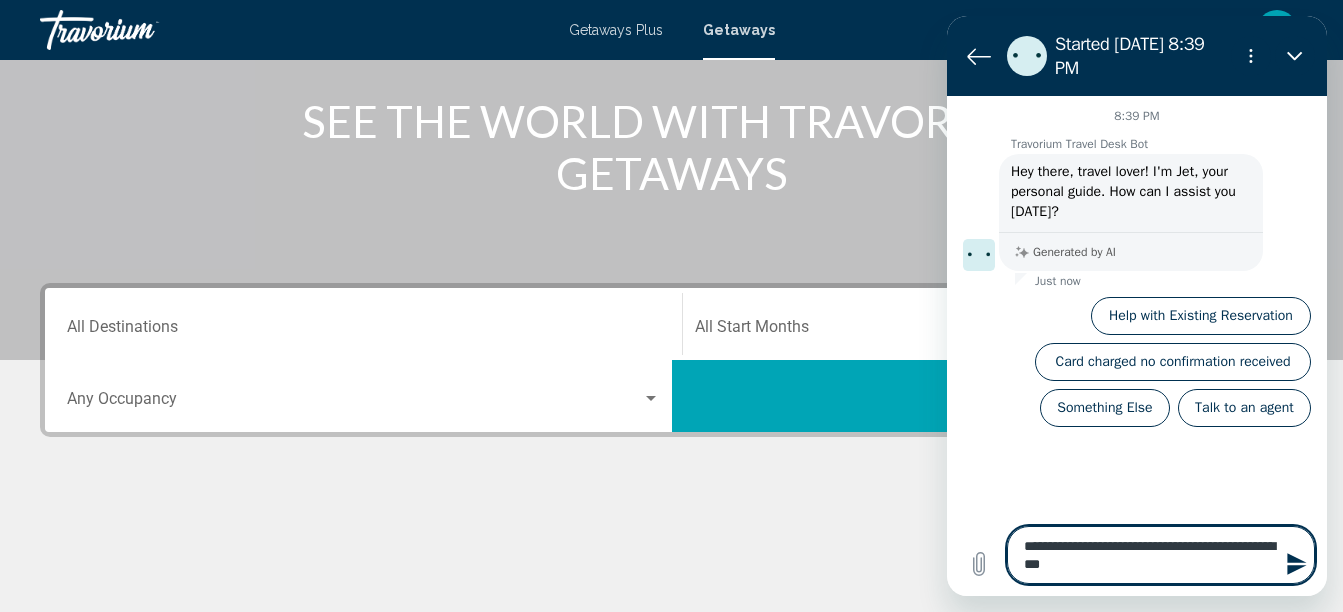 type on "**********" 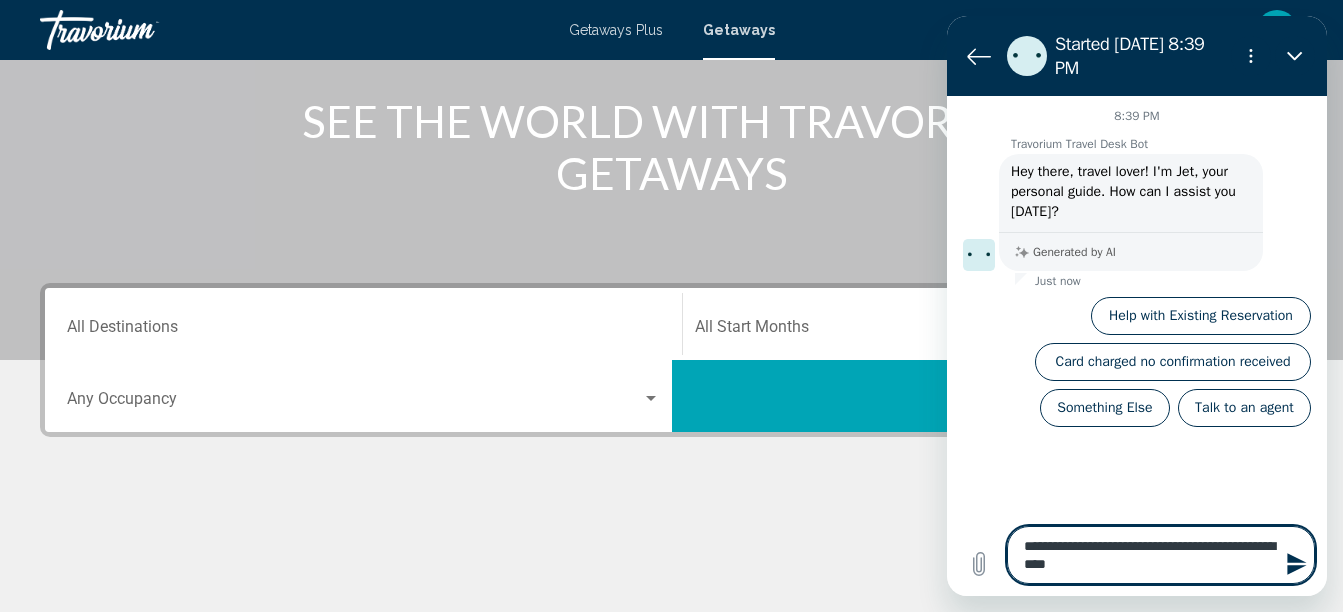type on "**********" 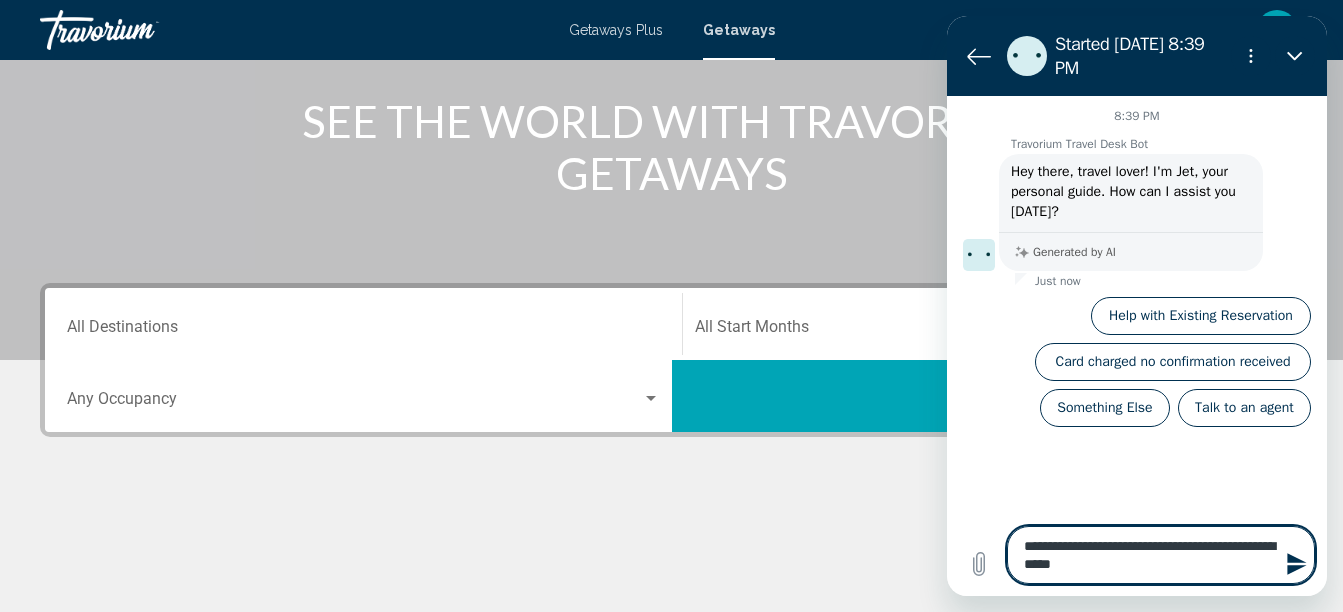 type on "**********" 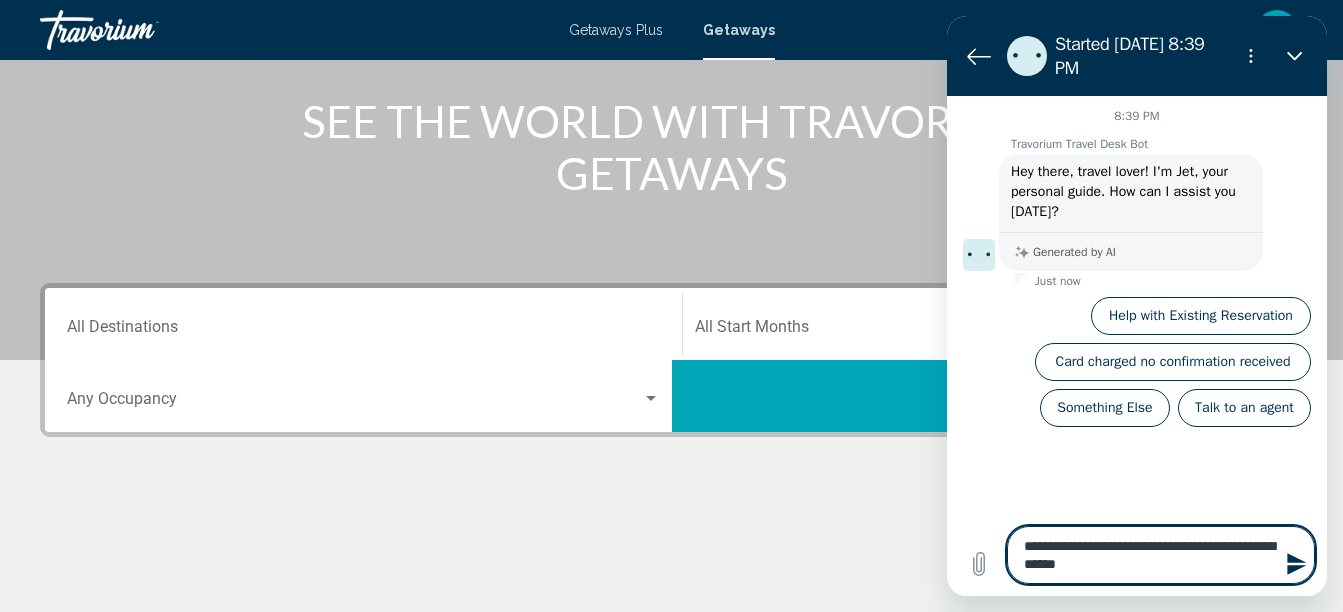 type on "**********" 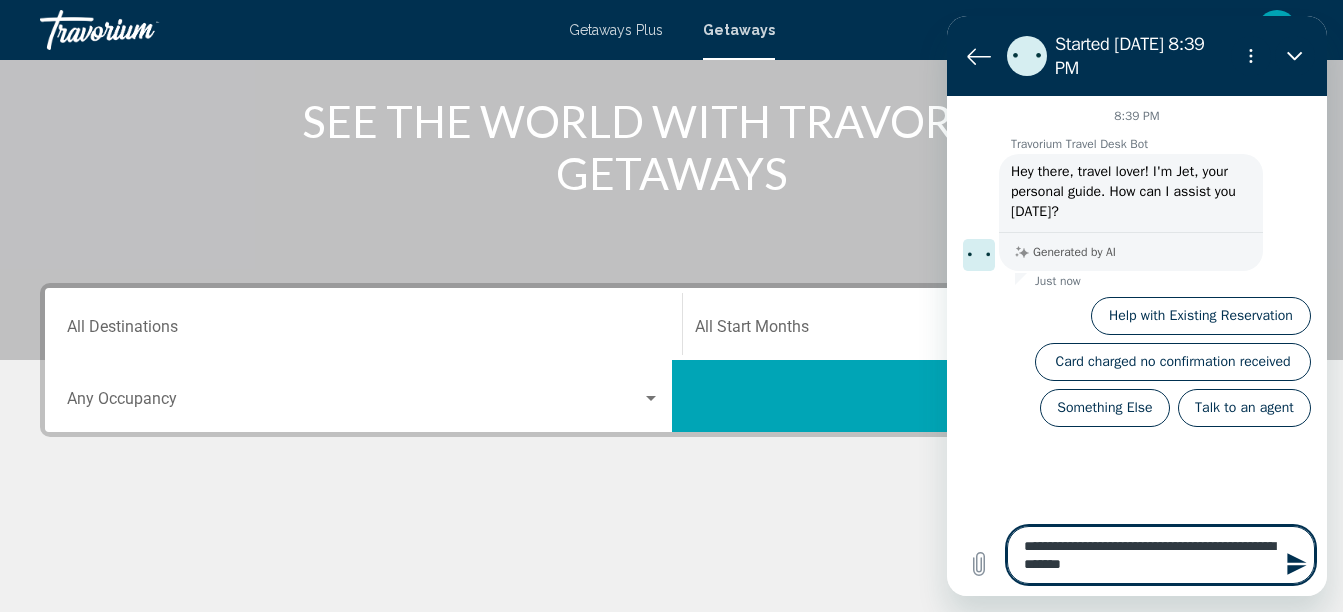 type on "**********" 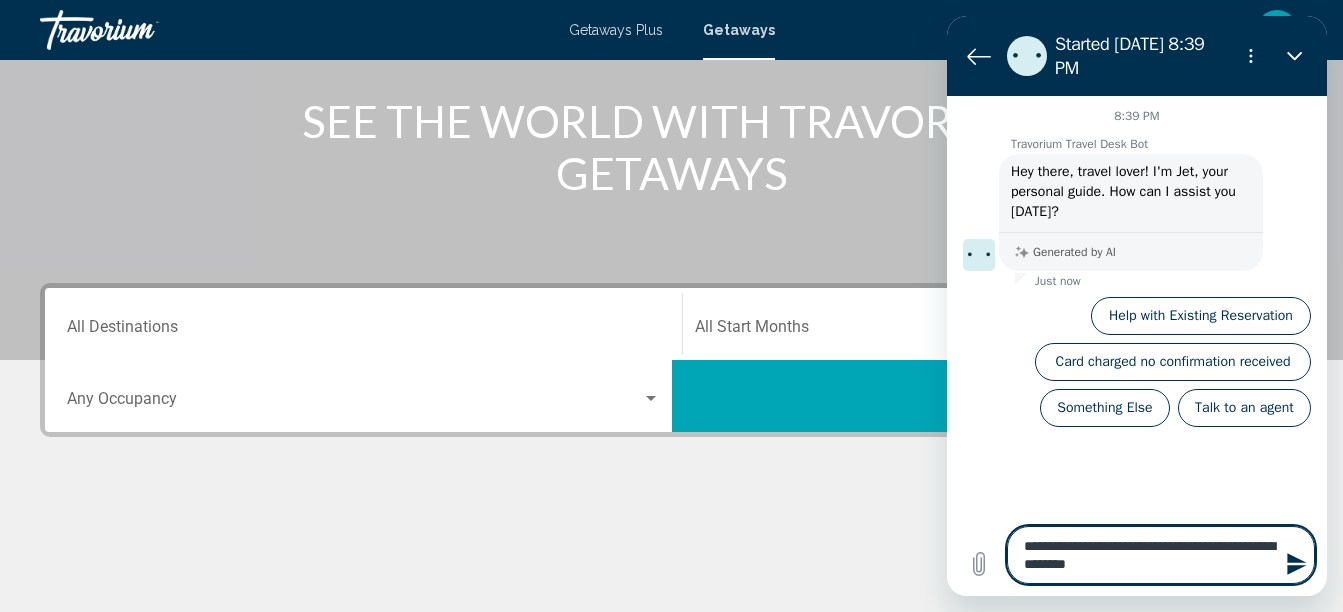 type on "**********" 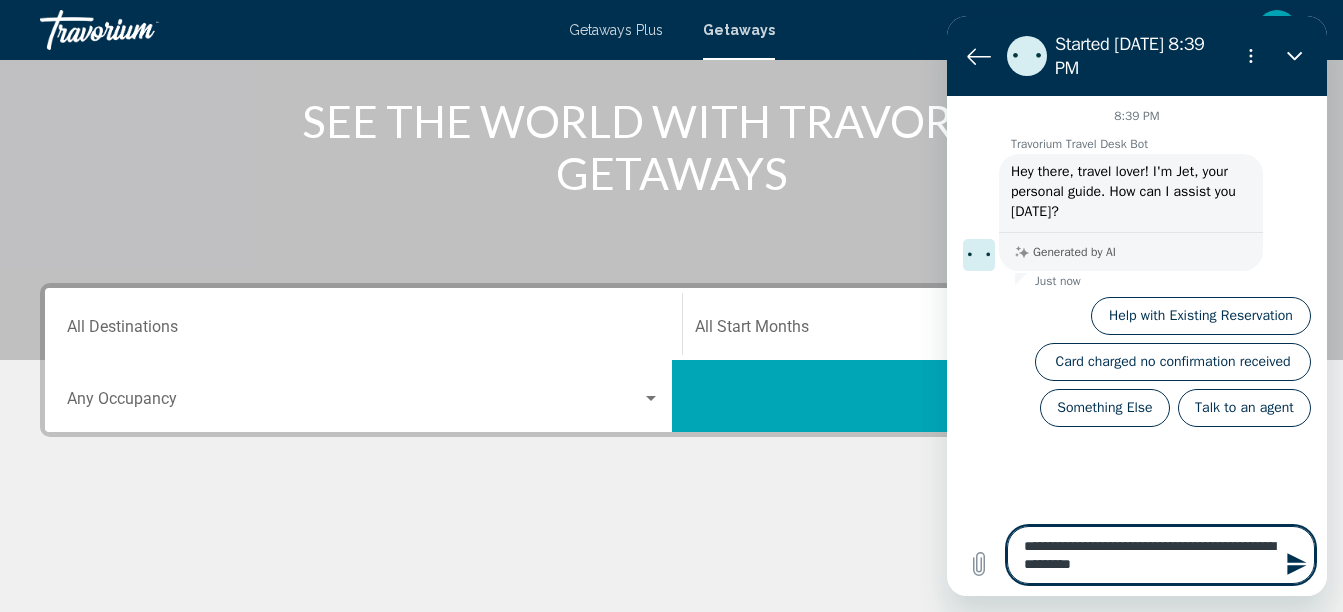 type on "**********" 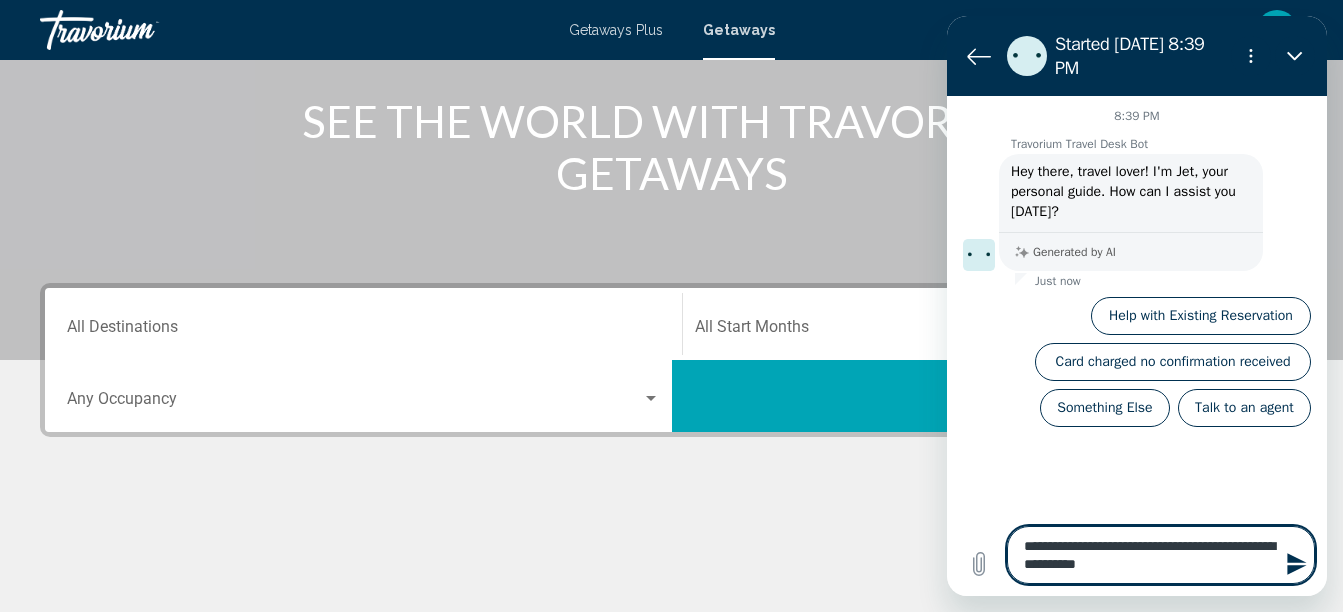 type on "*" 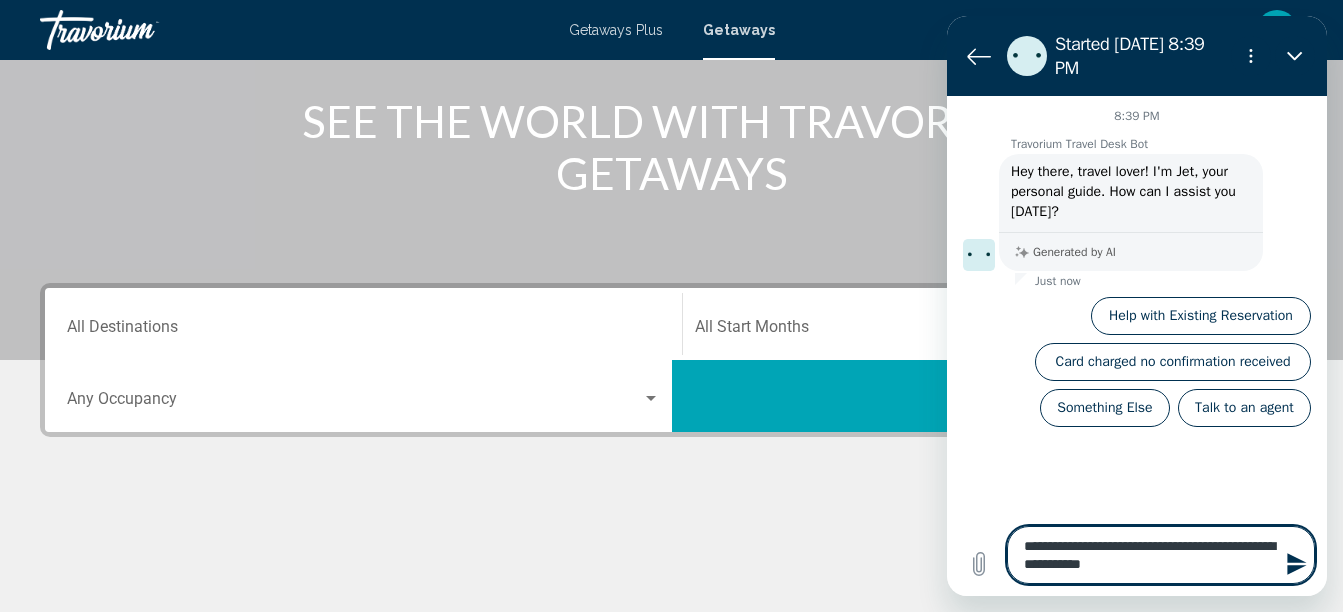 type on "**********" 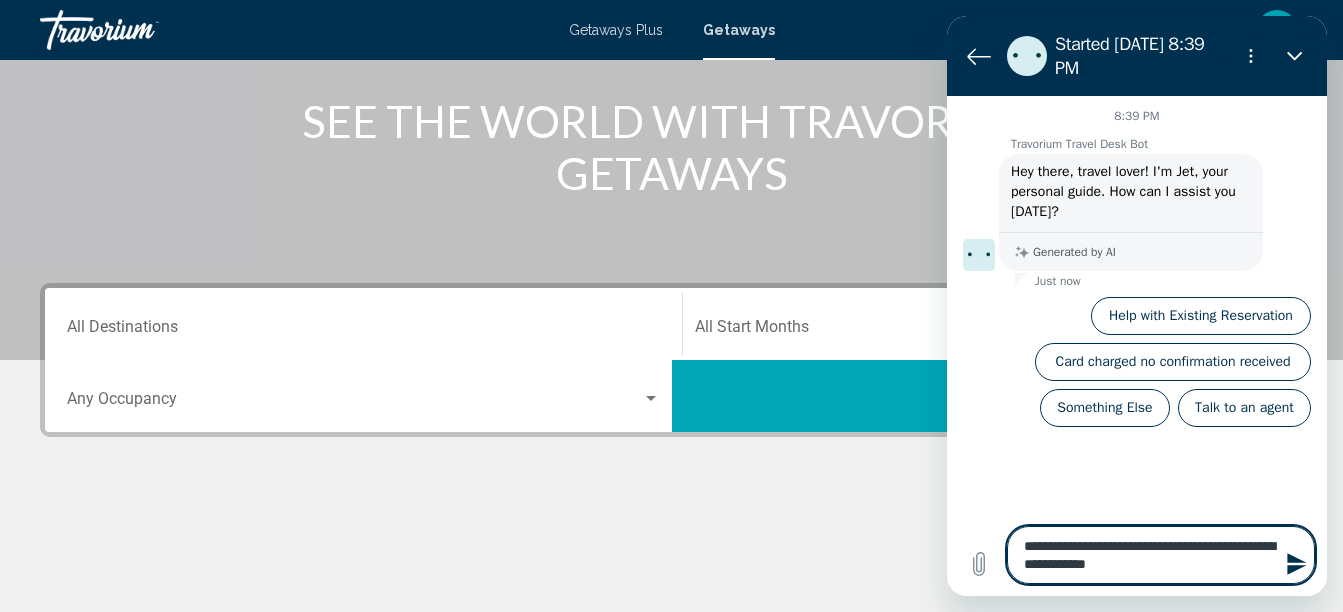 type on "**********" 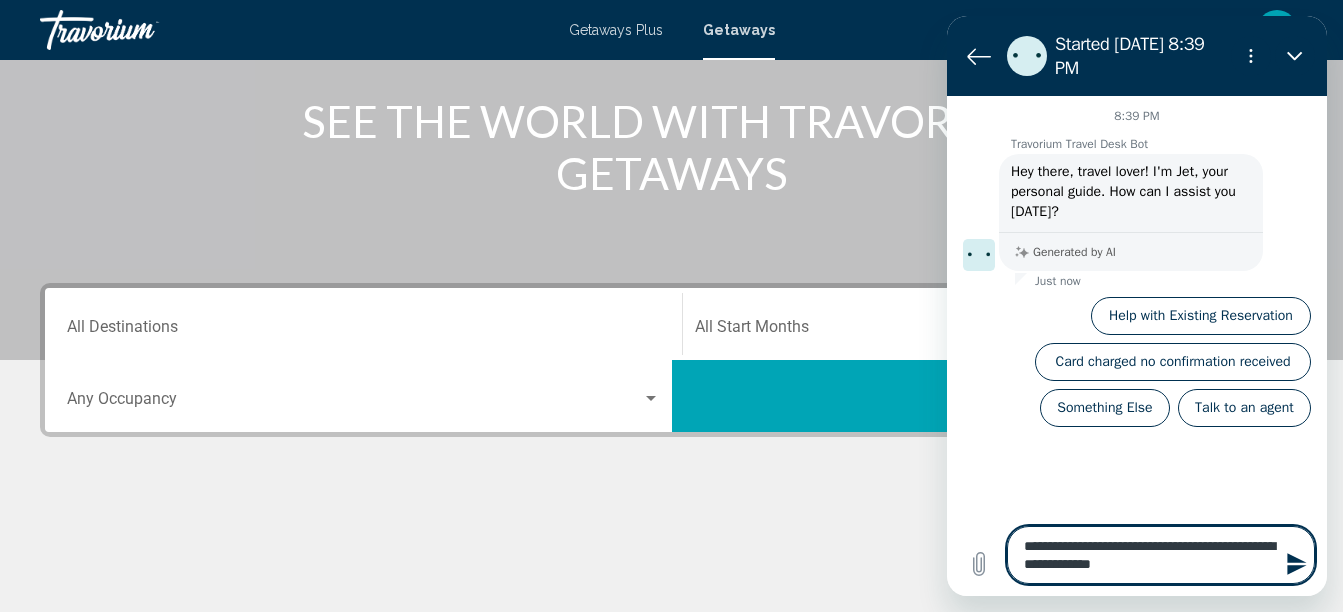 type on "**********" 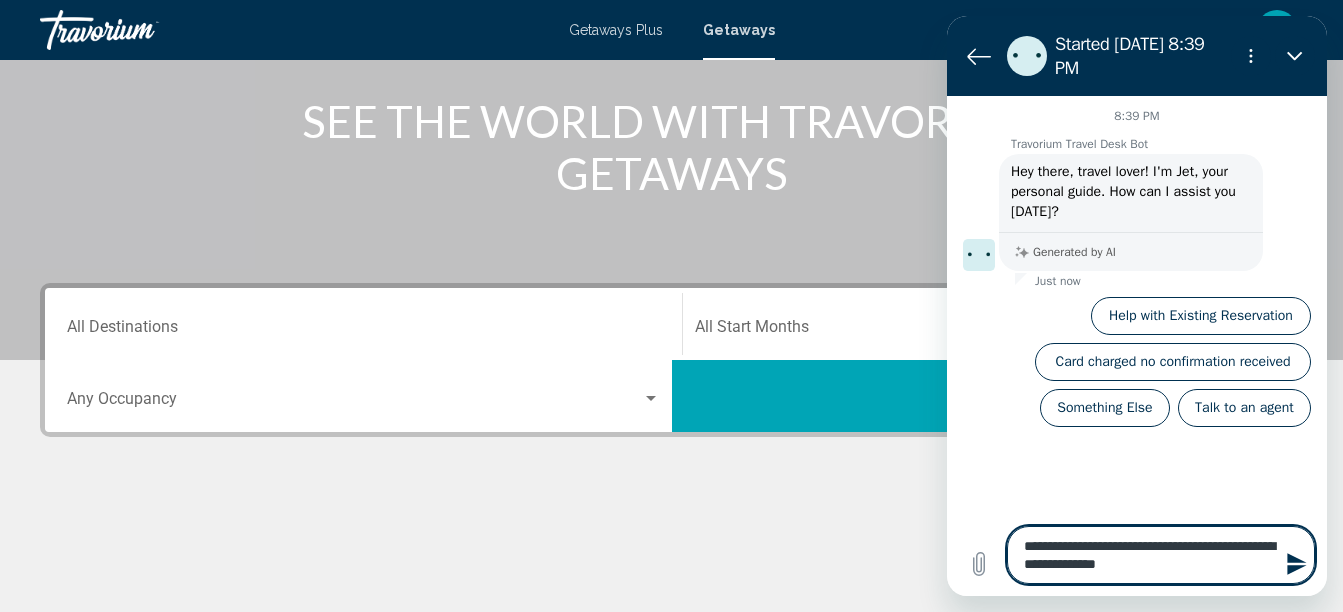 type on "**********" 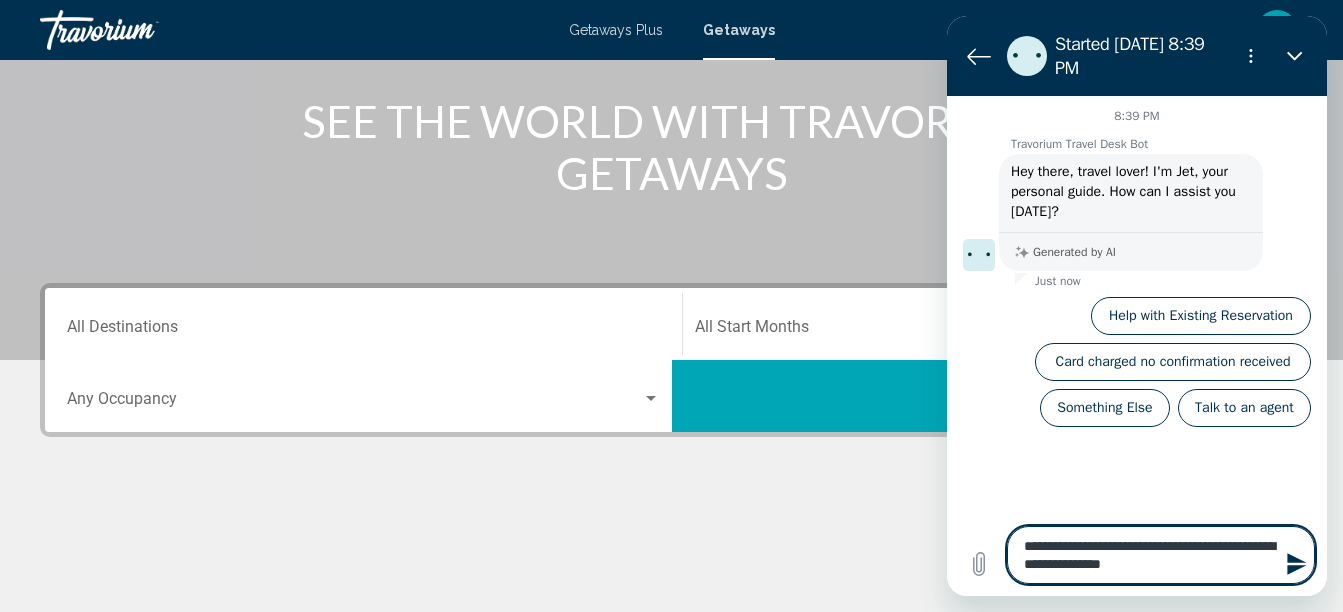 type on "**********" 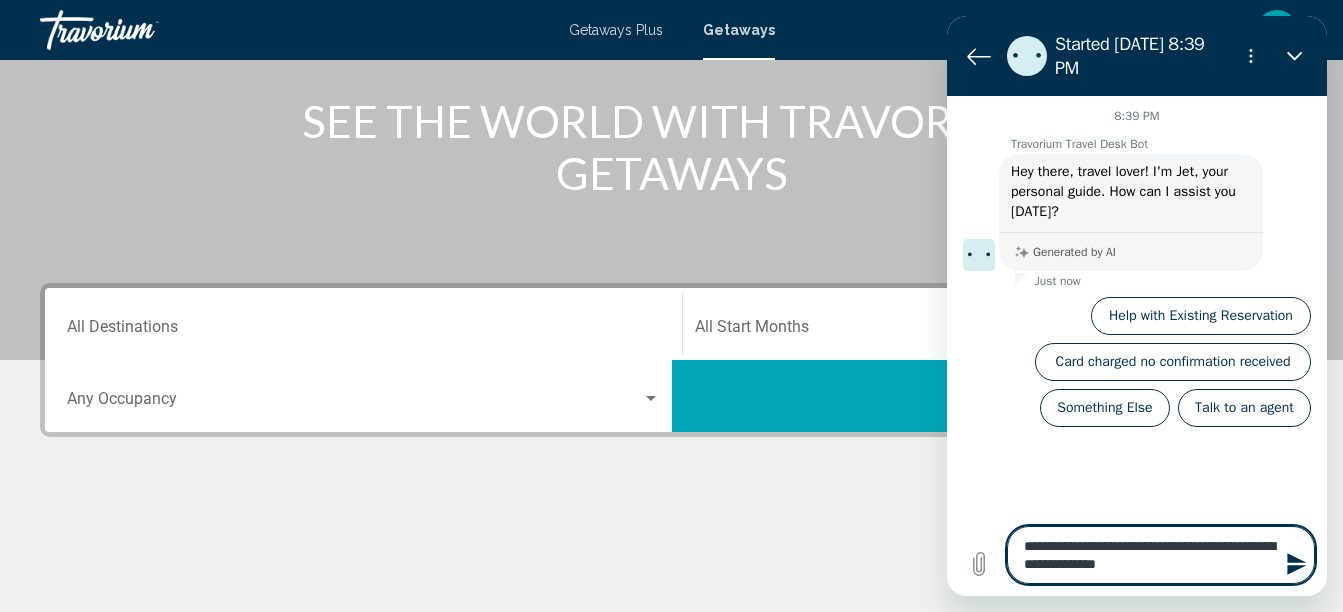 type on "**********" 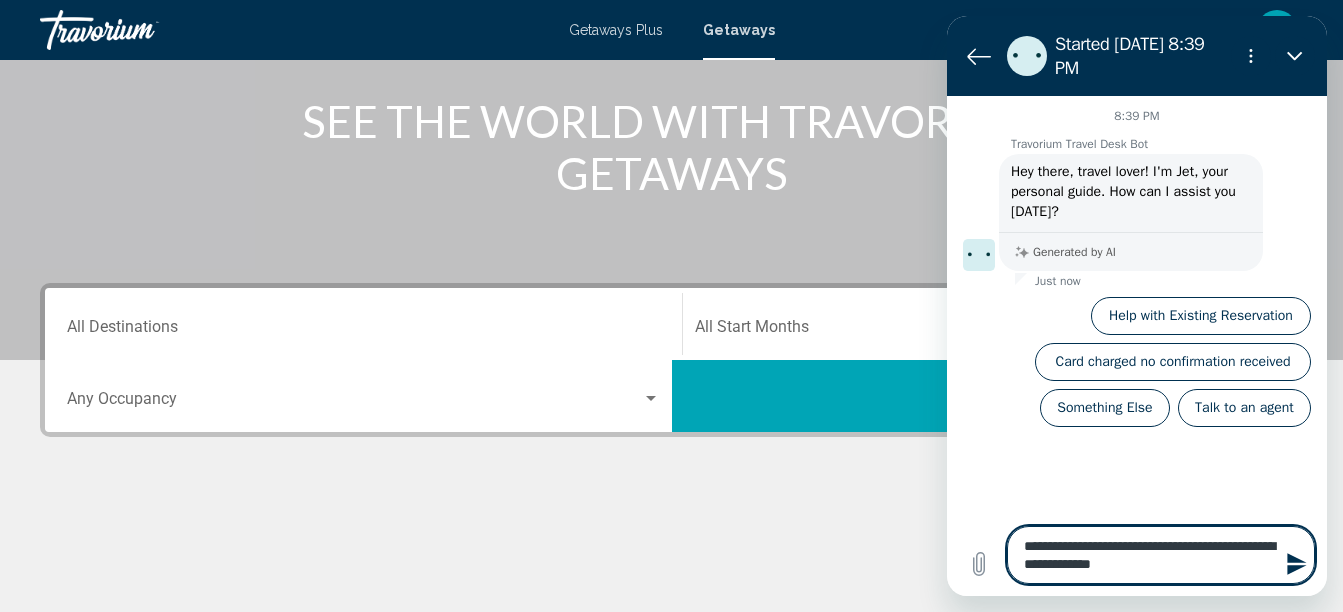type on "**********" 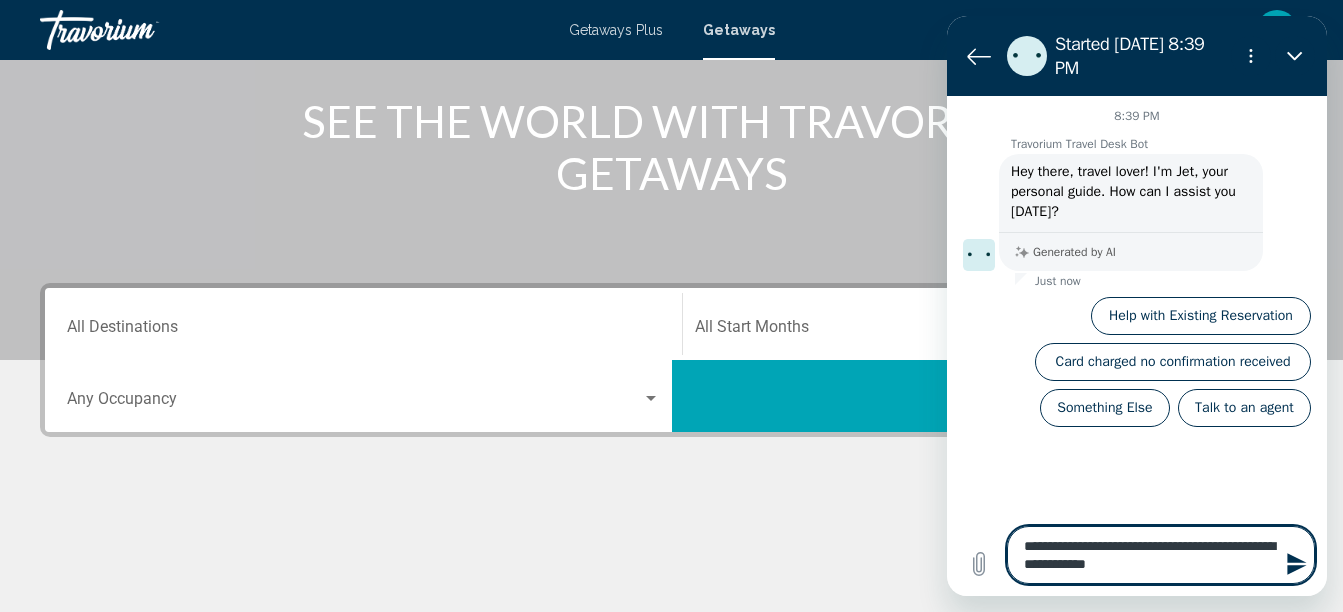 type on "**********" 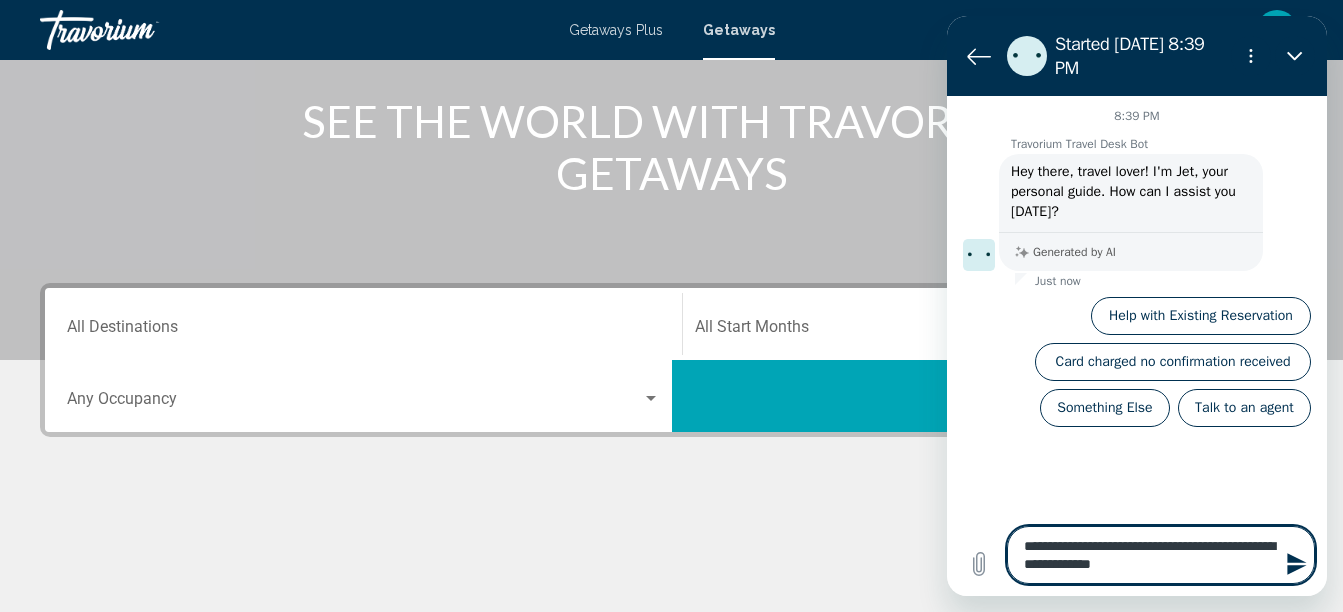 type on "**********" 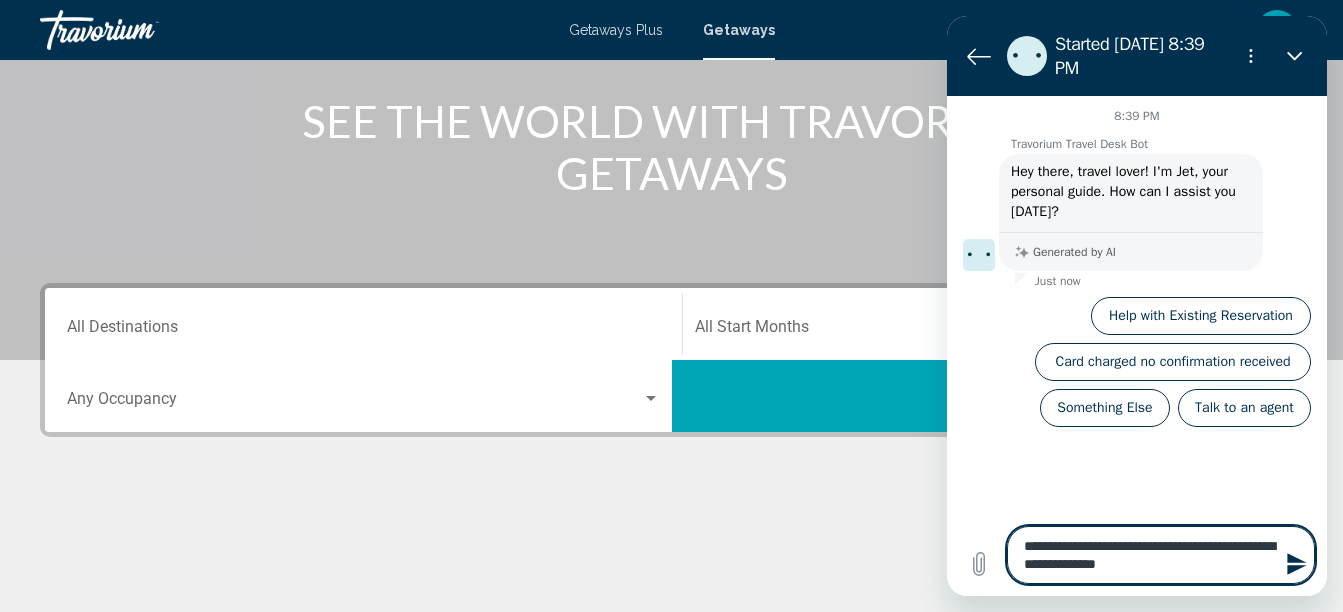 type on "**********" 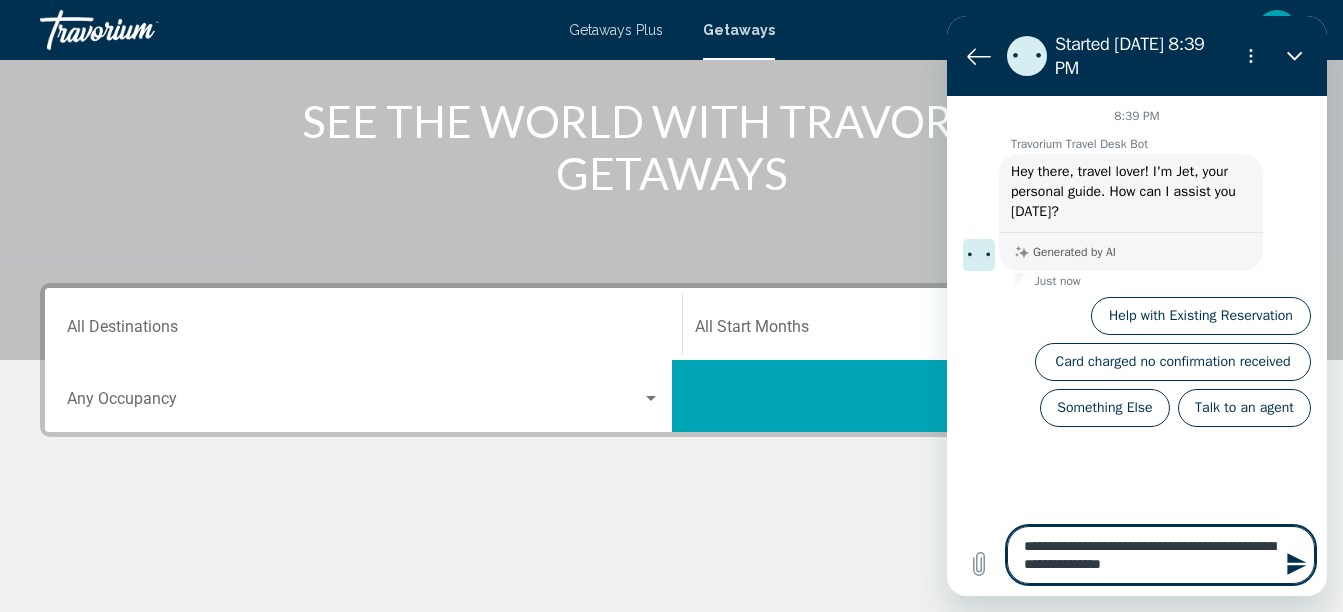 type on "**********" 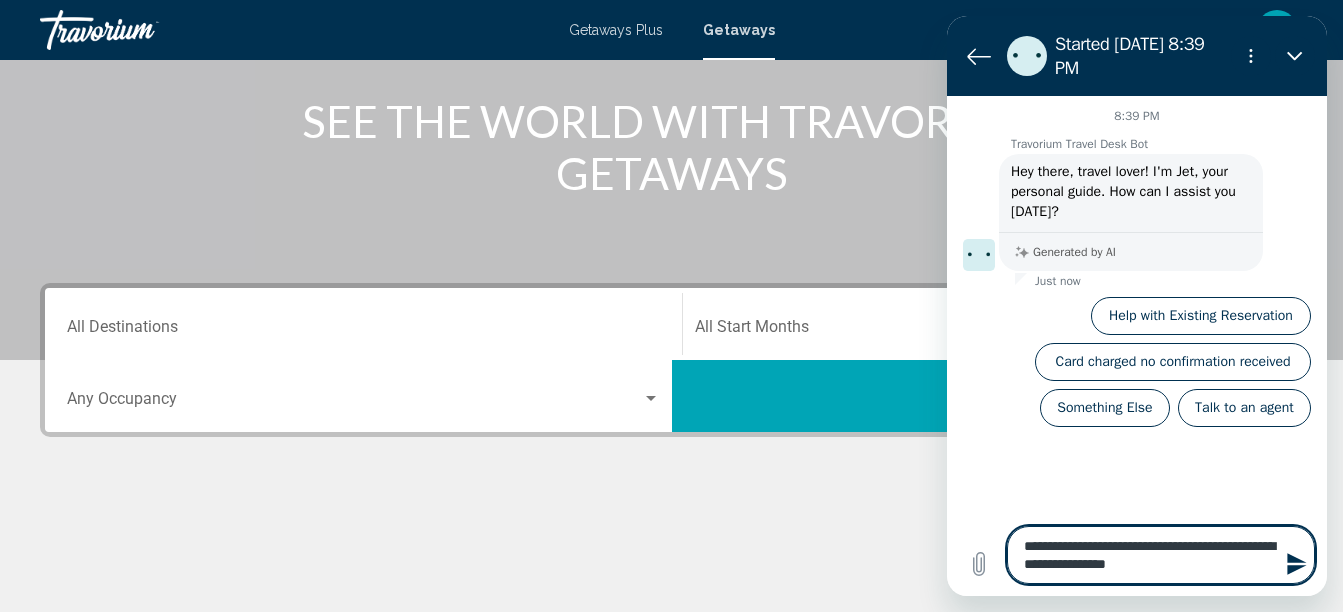 type on "**********" 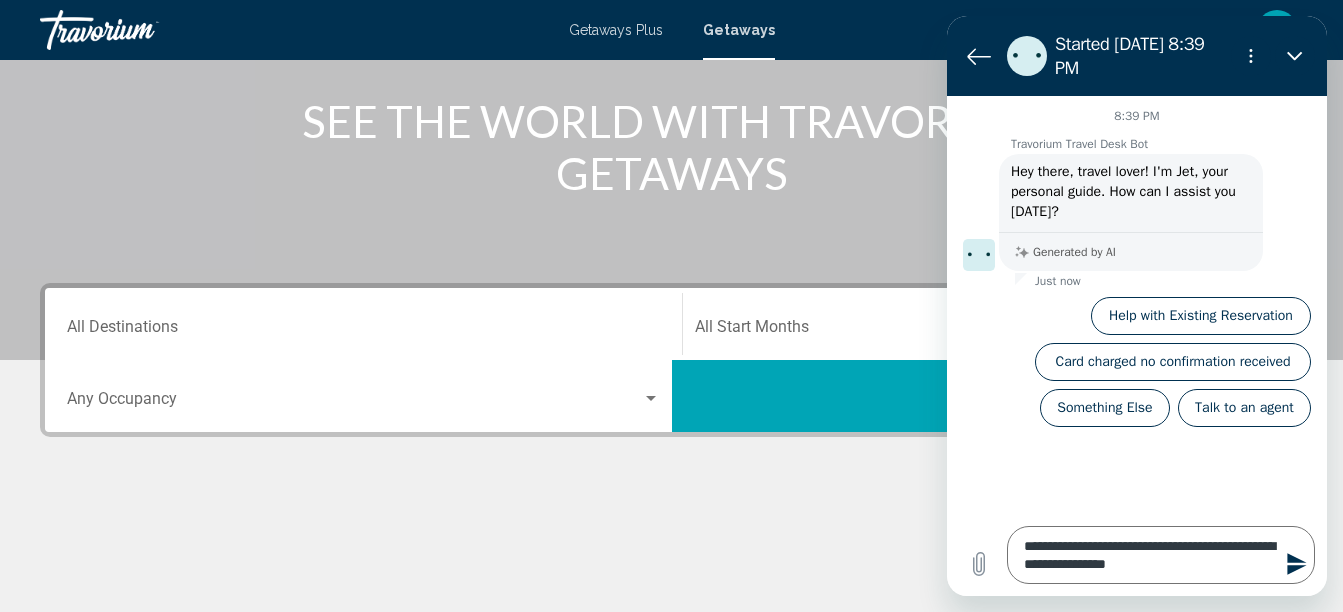 click 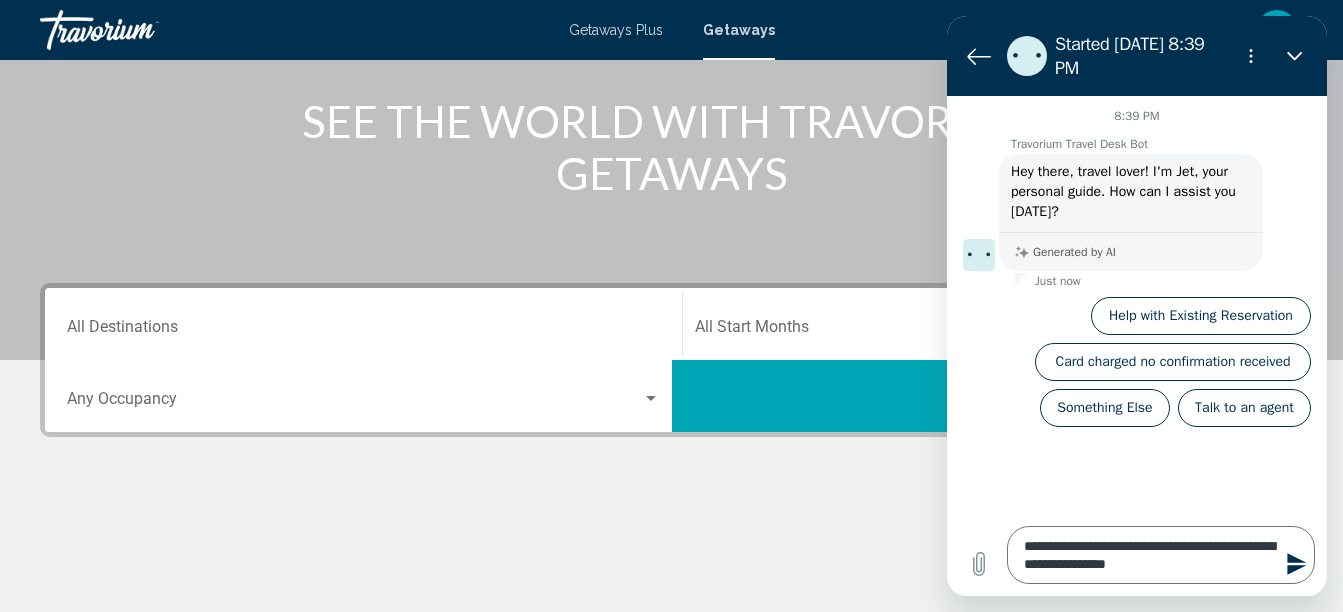 type 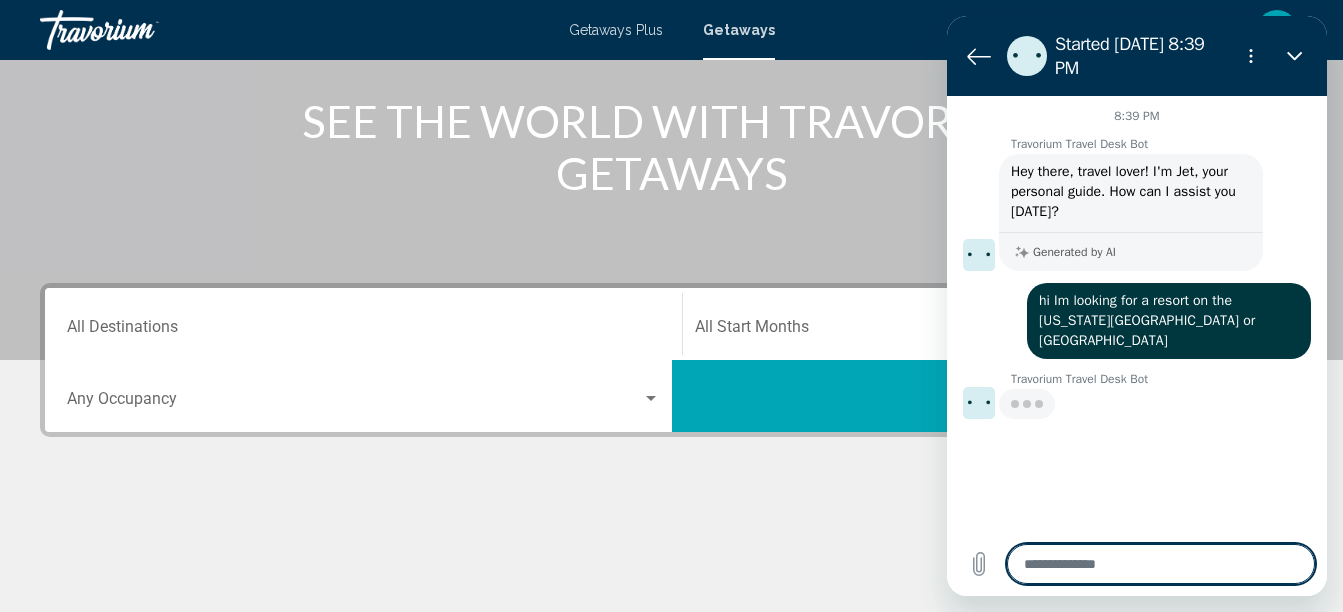 click at bounding box center (1161, 564) 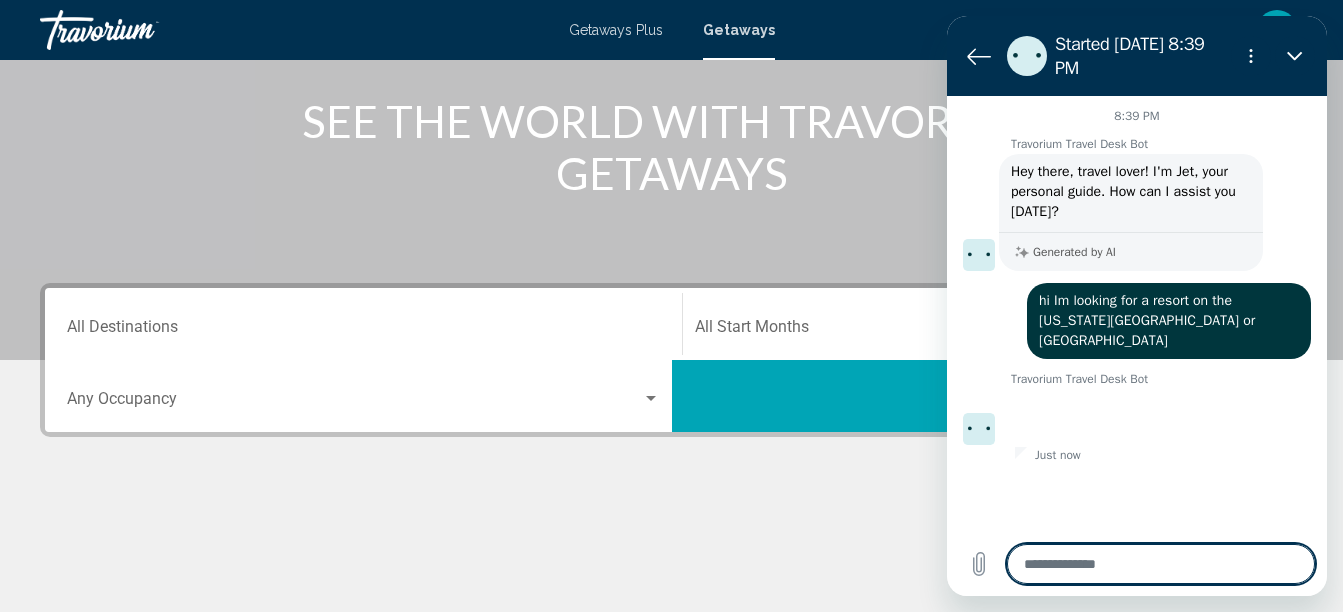 click at bounding box center (1161, 564) 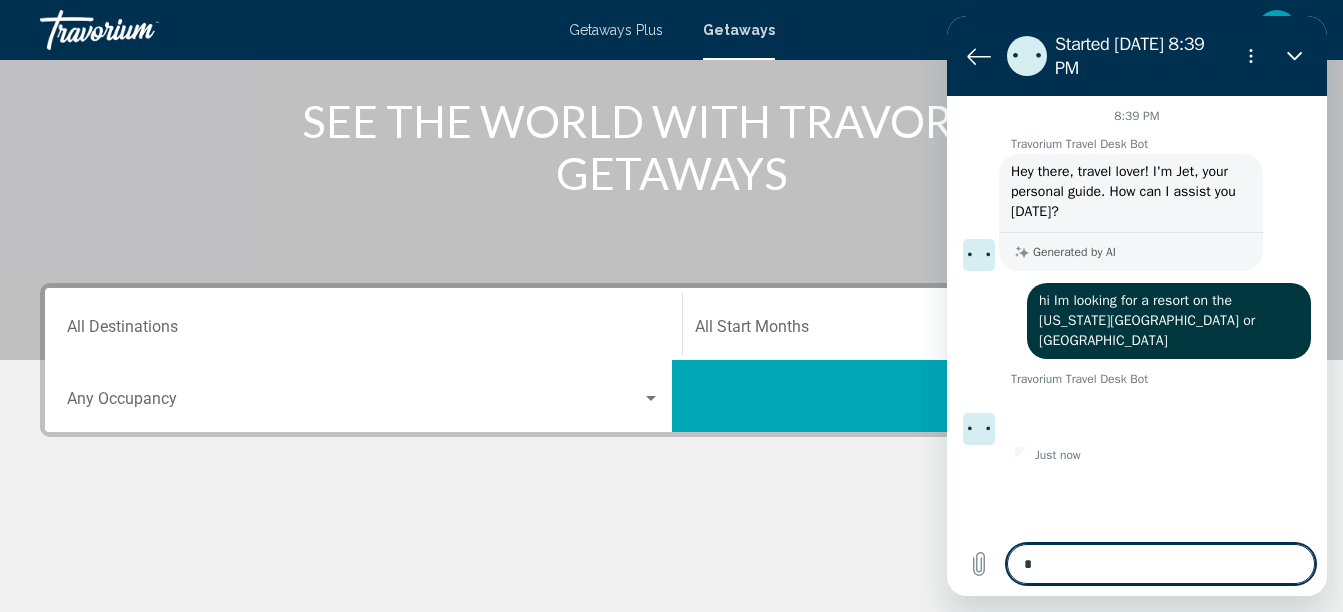 type on "**" 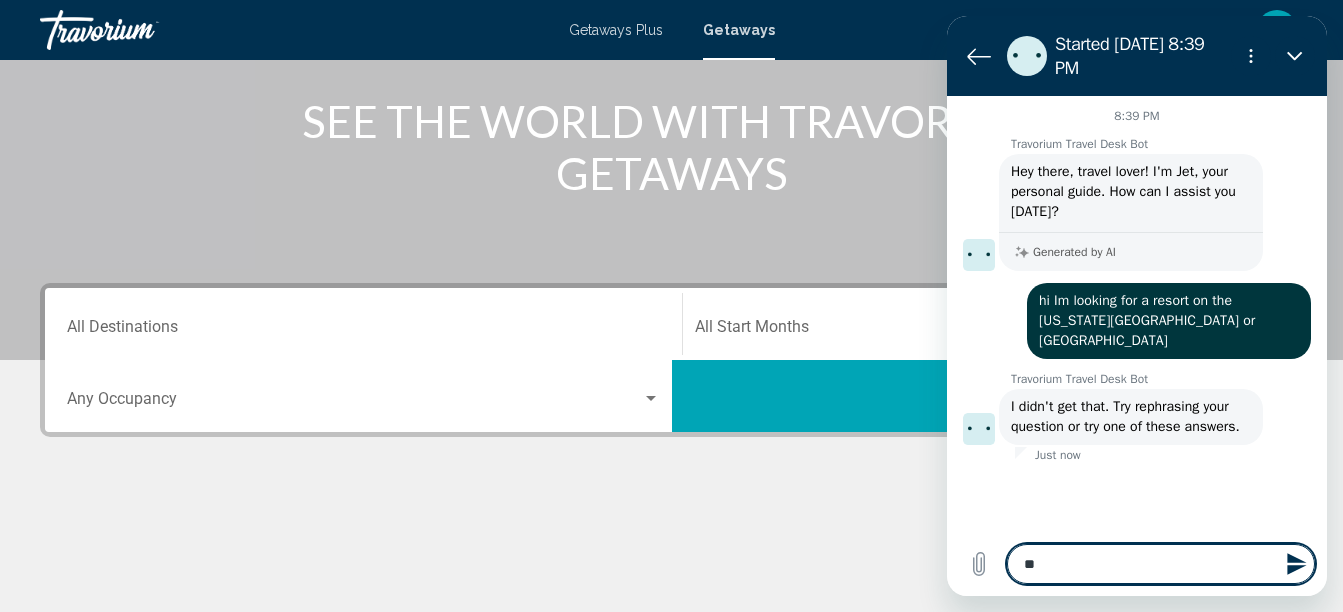 type on "***" 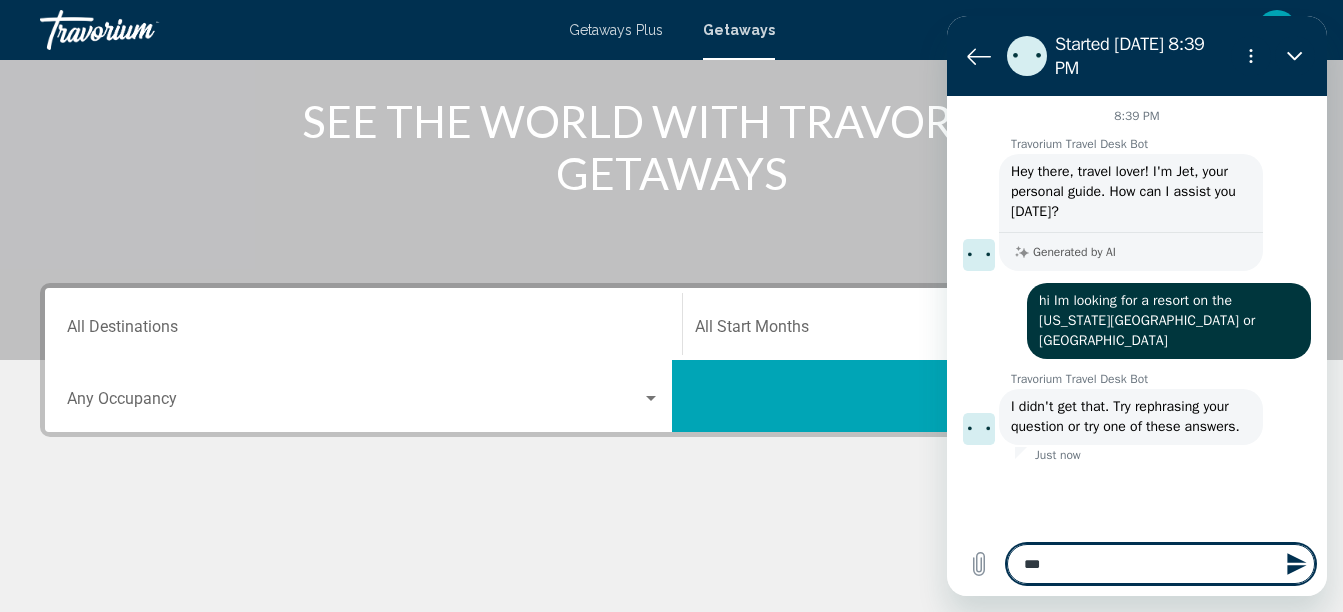 type on "***" 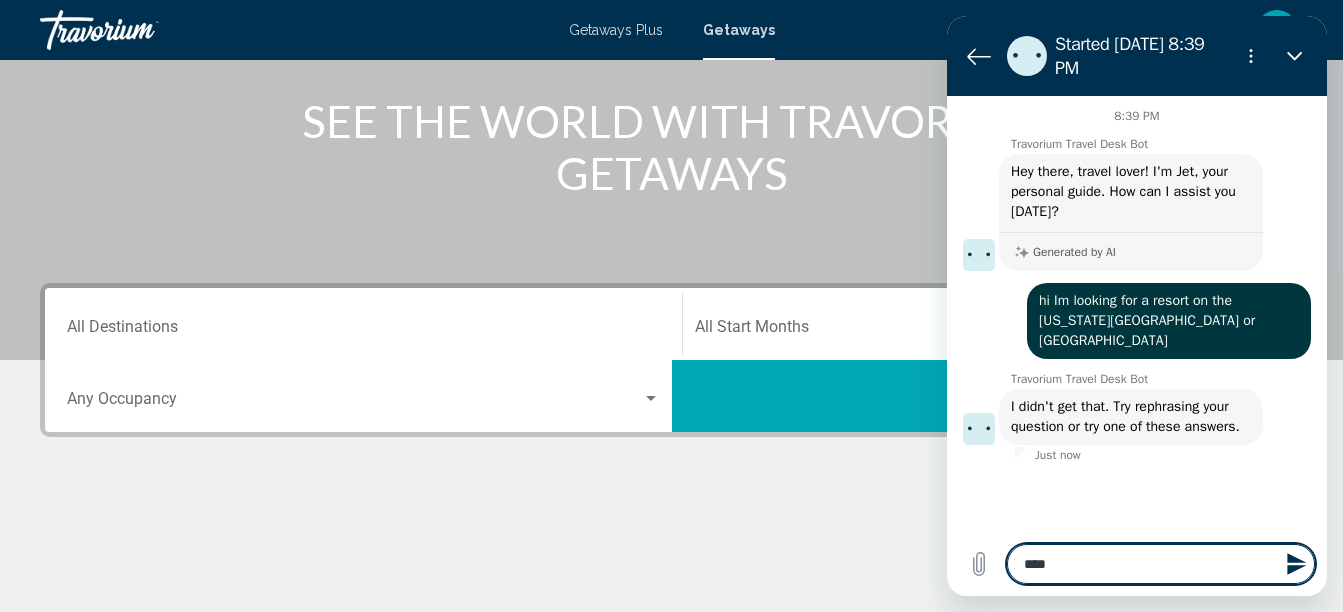 type on "*****" 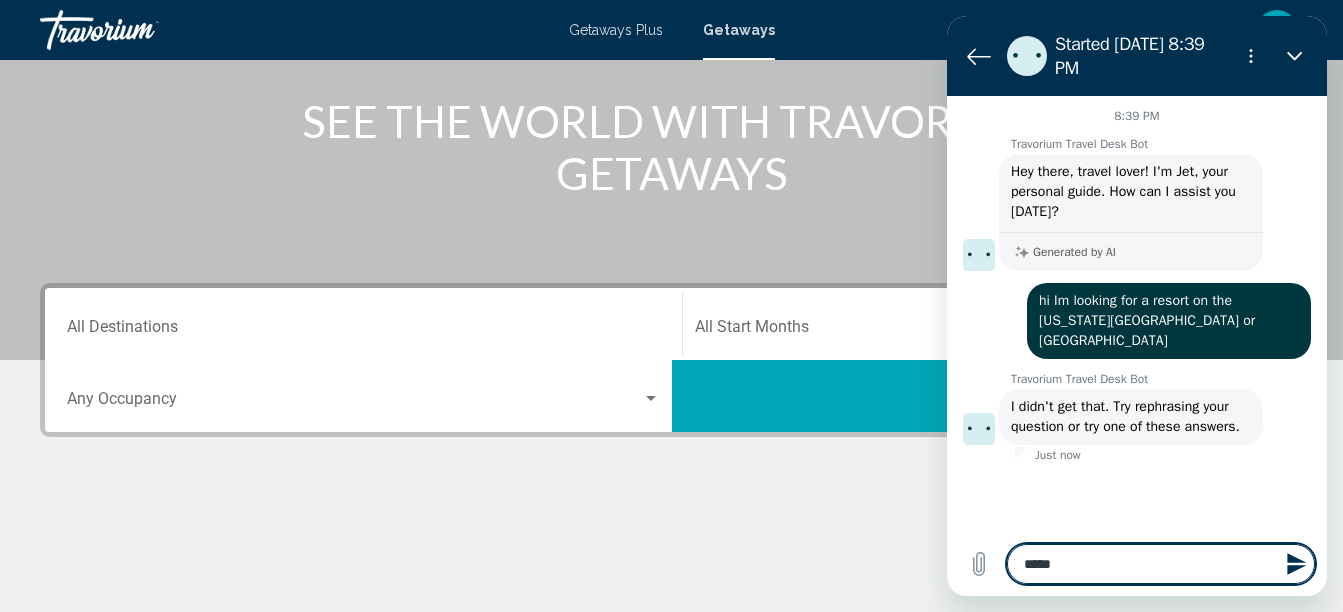 type on "******" 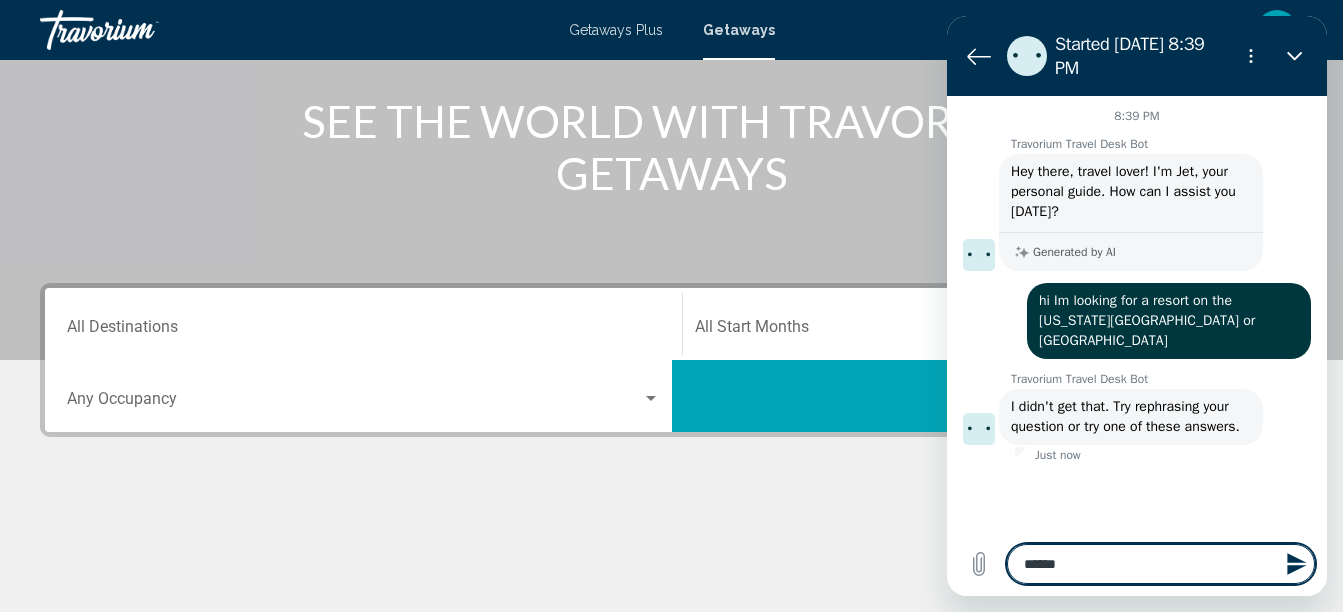 type on "*******" 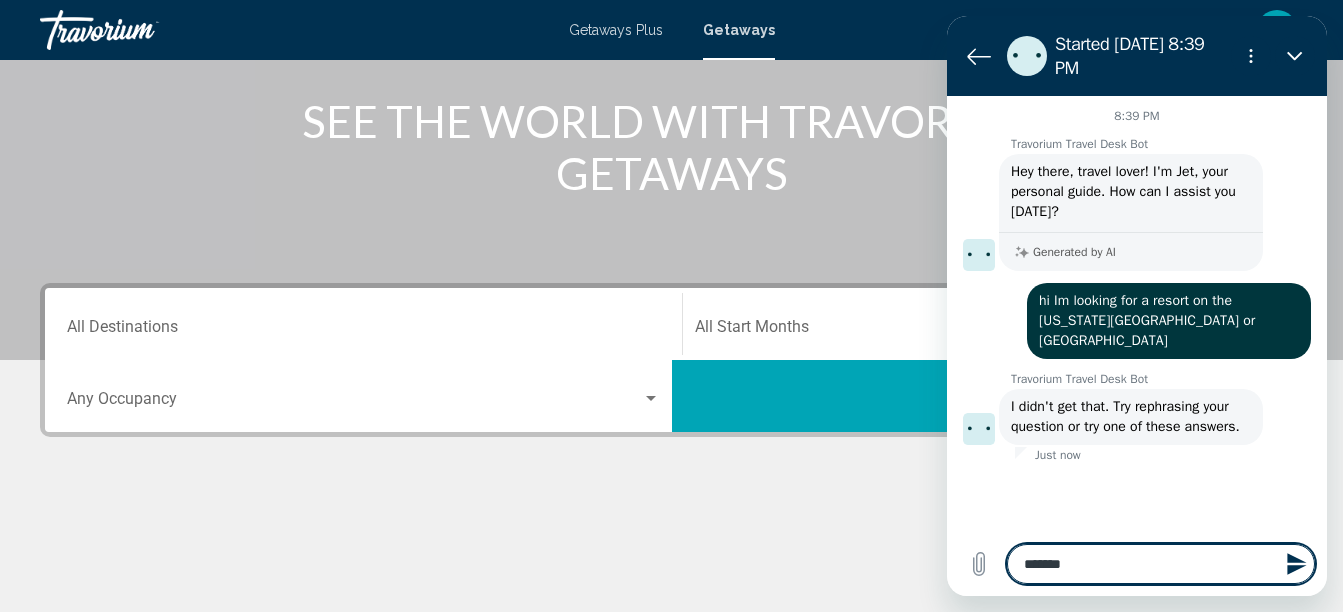 type on "*******" 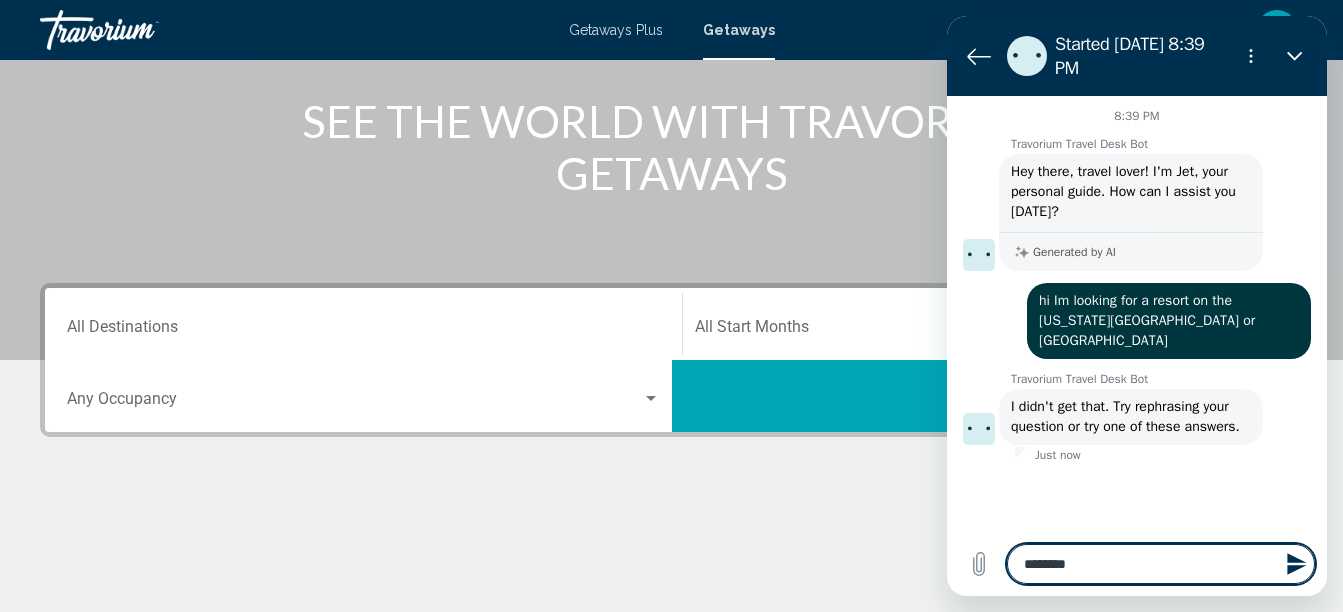 type on "*********" 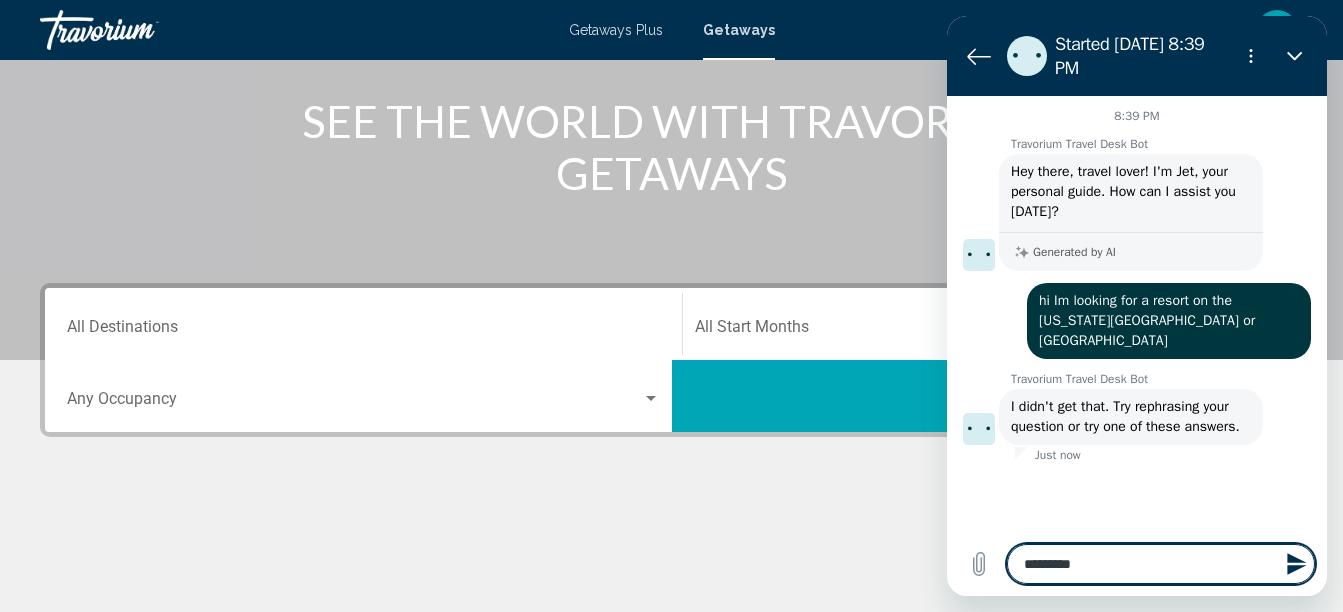 type on "**********" 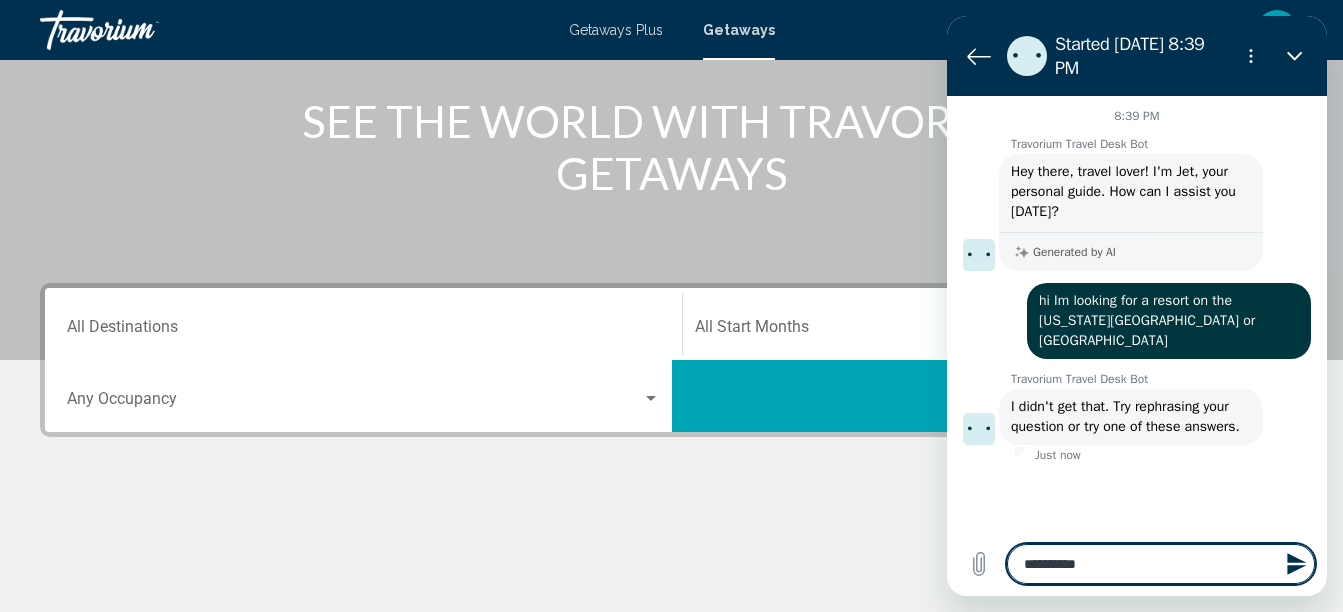 type on "**********" 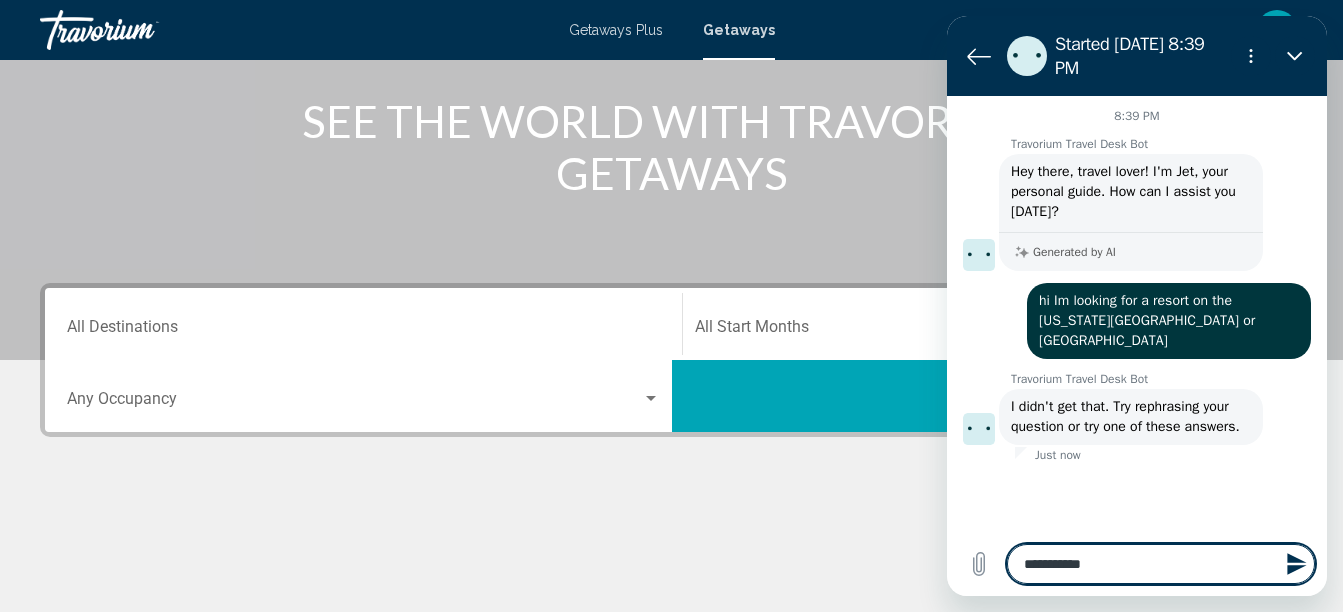 type on "**********" 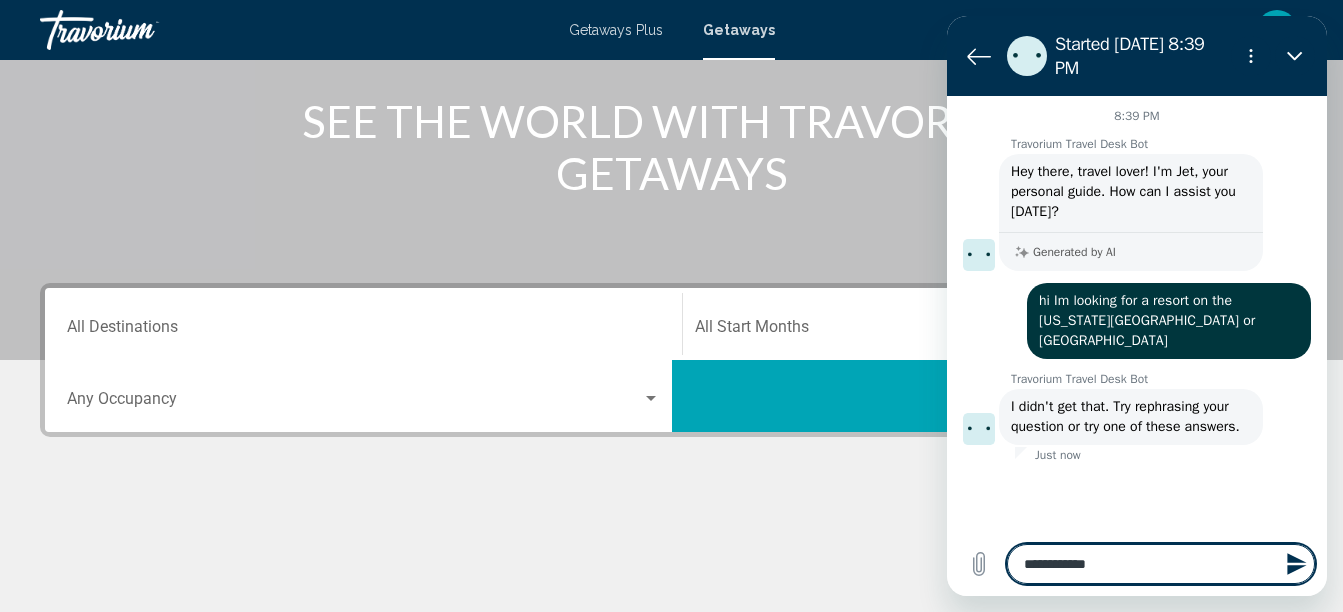 type on "**********" 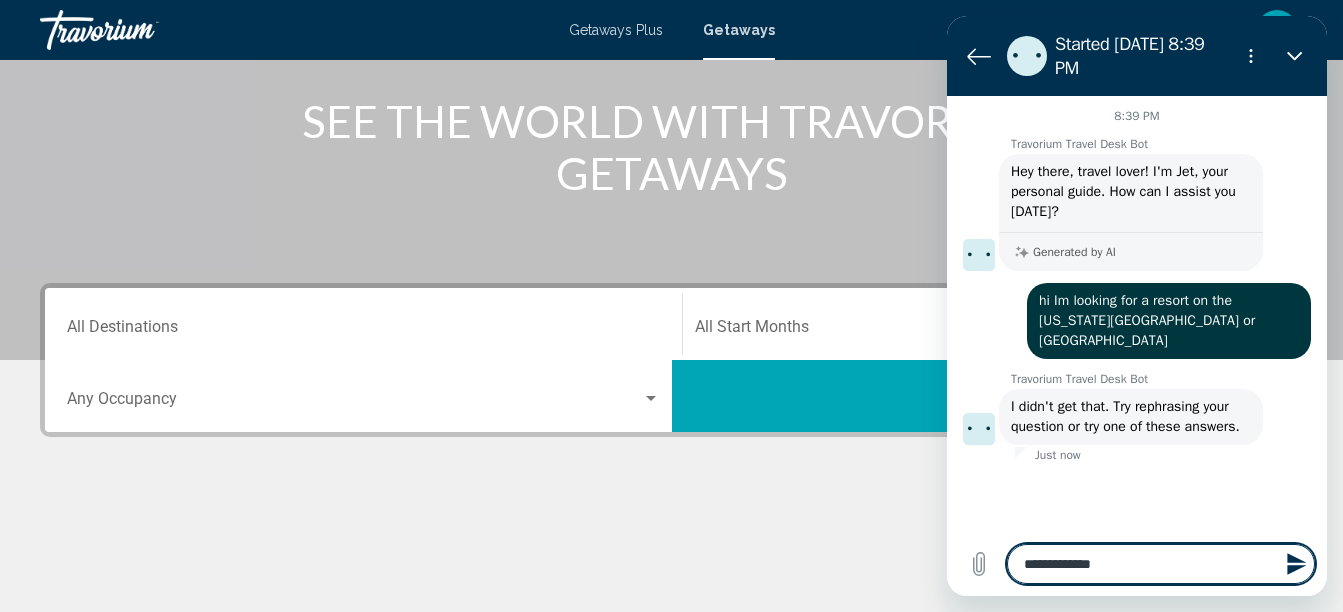 type on "**********" 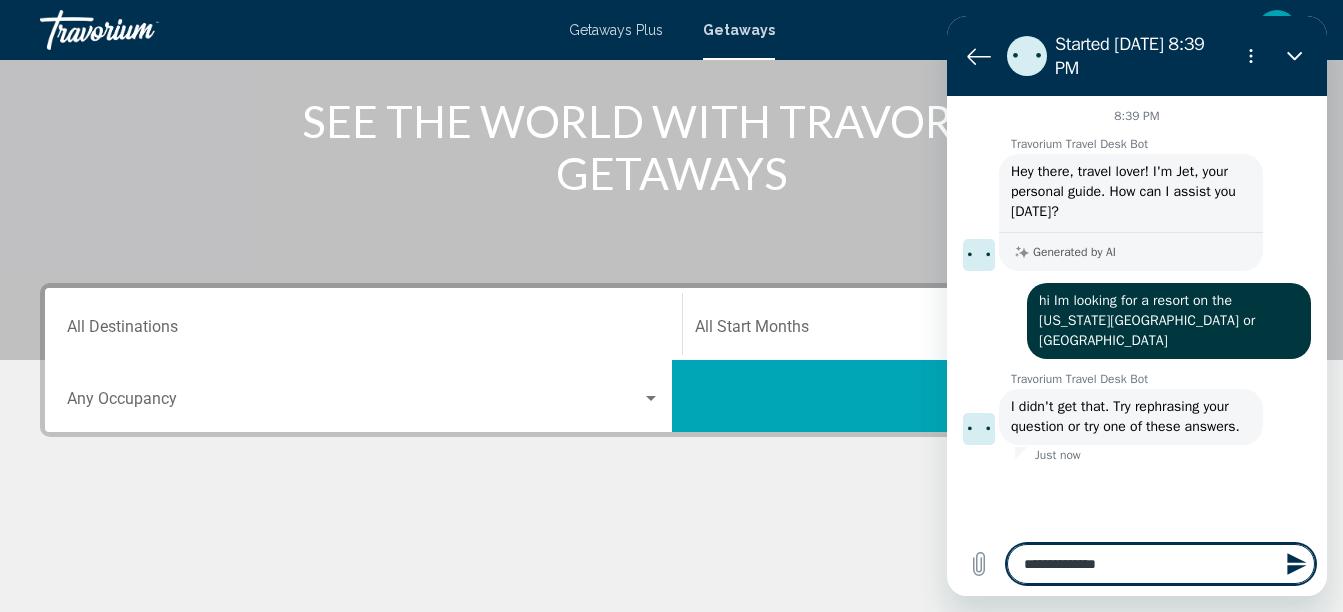 type on "**********" 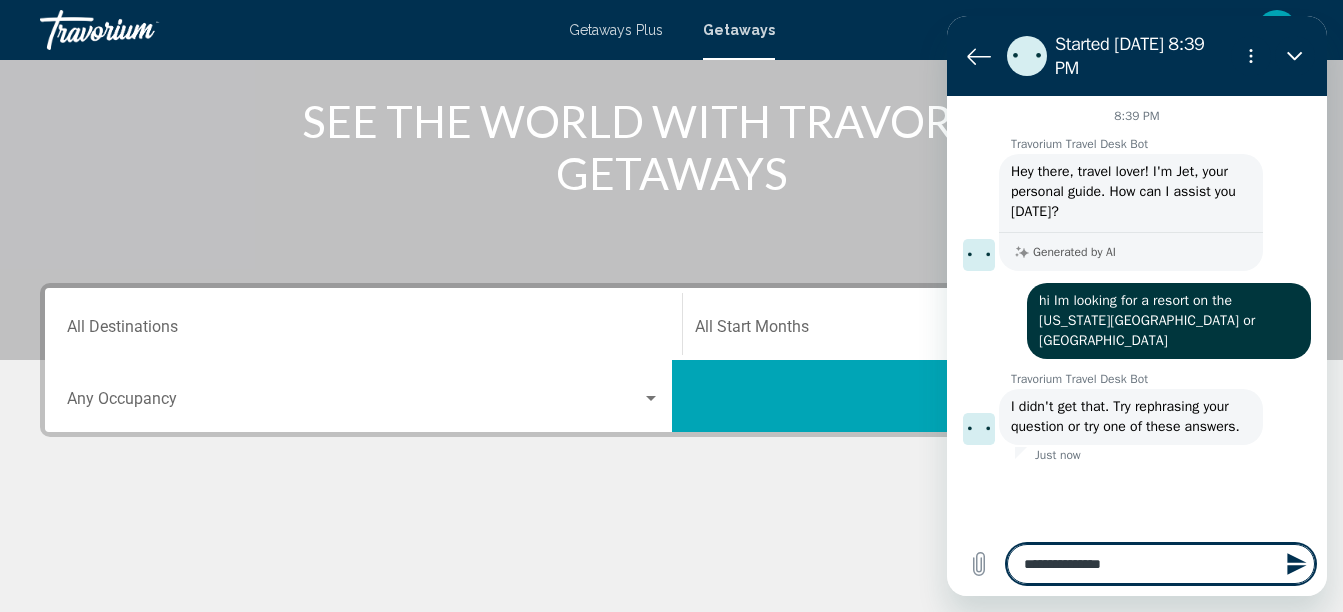 type on "**********" 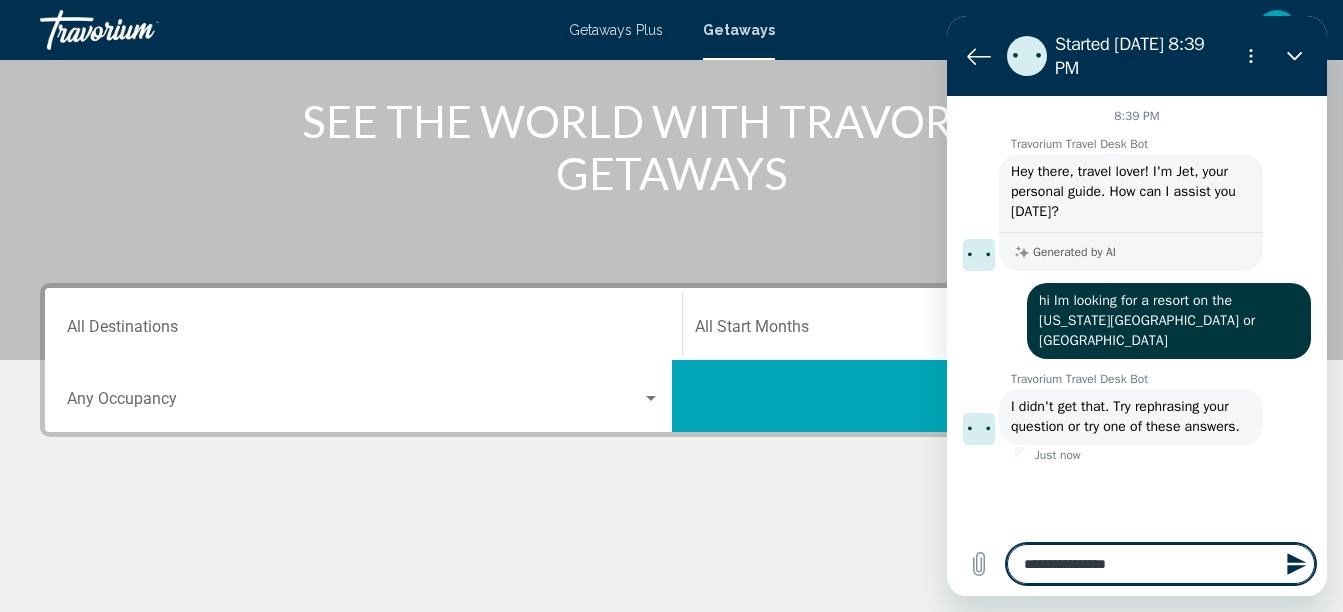 type on "*" 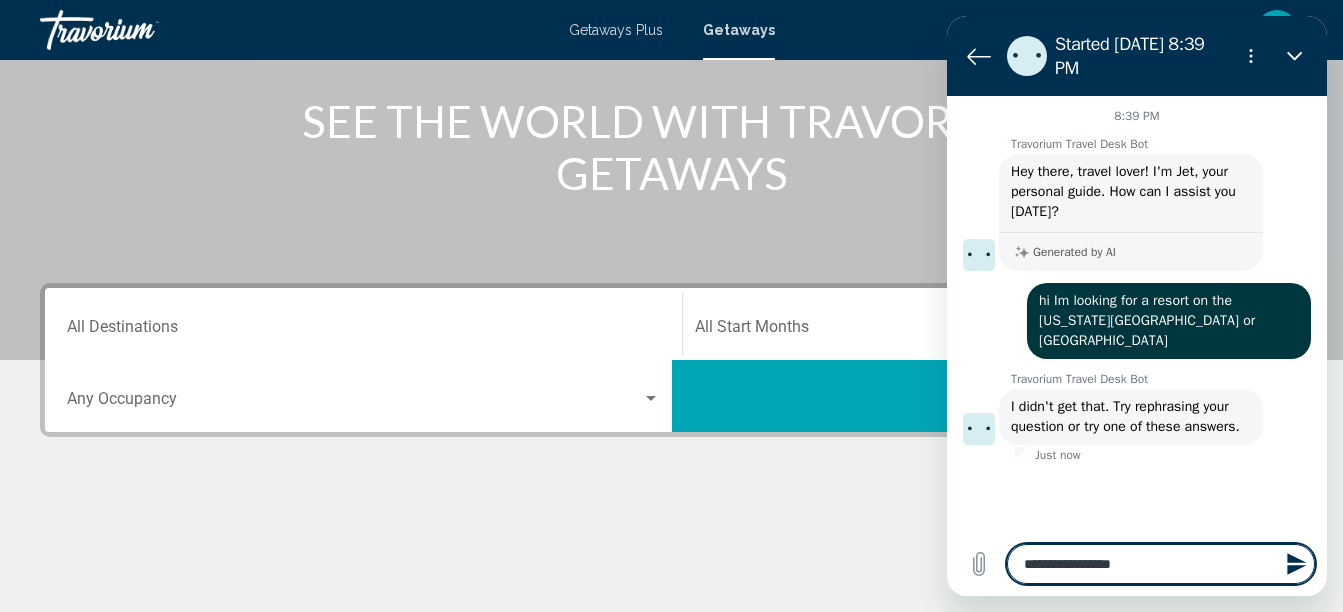 type on "*" 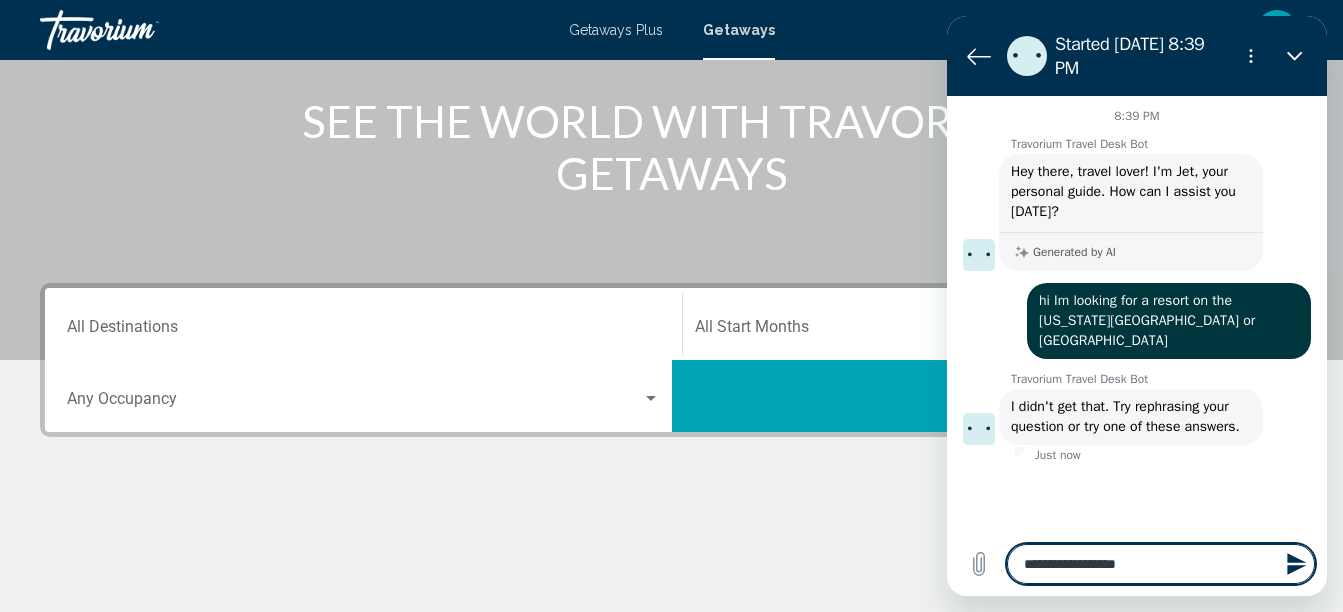 type on "**********" 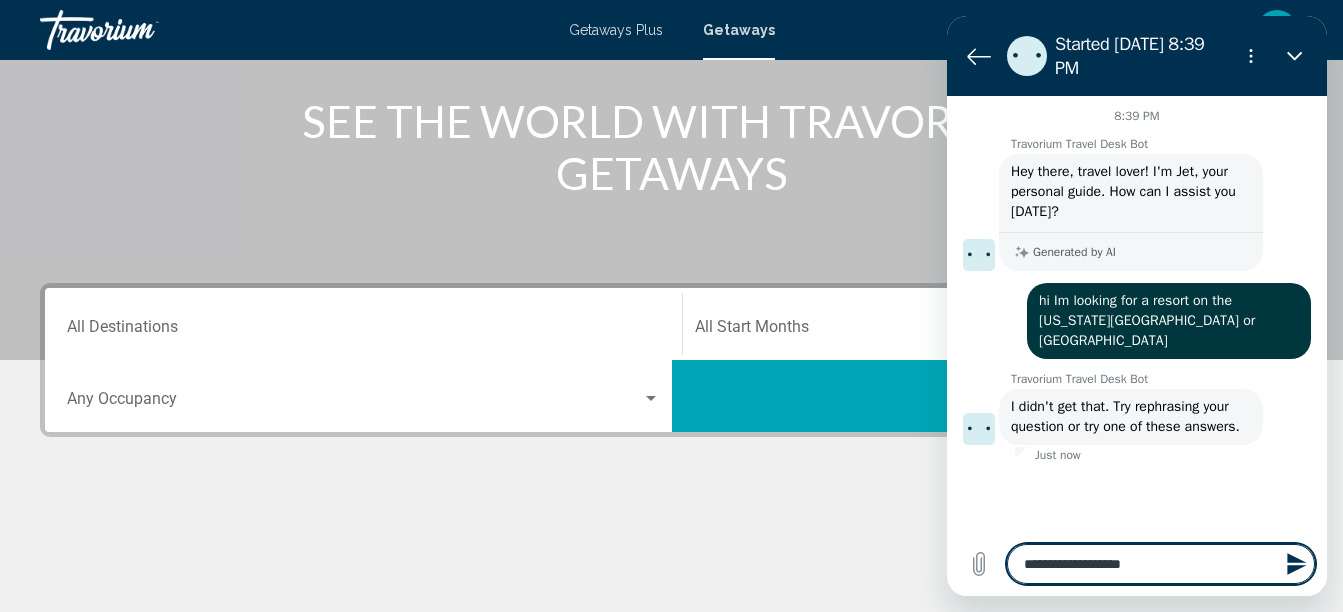 type on "**********" 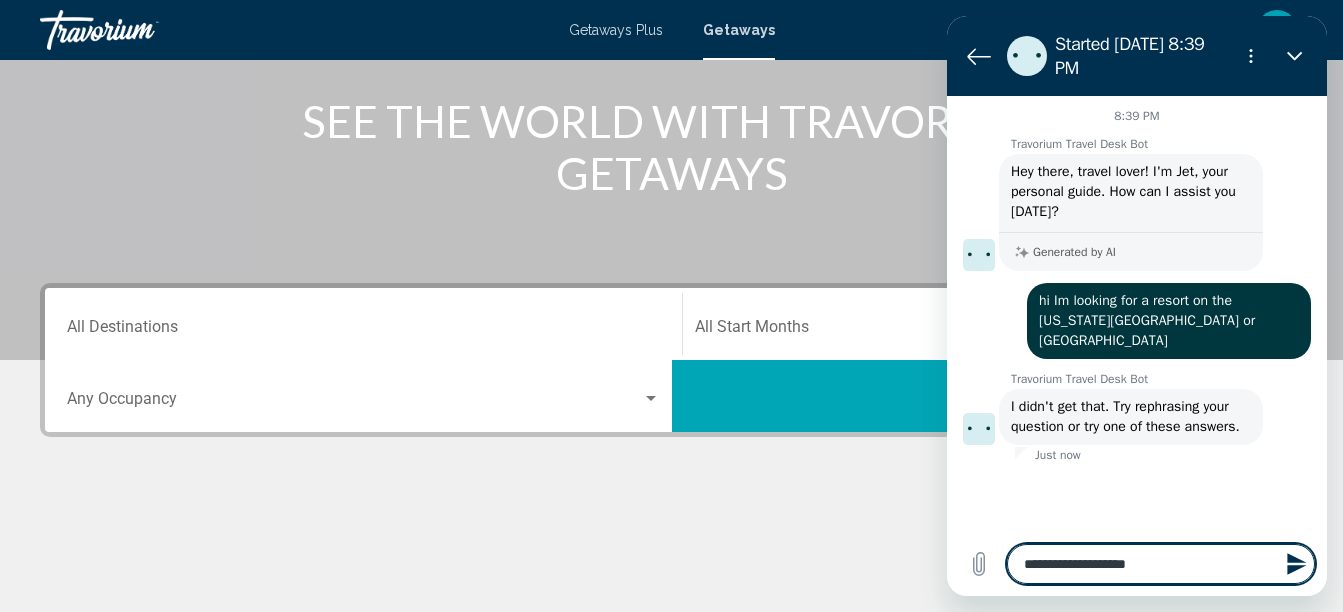 type on "**********" 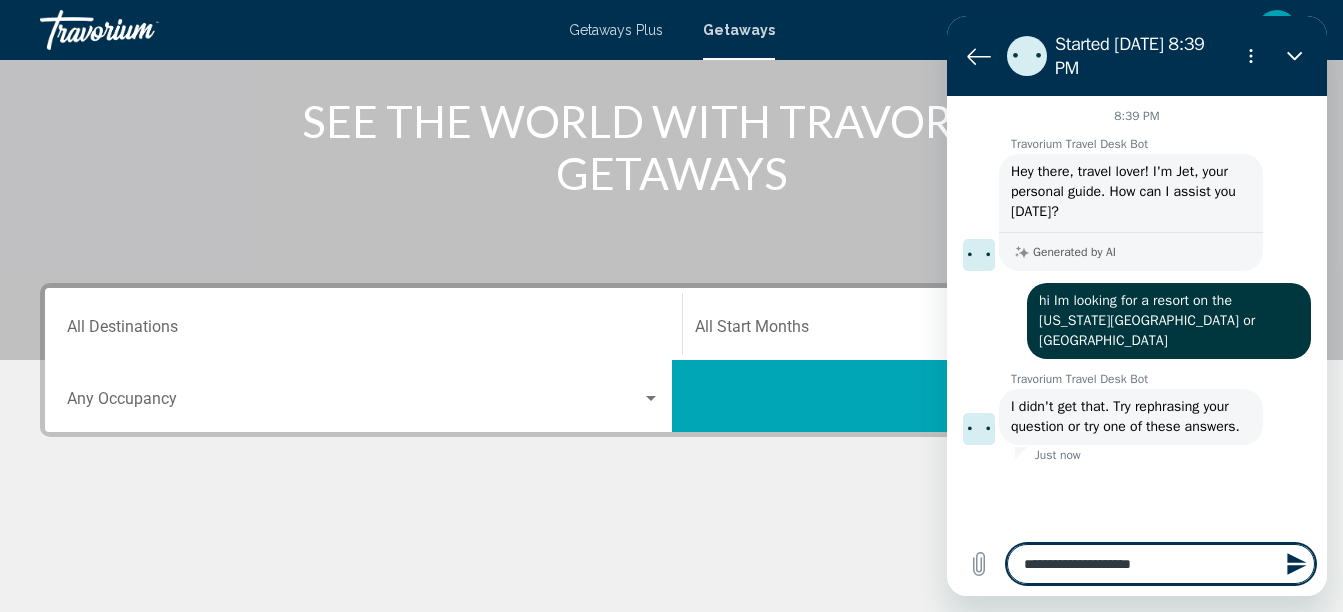 type on "**********" 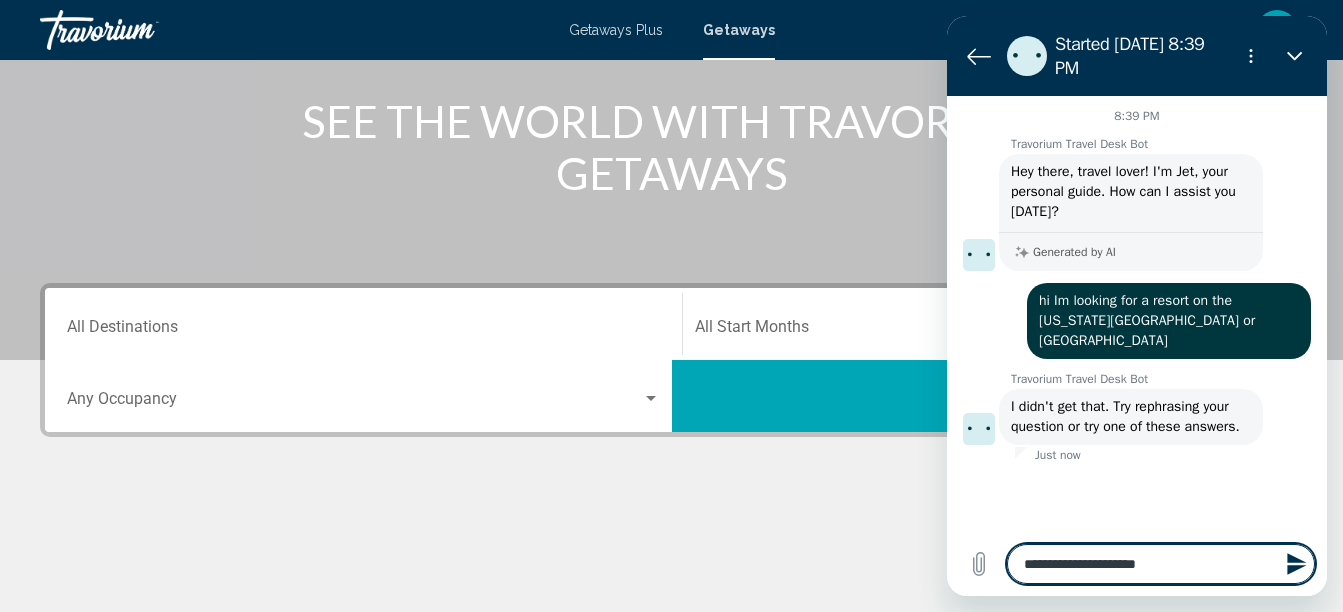 type on "**********" 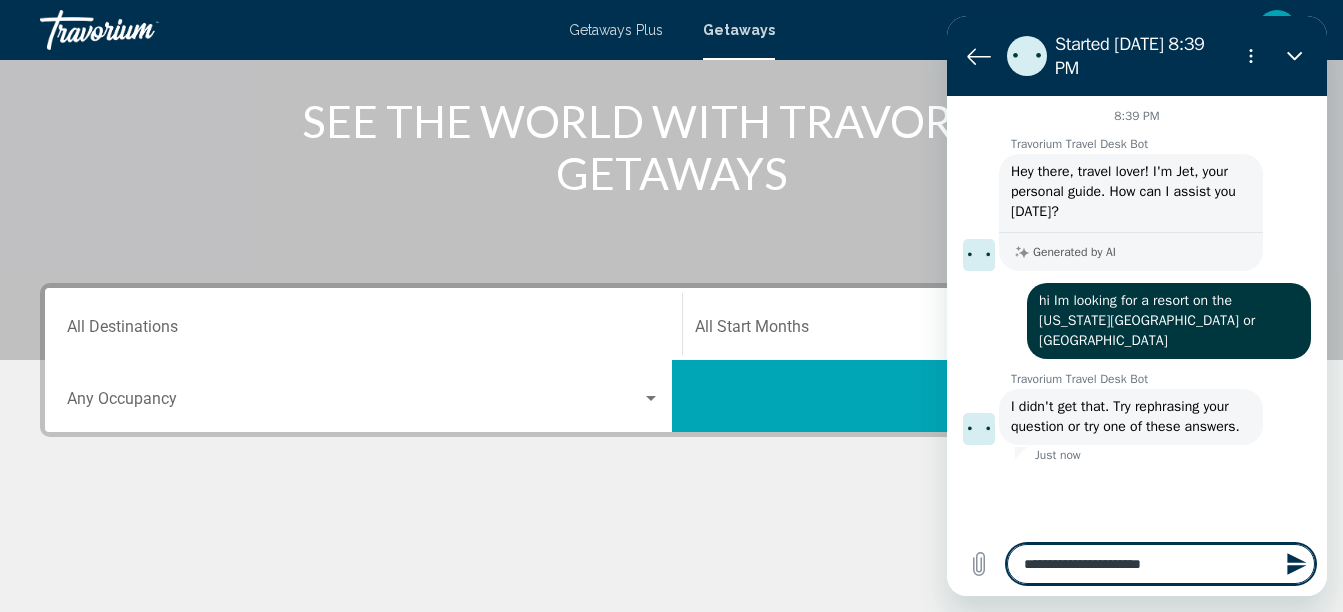 type on "**********" 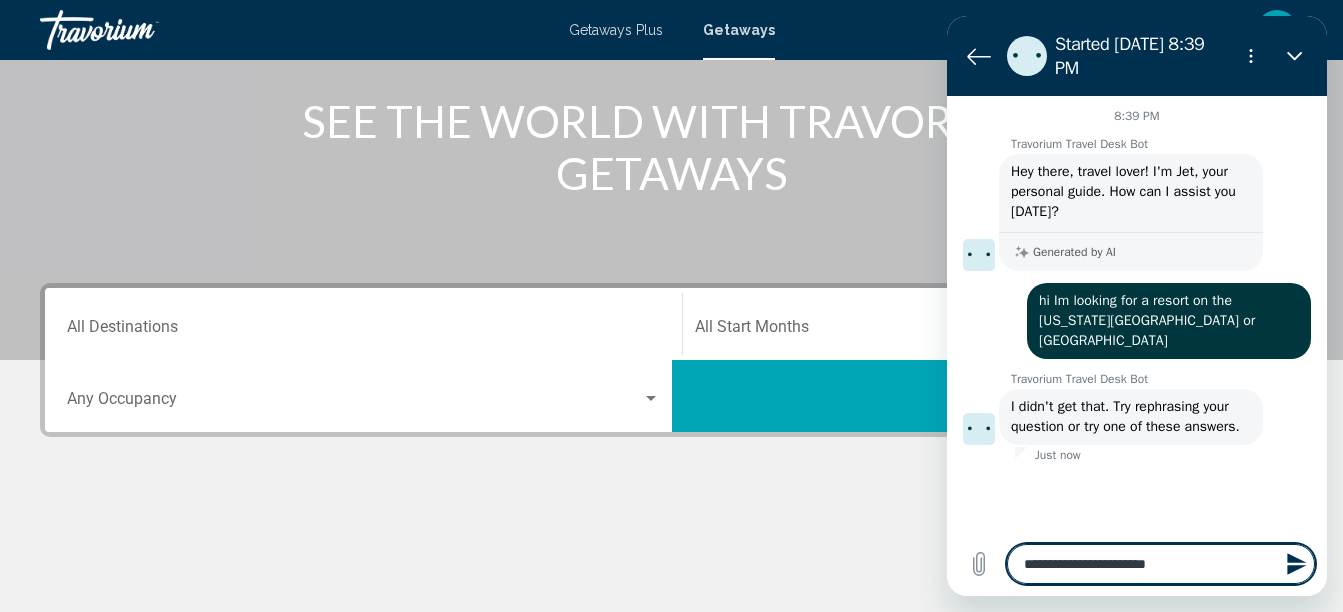 type on "**********" 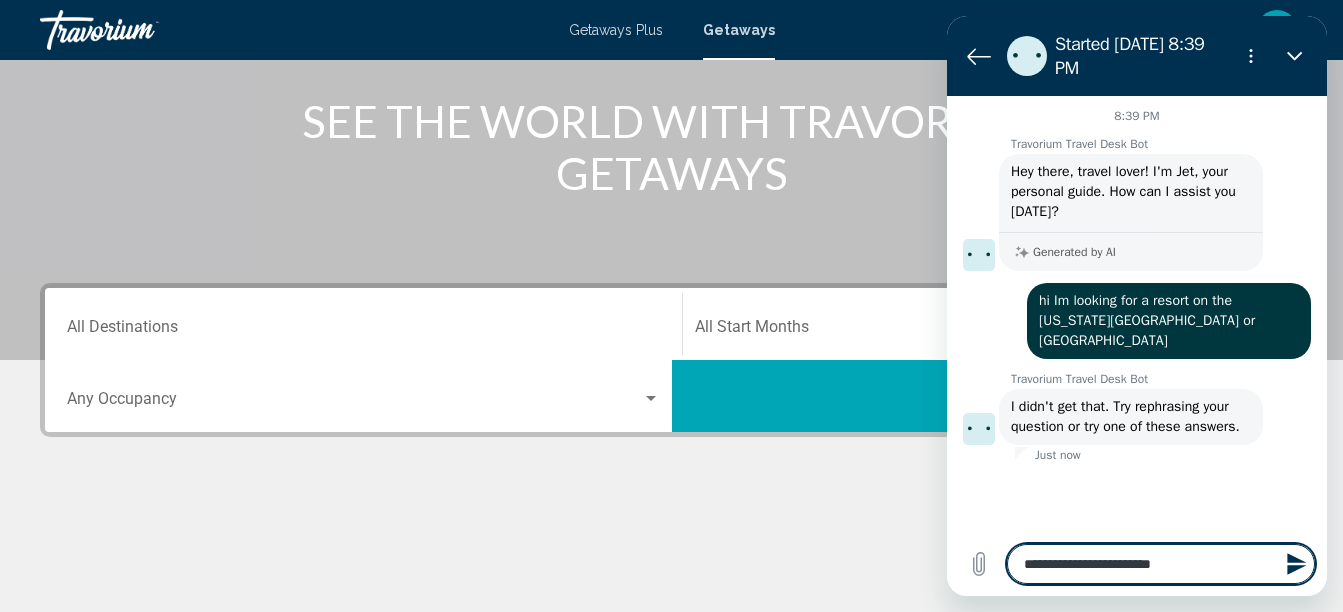 type on "**********" 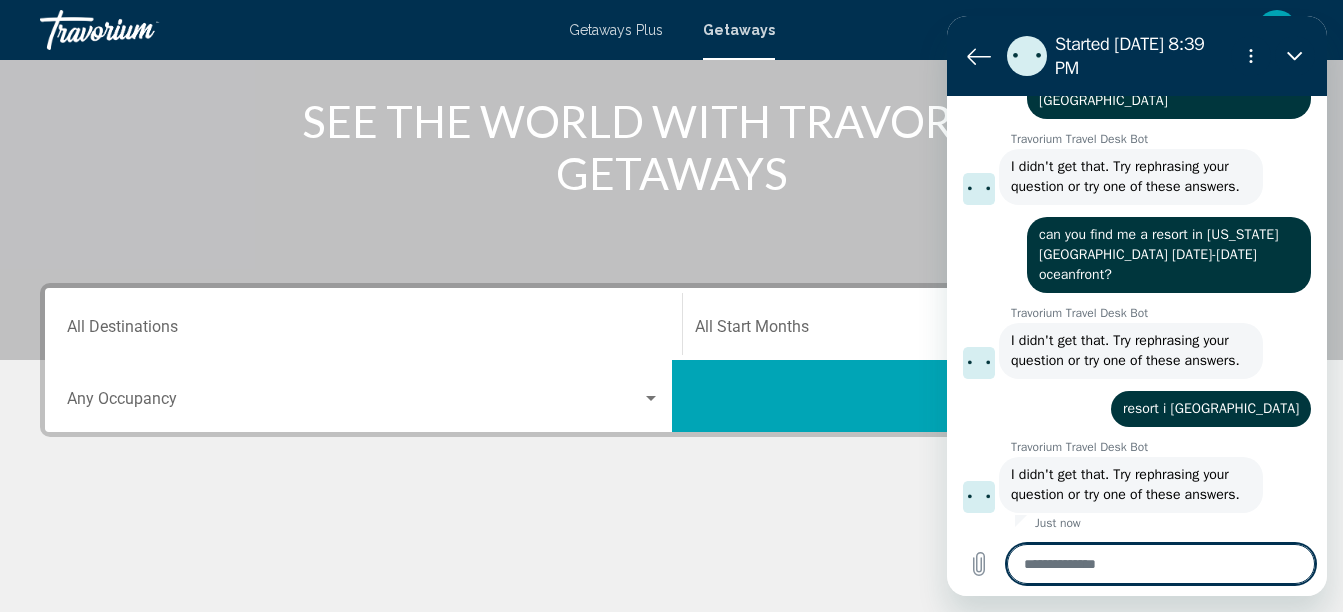 scroll, scrollTop: 264, scrollLeft: 0, axis: vertical 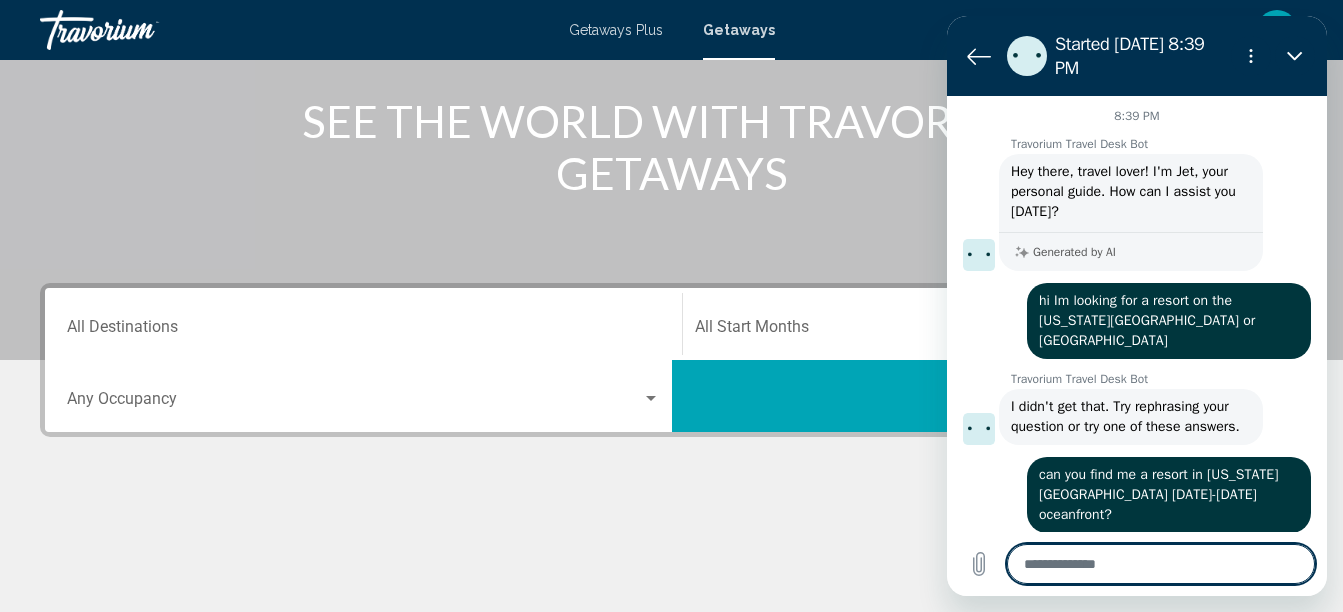 drag, startPoint x: 1313, startPoint y: 350, endPoint x: 1134, endPoint y: 563, distance: 278.22653 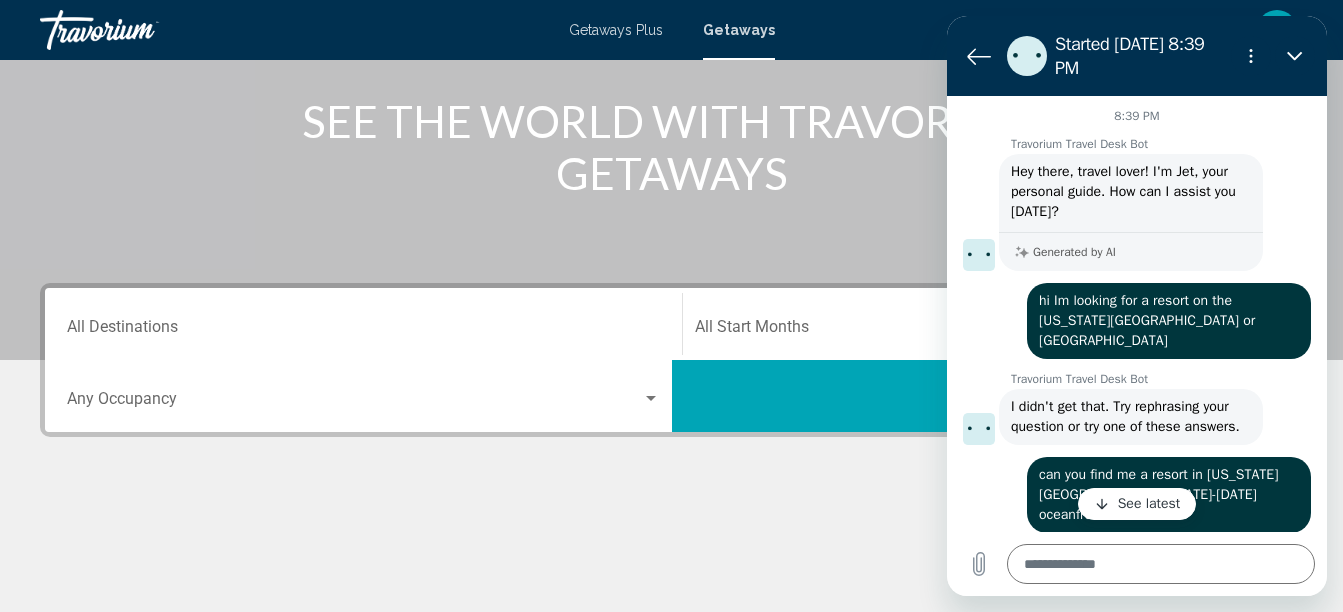 click on "See latest" at bounding box center (1149, 504) 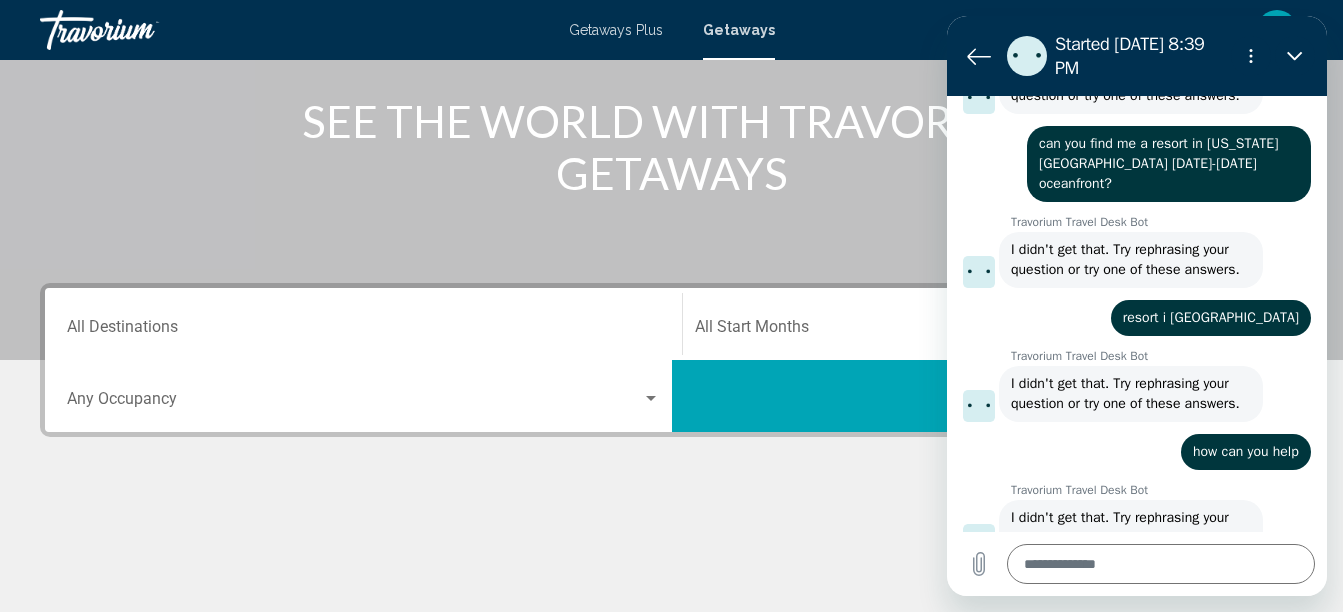 scroll, scrollTop: 418, scrollLeft: 0, axis: vertical 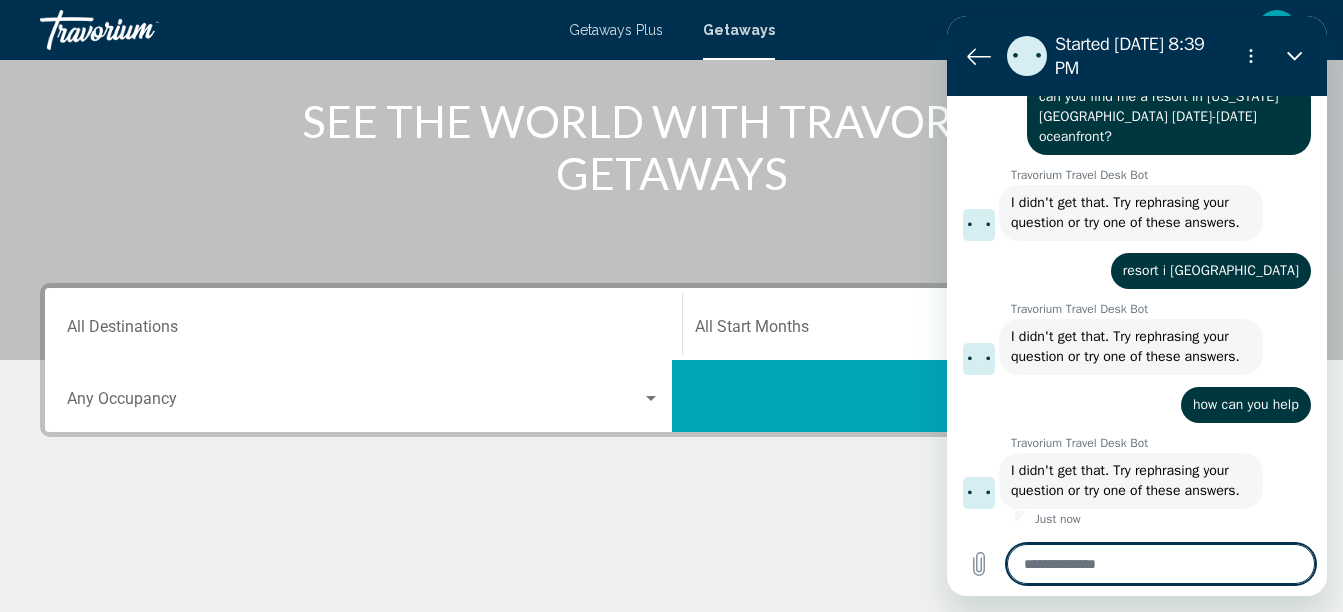 click at bounding box center [1161, 564] 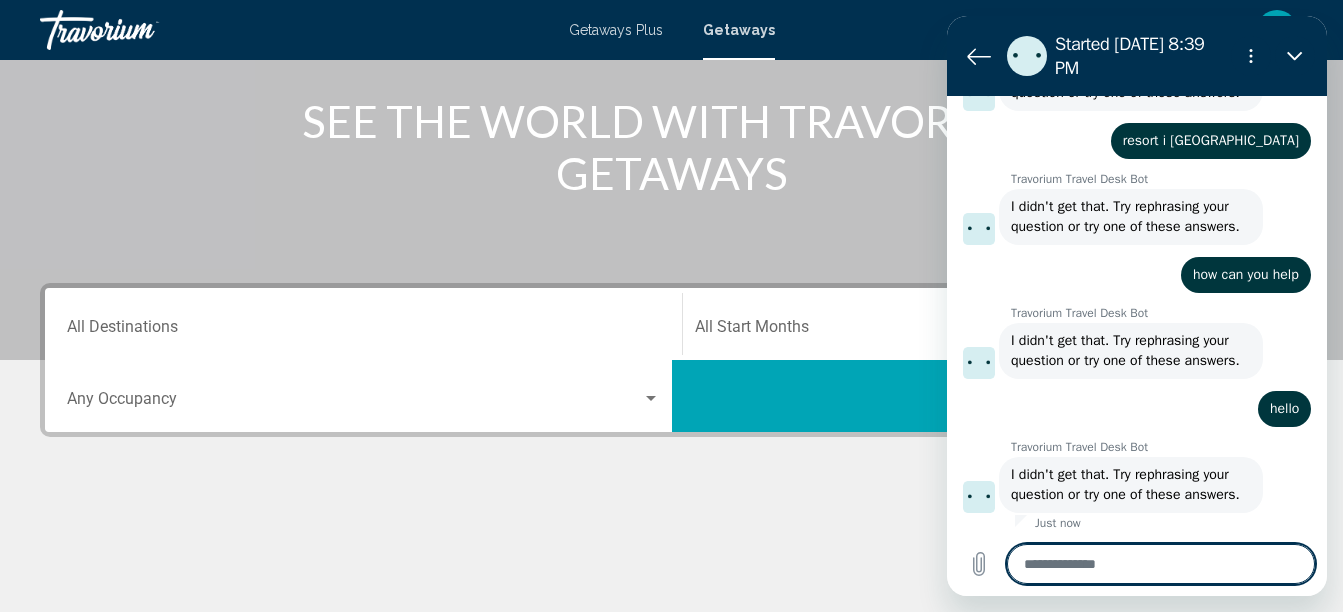 scroll, scrollTop: 572, scrollLeft: 0, axis: vertical 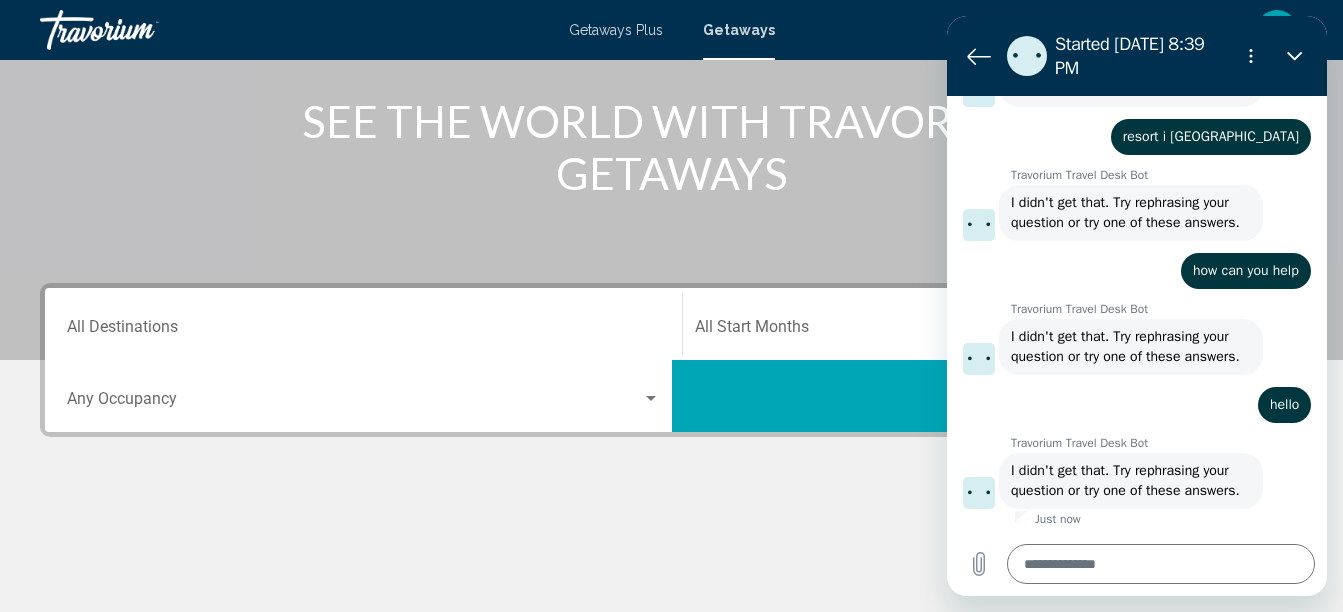 click on "Just now" at bounding box center [1171, 519] 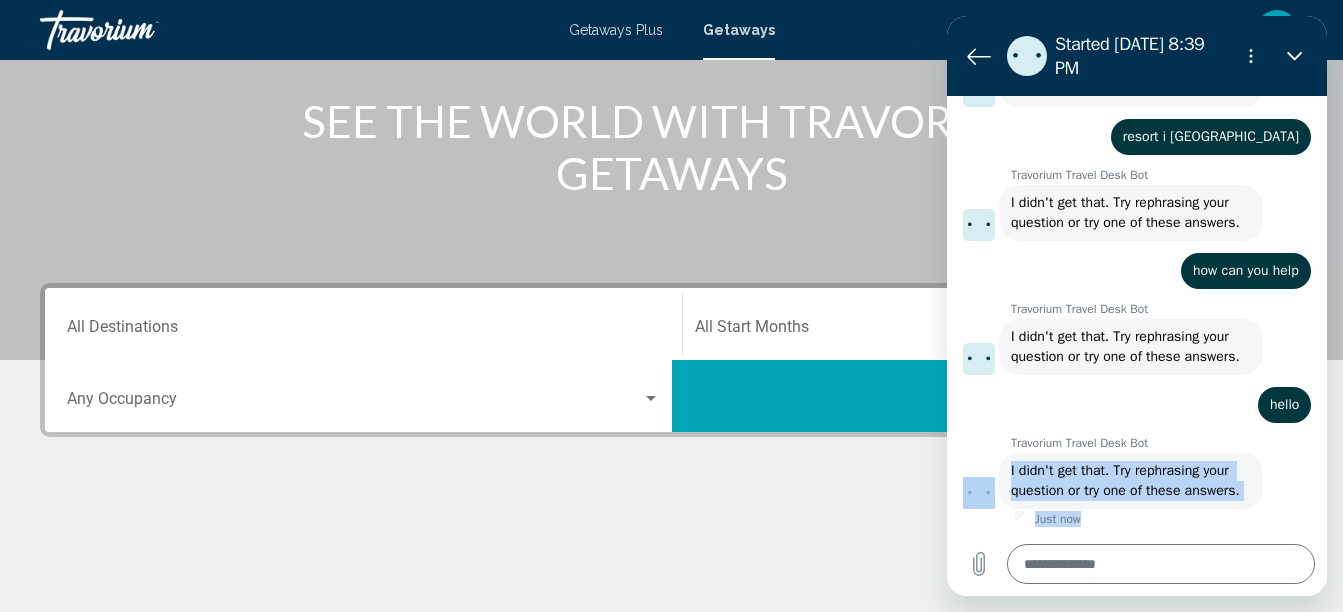 drag, startPoint x: 1310, startPoint y: 517, endPoint x: 978, endPoint y: 491, distance: 333.0165 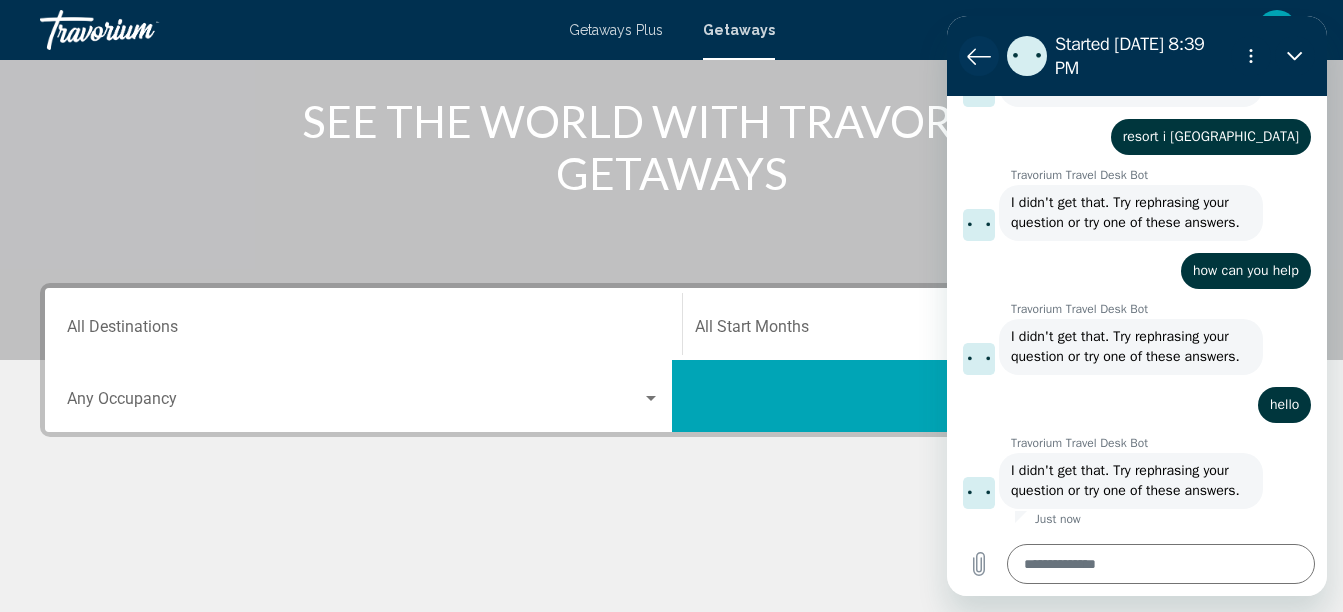 click 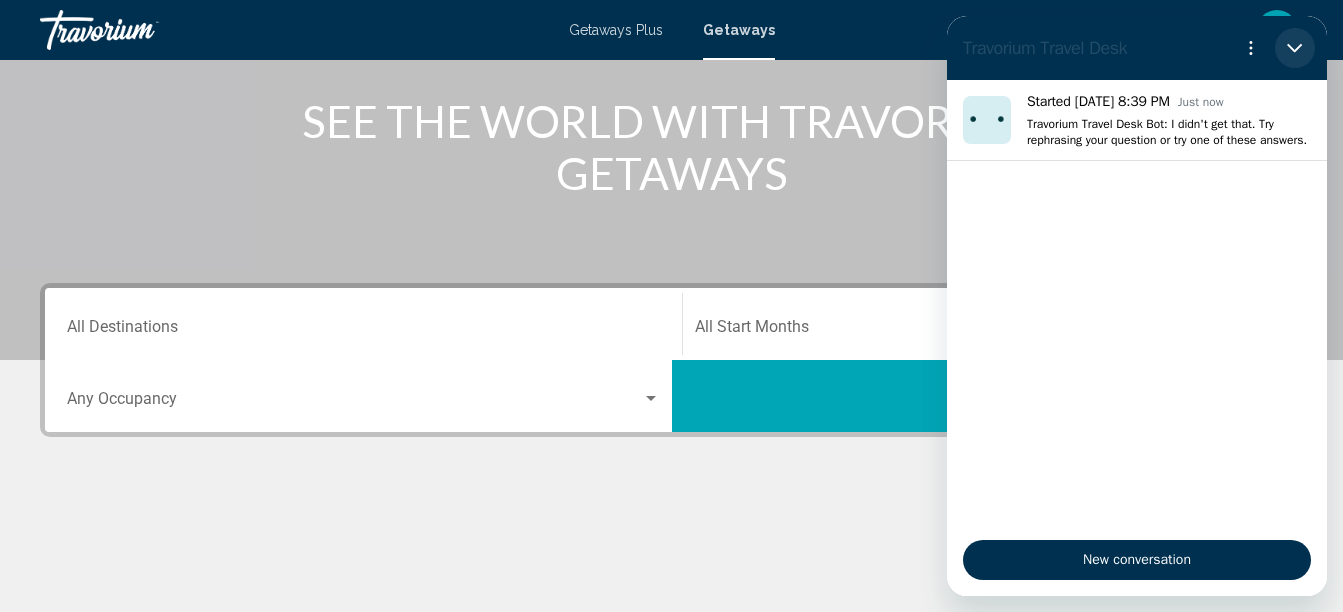 click at bounding box center (1295, 48) 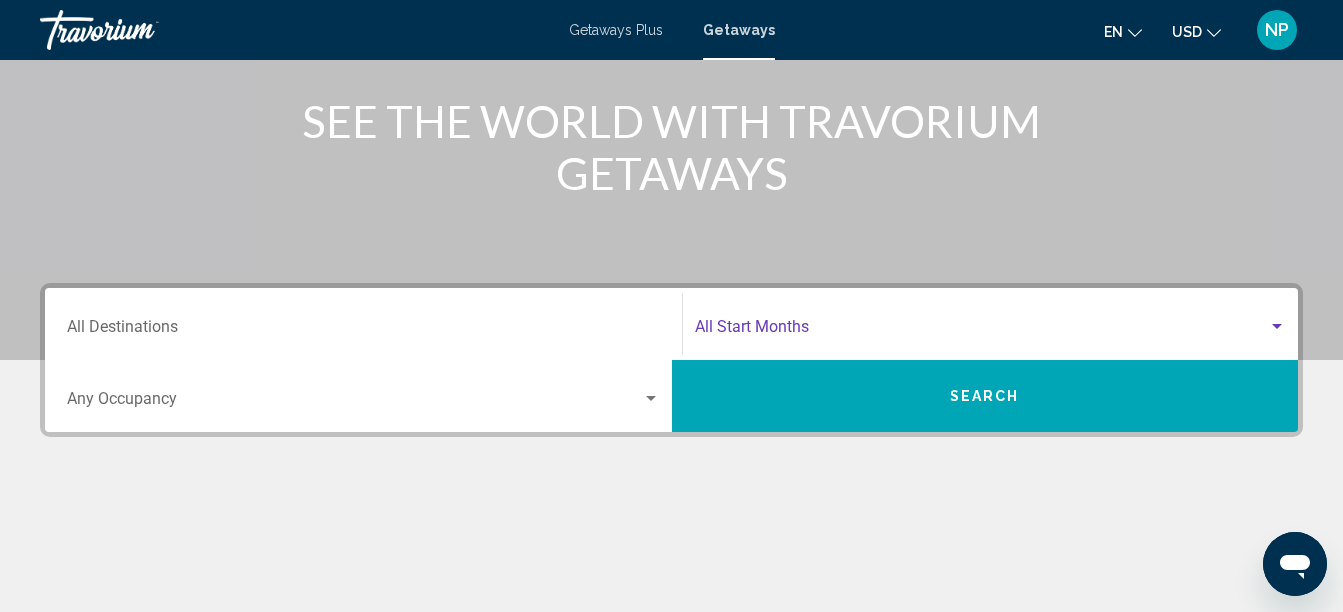 click at bounding box center [1277, 327] 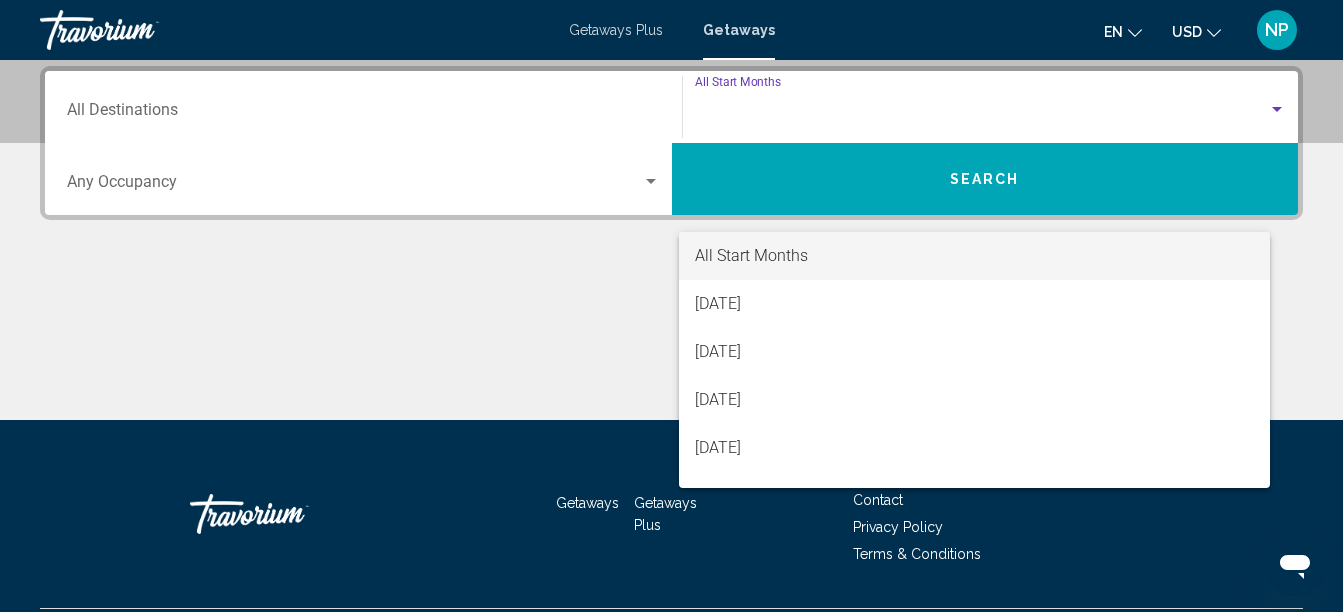 scroll, scrollTop: 458, scrollLeft: 0, axis: vertical 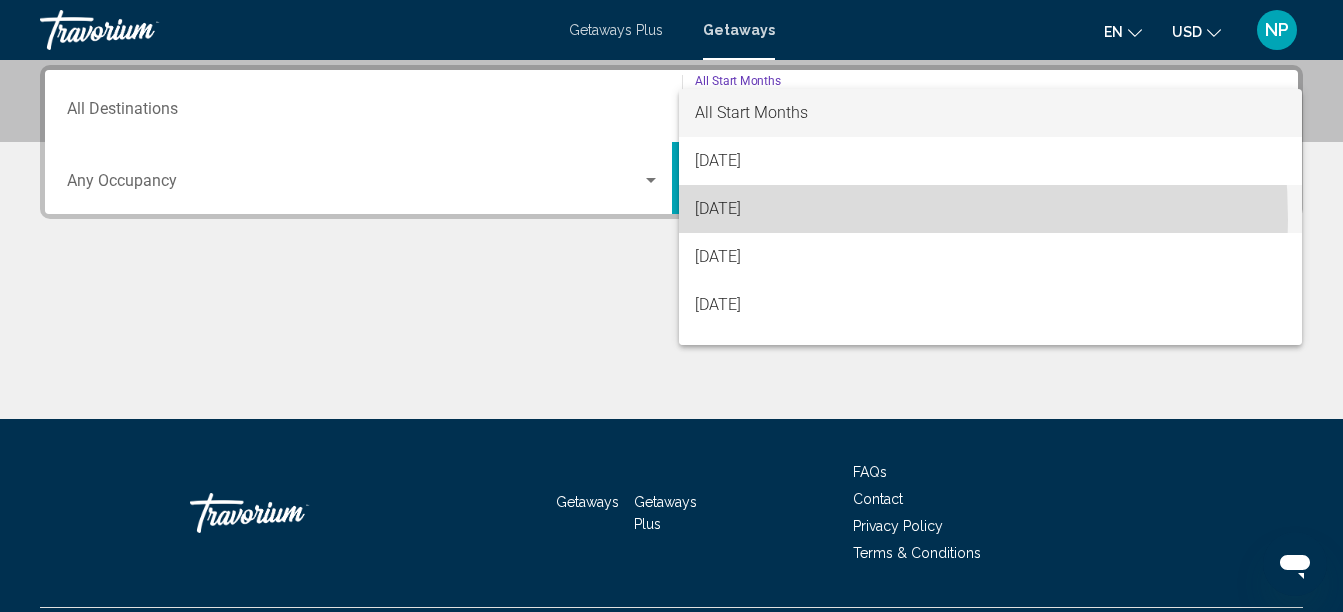 click on "August 2025" at bounding box center (991, 209) 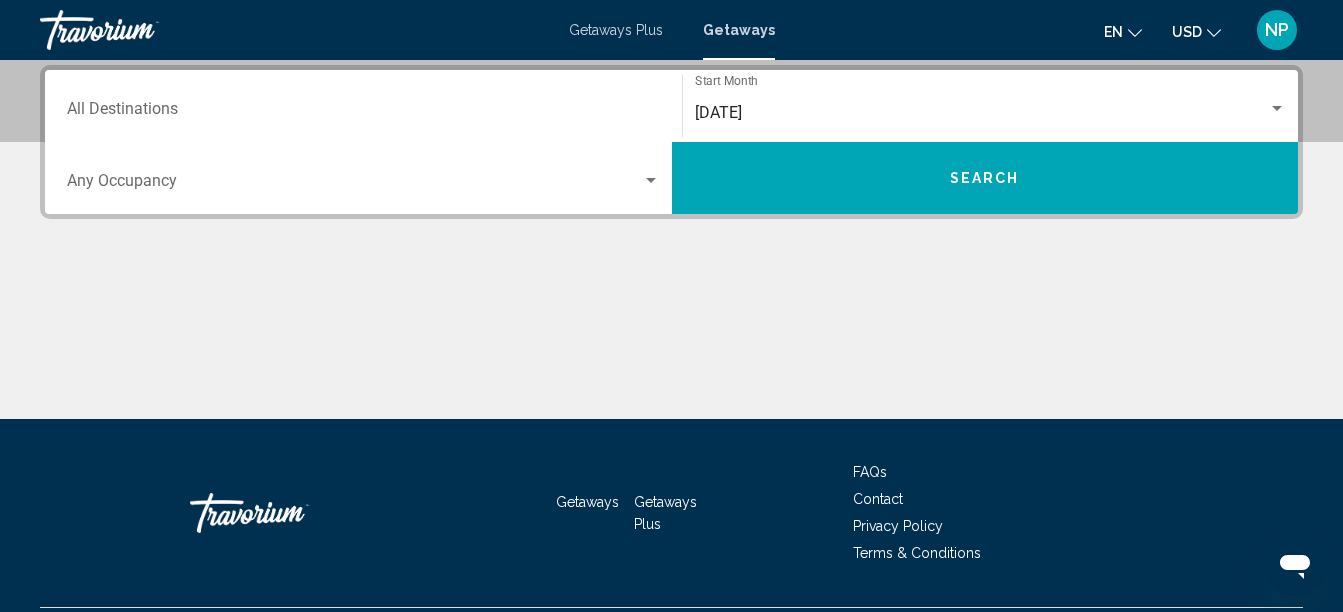 click on "Destination All Destinations" at bounding box center (363, 106) 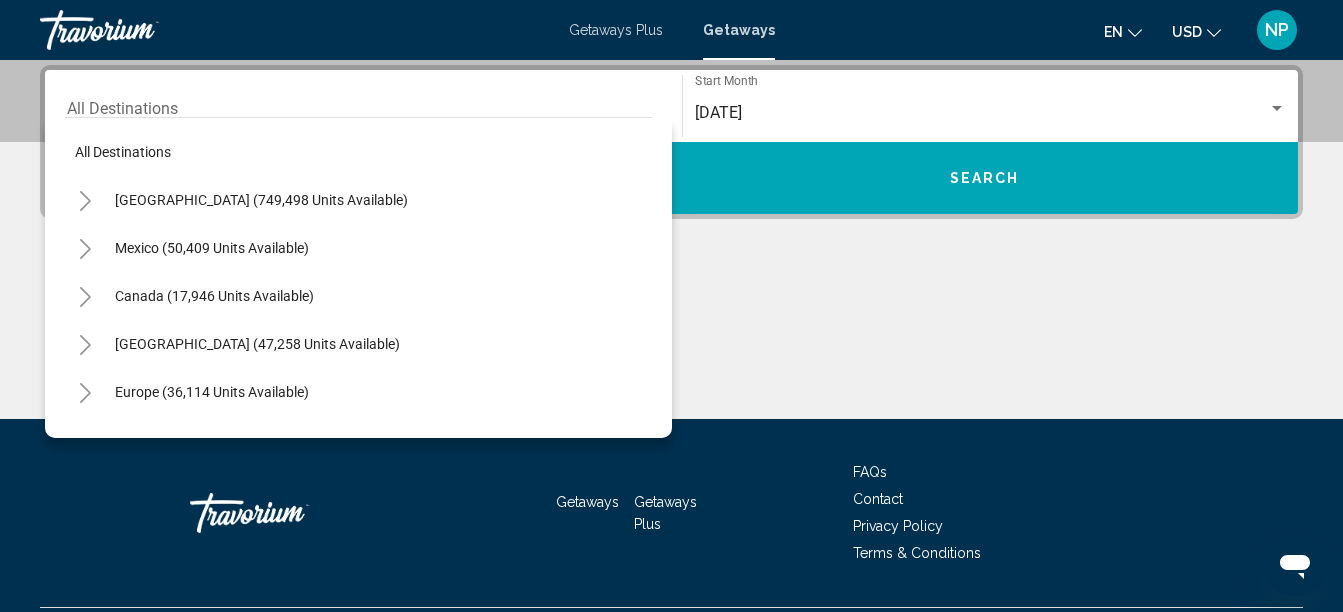 click on "All destinations
United States (749,498 units available)
Mexico (50,409 units available)
Canada (17,946 units available)
Caribbean & Atlantic Islands (47,258 units available)
Europe (36,114 units available)
Australia (3,446 units available)
South Pacific and Oceania (343 units available)
South America (14,506 units available)
Central America (1,205 units available)
Asia (12,938 units available)
Africa (890 units available)
Middle East (1,226 units available)" at bounding box center [358, 273] 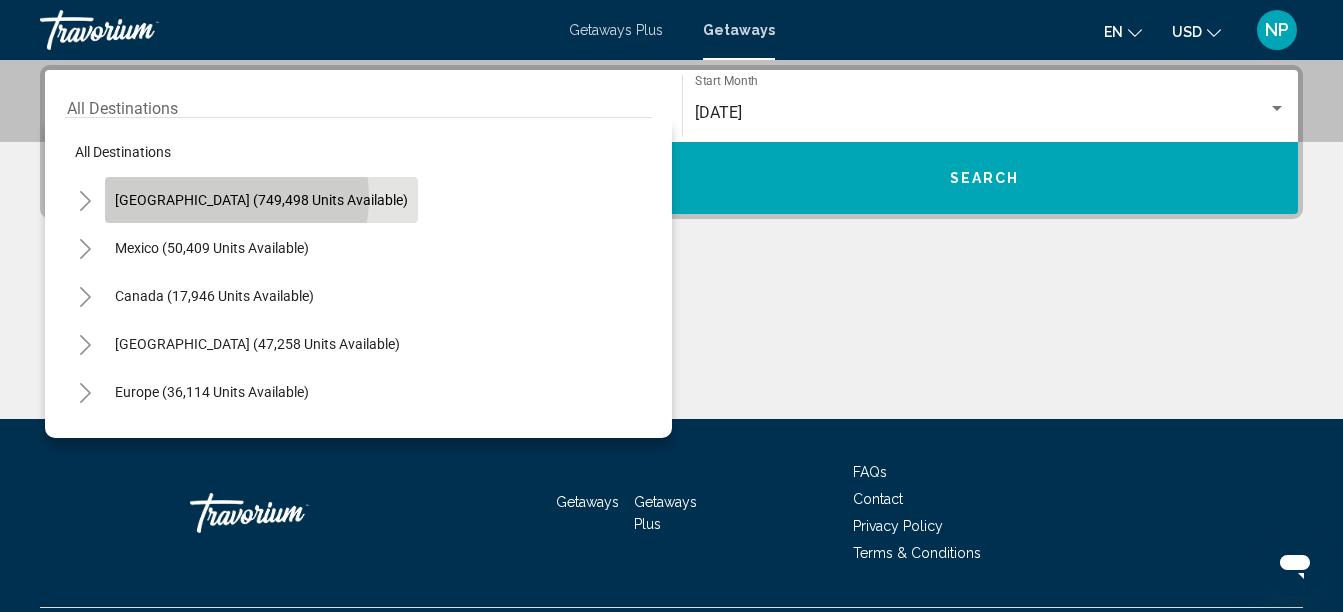 click on "United States (749,498 units available)" 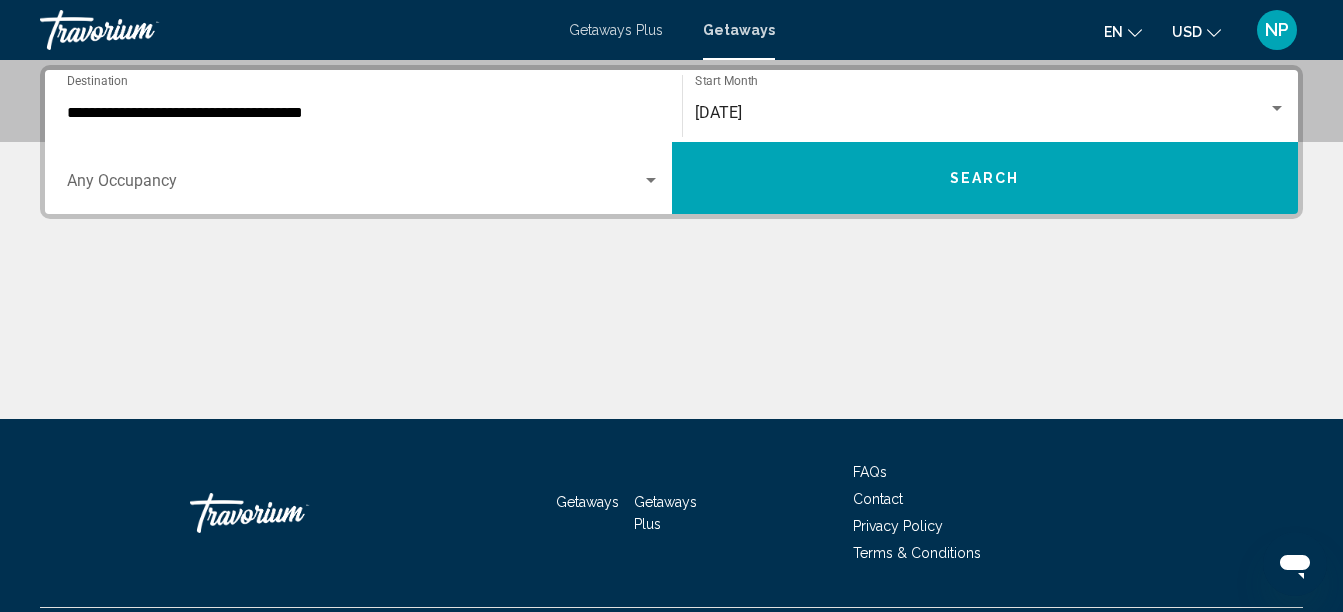 click on "Occupancy Any Occupancy" at bounding box center (363, 178) 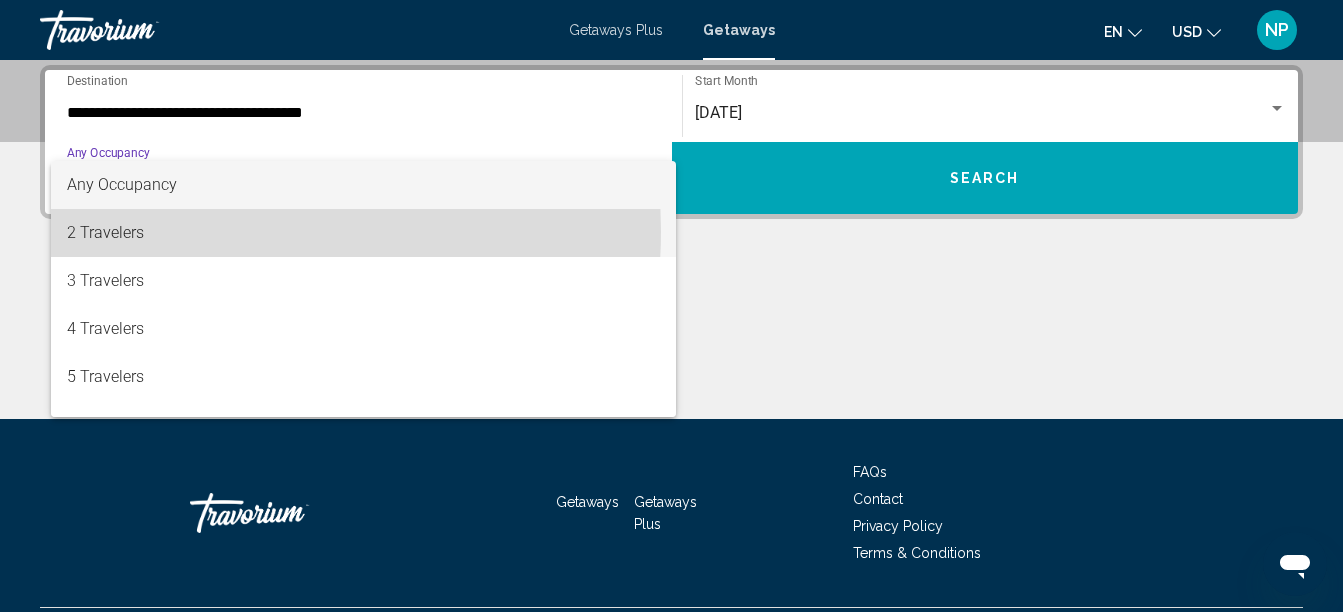 click on "2 Travelers" at bounding box center (363, 233) 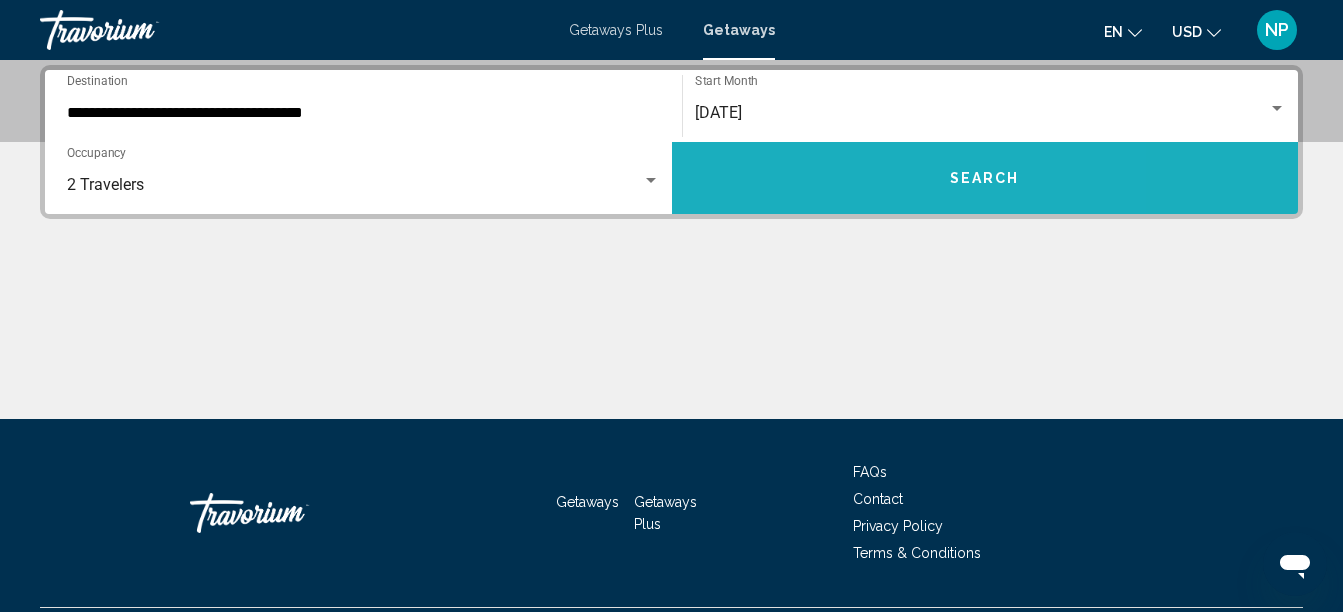 click on "Search" at bounding box center [985, 178] 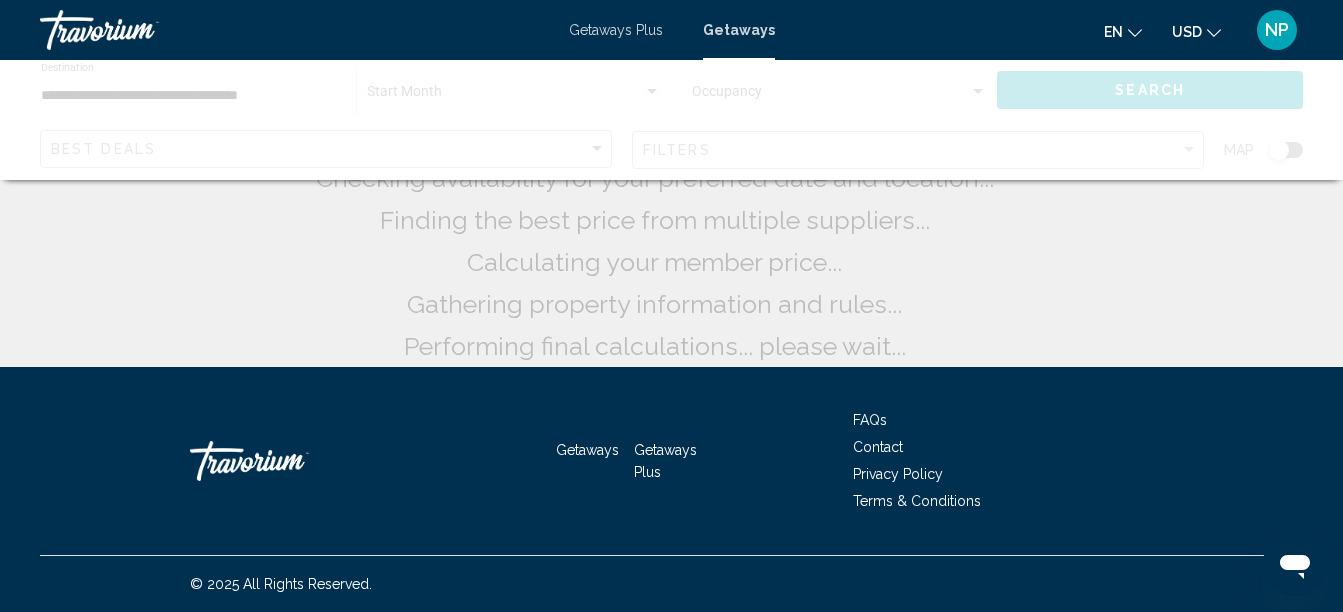 scroll, scrollTop: 0, scrollLeft: 0, axis: both 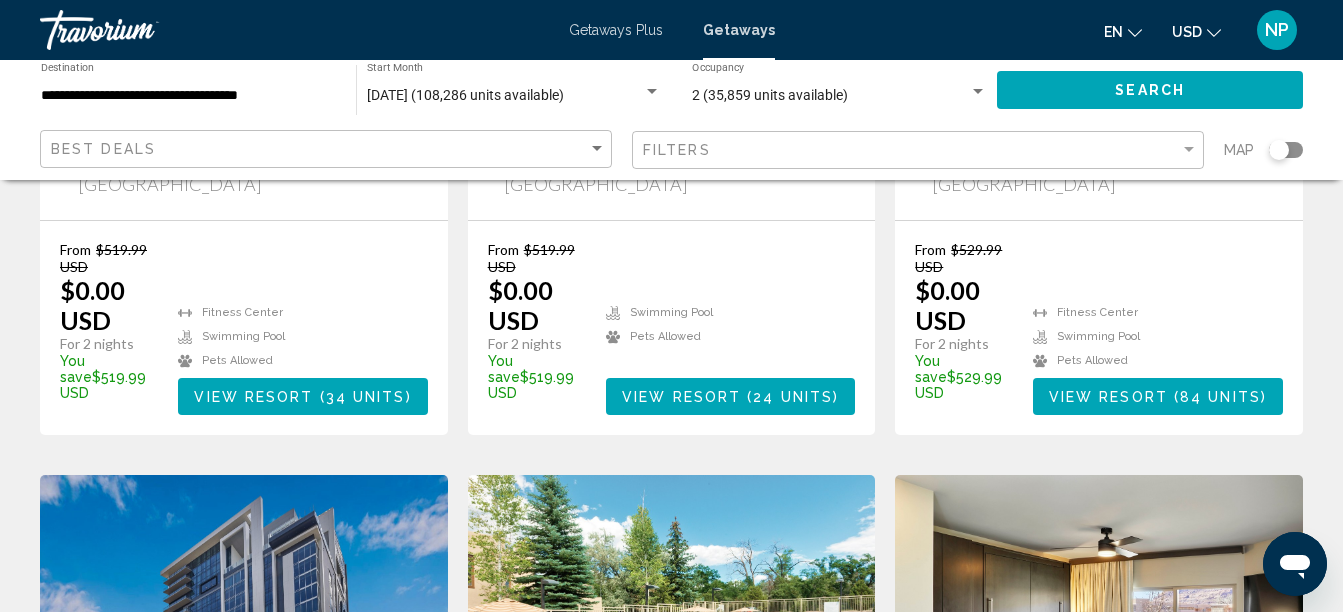 drag, startPoint x: 1343, startPoint y: 597, endPoint x: 886, endPoint y: 334, distance: 527.2741 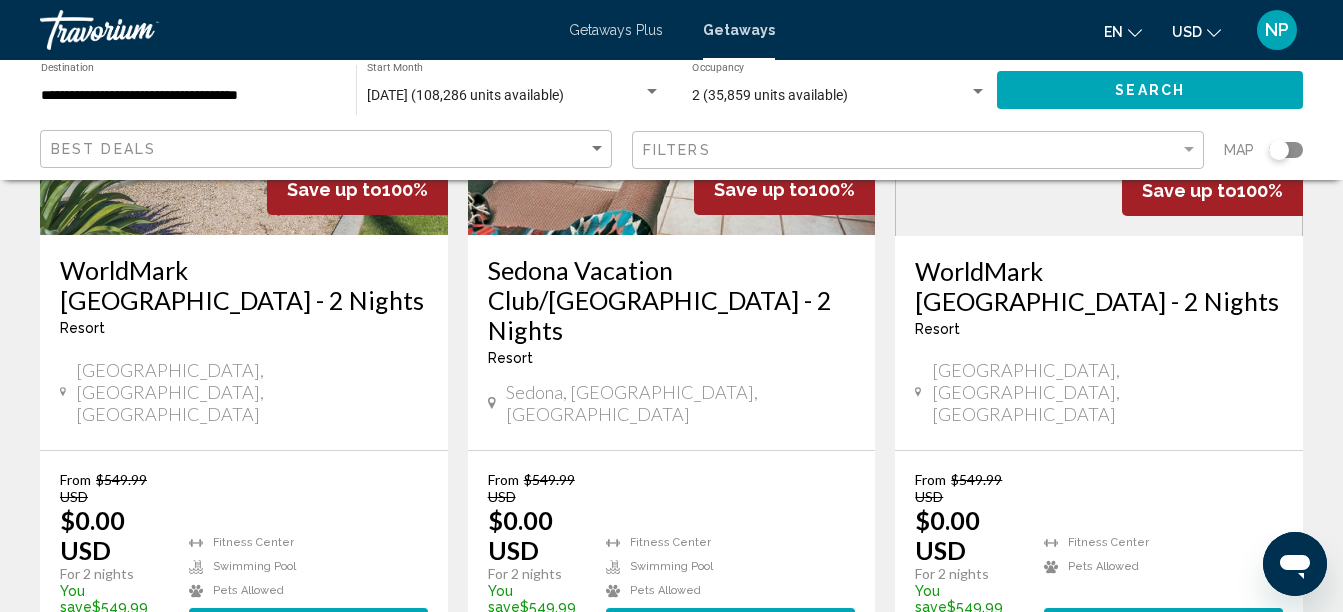 scroll, scrollTop: 2720, scrollLeft: 0, axis: vertical 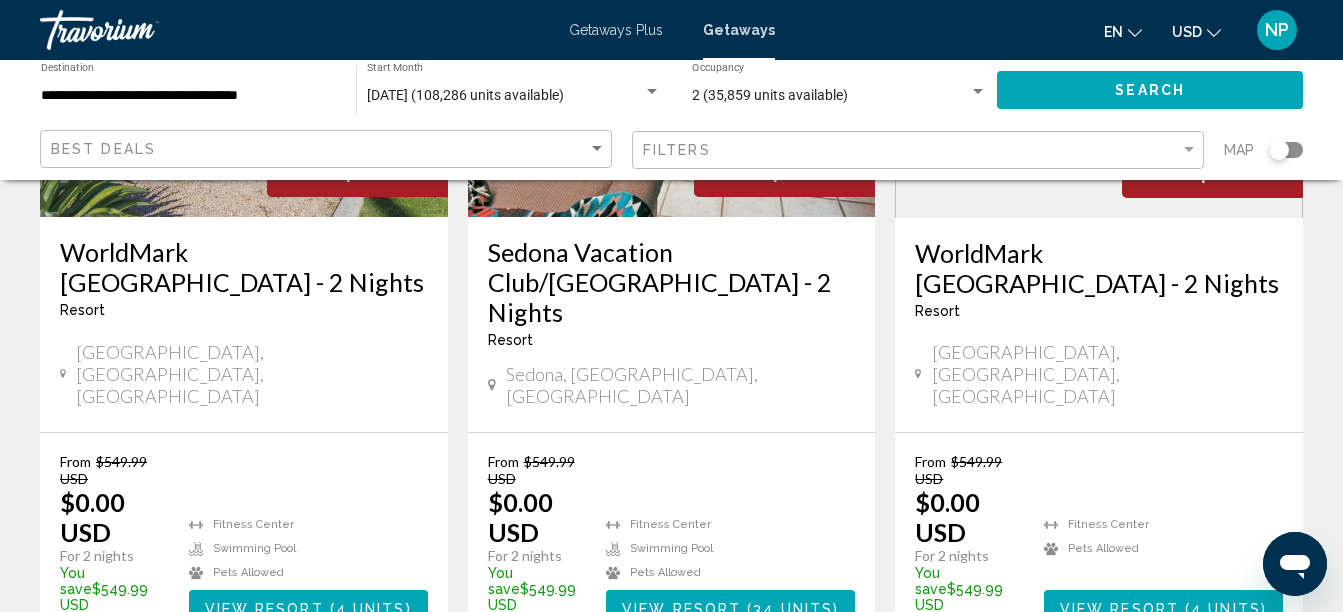 click on "page  2" at bounding box center [531, 707] 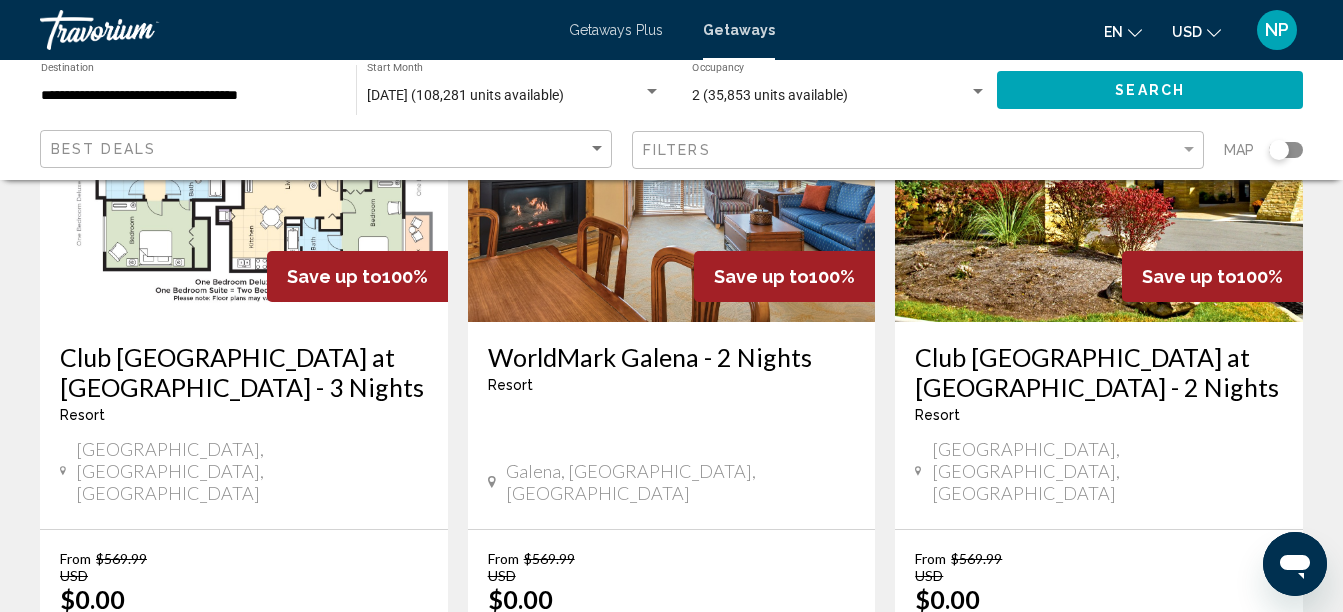 scroll, scrollTop: 2721, scrollLeft: 0, axis: vertical 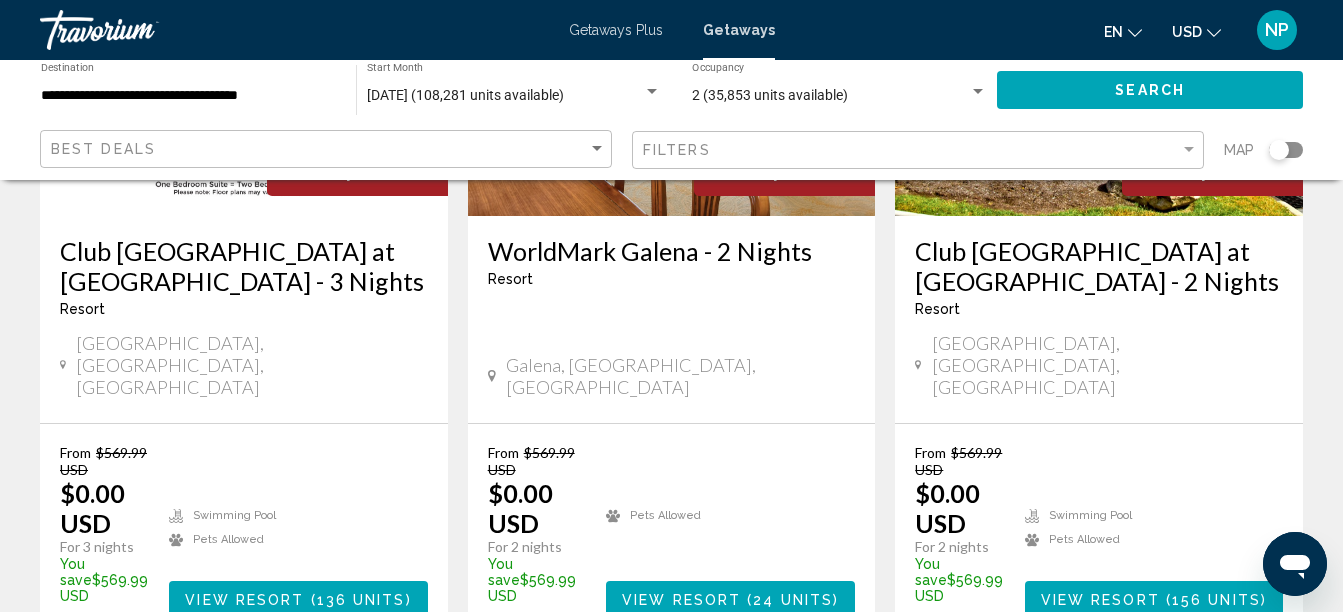 click on "page  3" at bounding box center [601, 698] 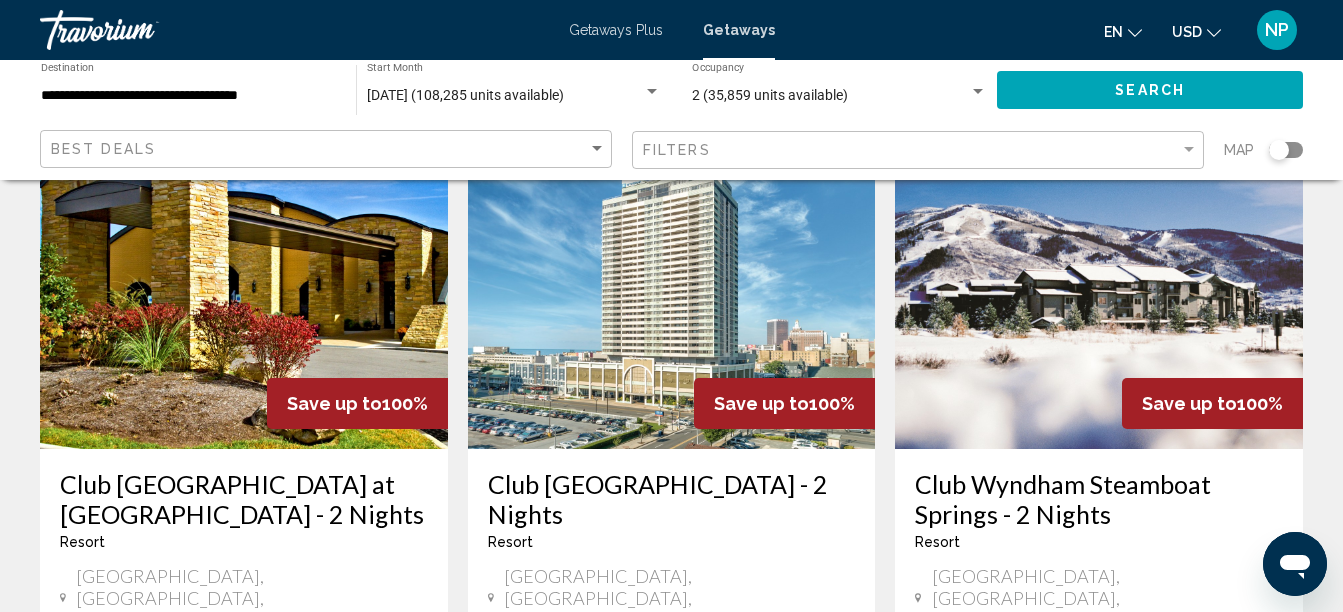 scroll, scrollTop: 160, scrollLeft: 0, axis: vertical 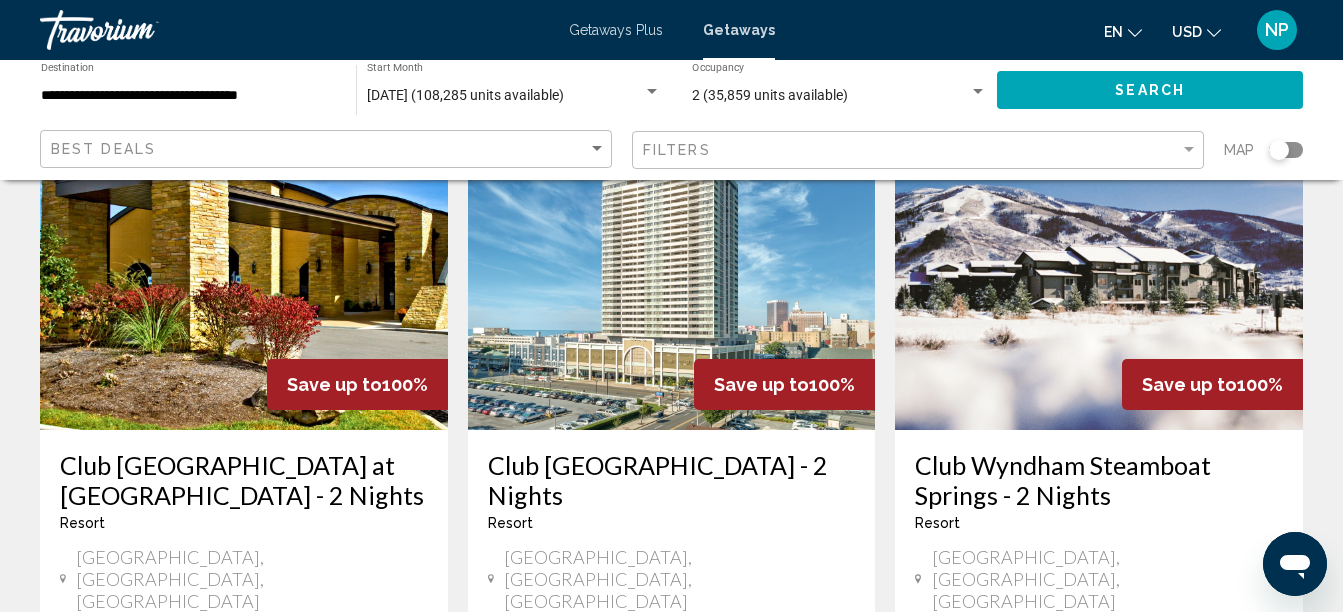 drag, startPoint x: 1348, startPoint y: 599, endPoint x: 891, endPoint y: 523, distance: 463.27637 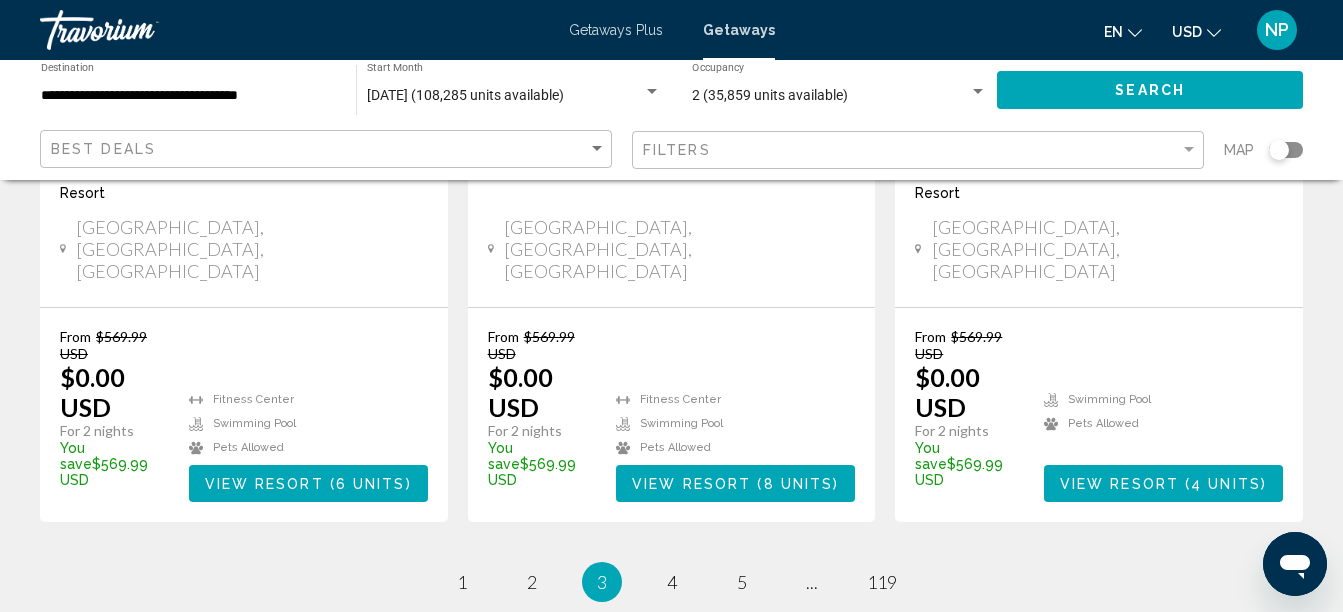 scroll, scrollTop: 2871, scrollLeft: 0, axis: vertical 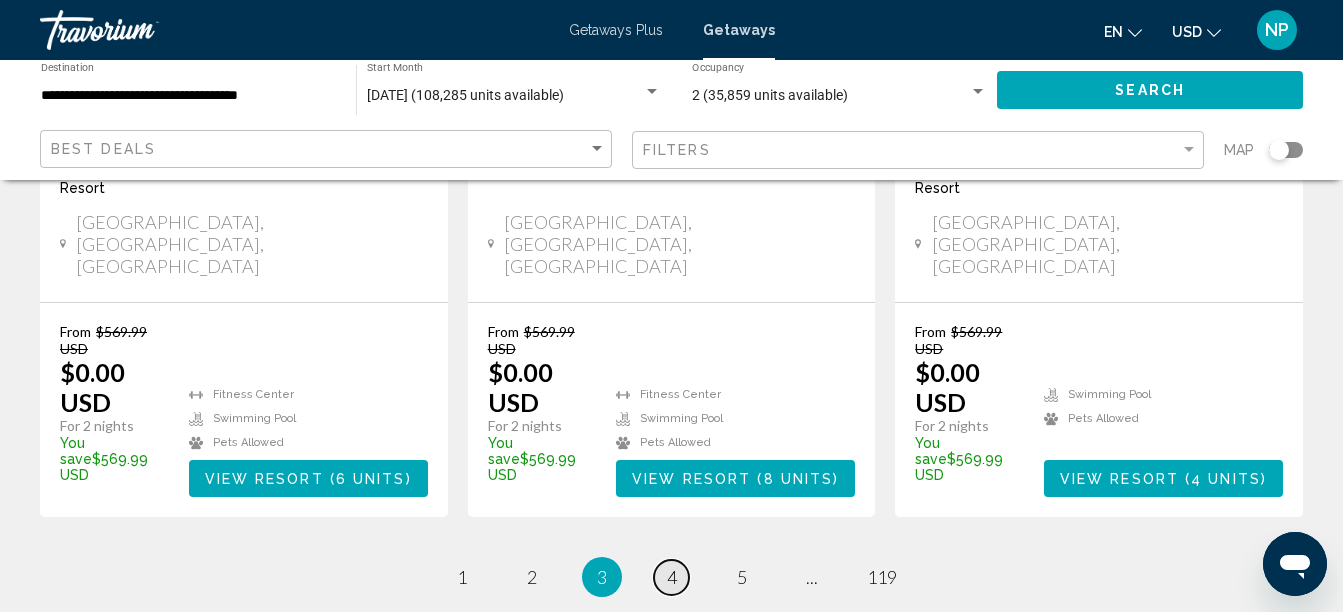 click on "4" at bounding box center (672, 577) 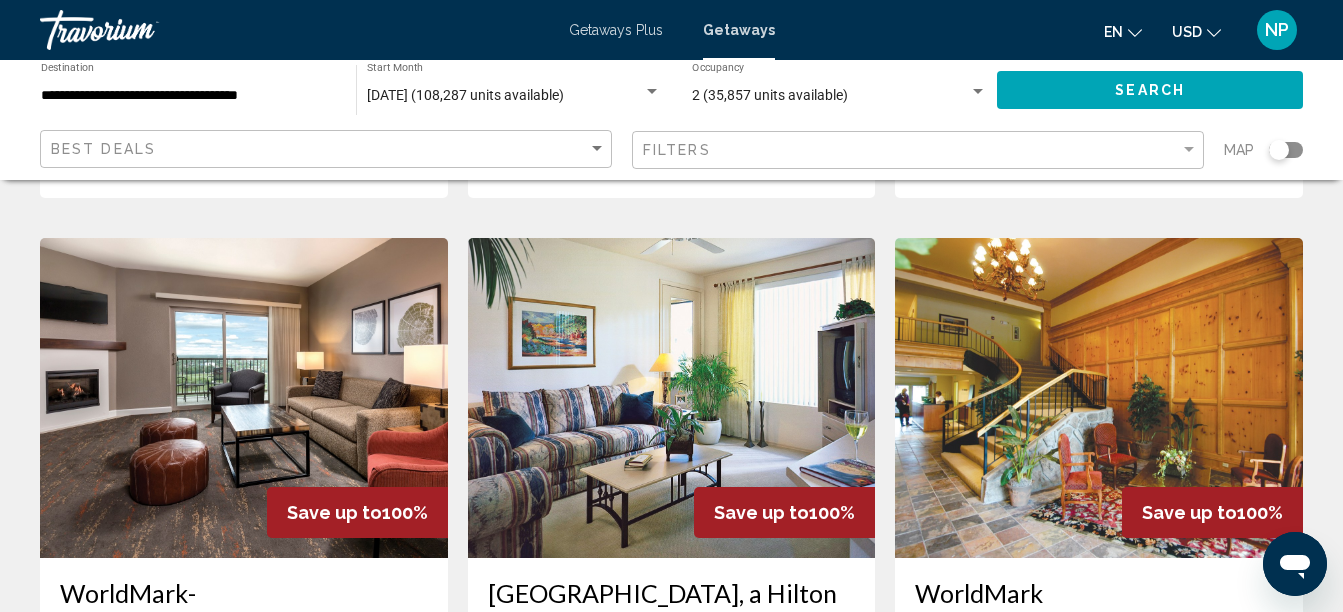 scroll, scrollTop: 1680, scrollLeft: 0, axis: vertical 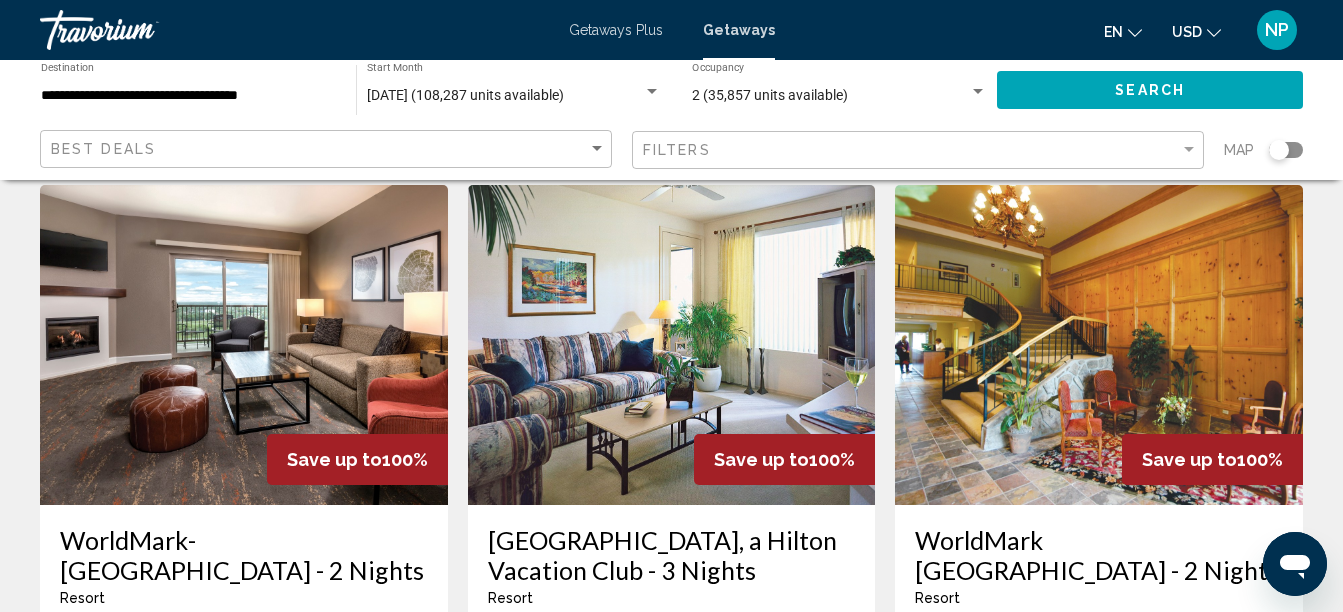 drag, startPoint x: 1352, startPoint y: 606, endPoint x: 883, endPoint y: 546, distance: 472.8224 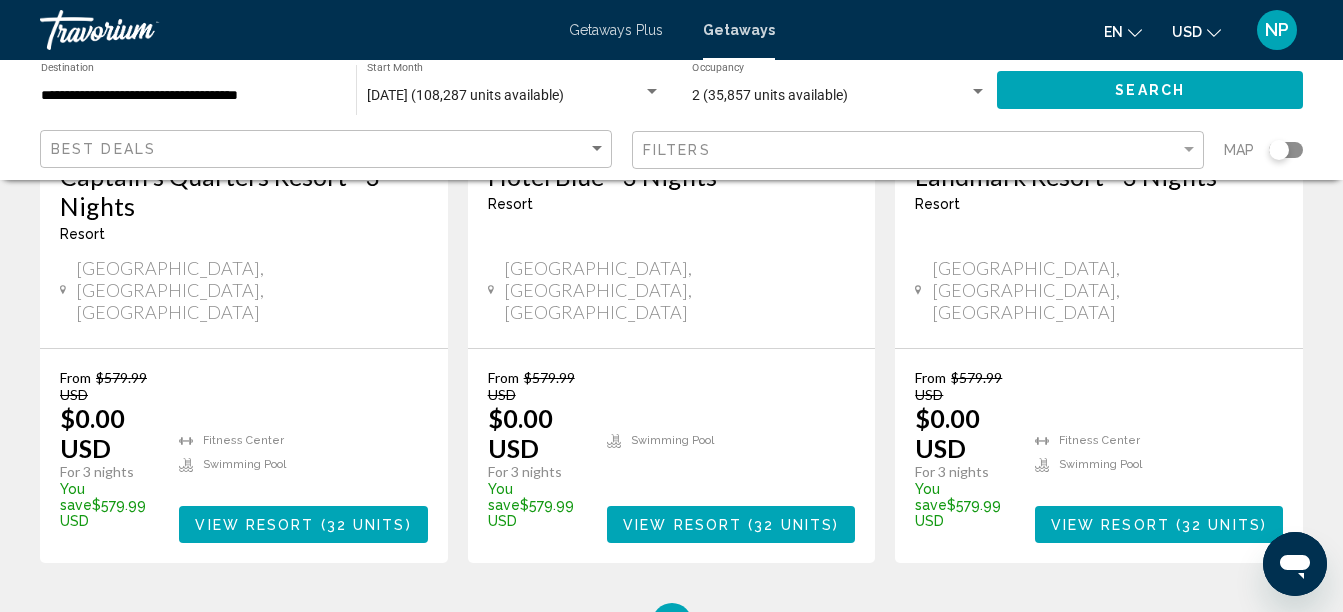 scroll, scrollTop: 2873, scrollLeft: 0, axis: vertical 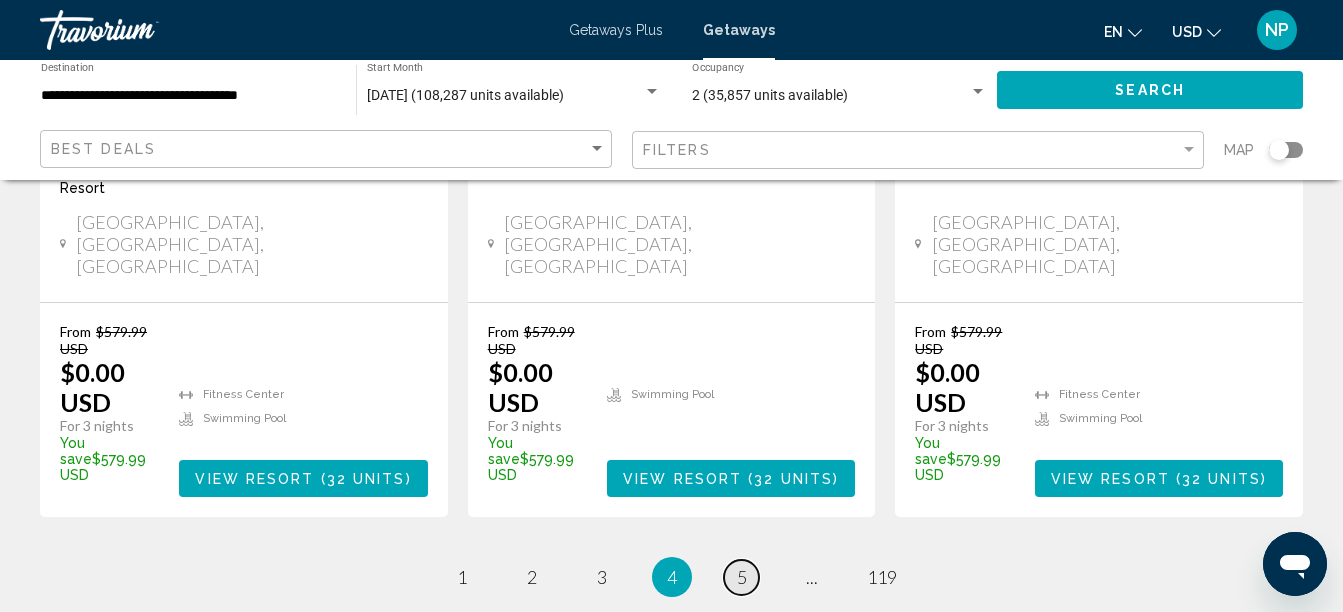 click on "page  5" at bounding box center [741, 577] 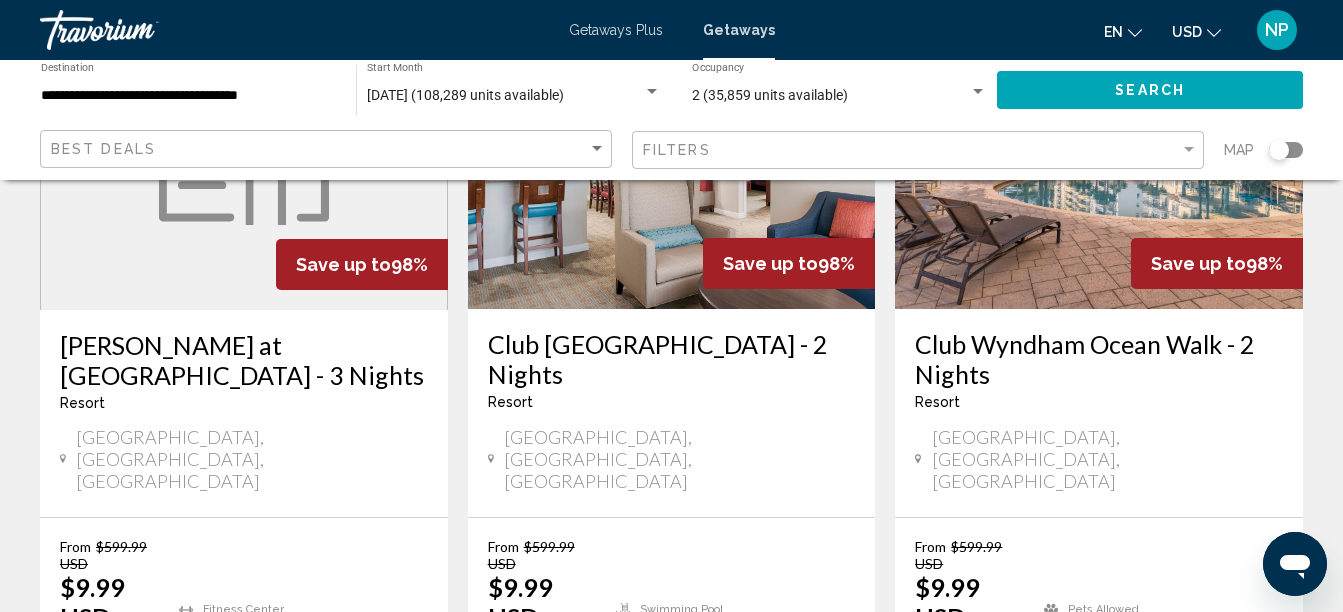 scroll, scrollTop: 1103, scrollLeft: 0, axis: vertical 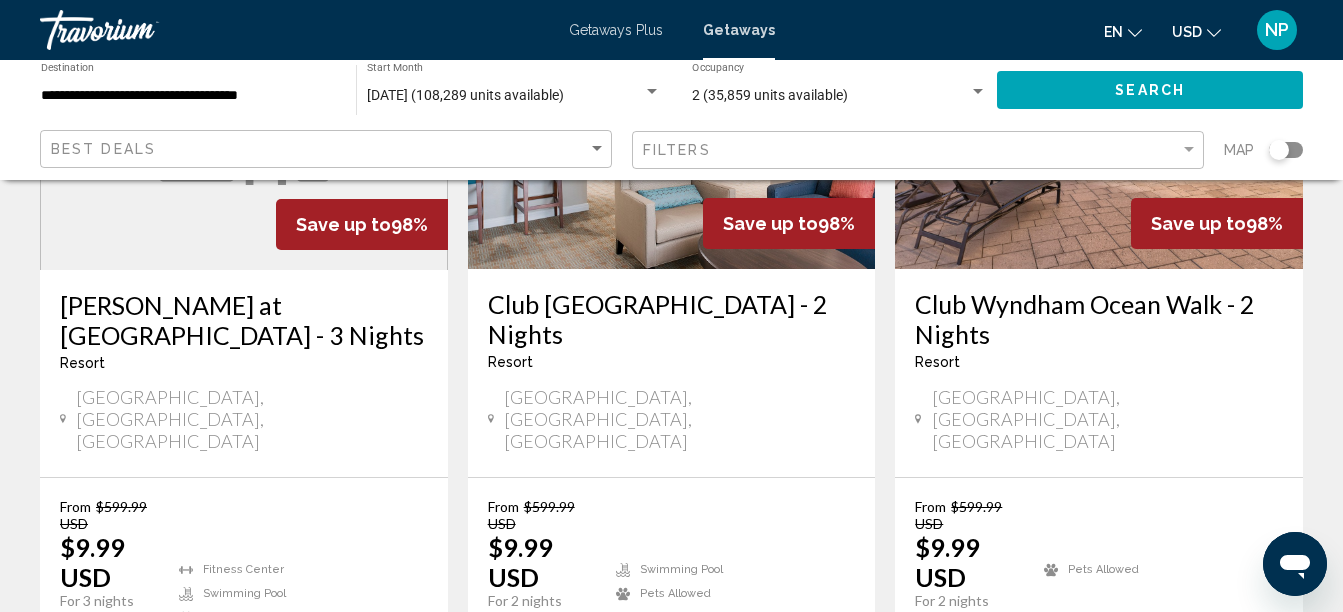 click on "View Resort" at bounding box center [691, 654] 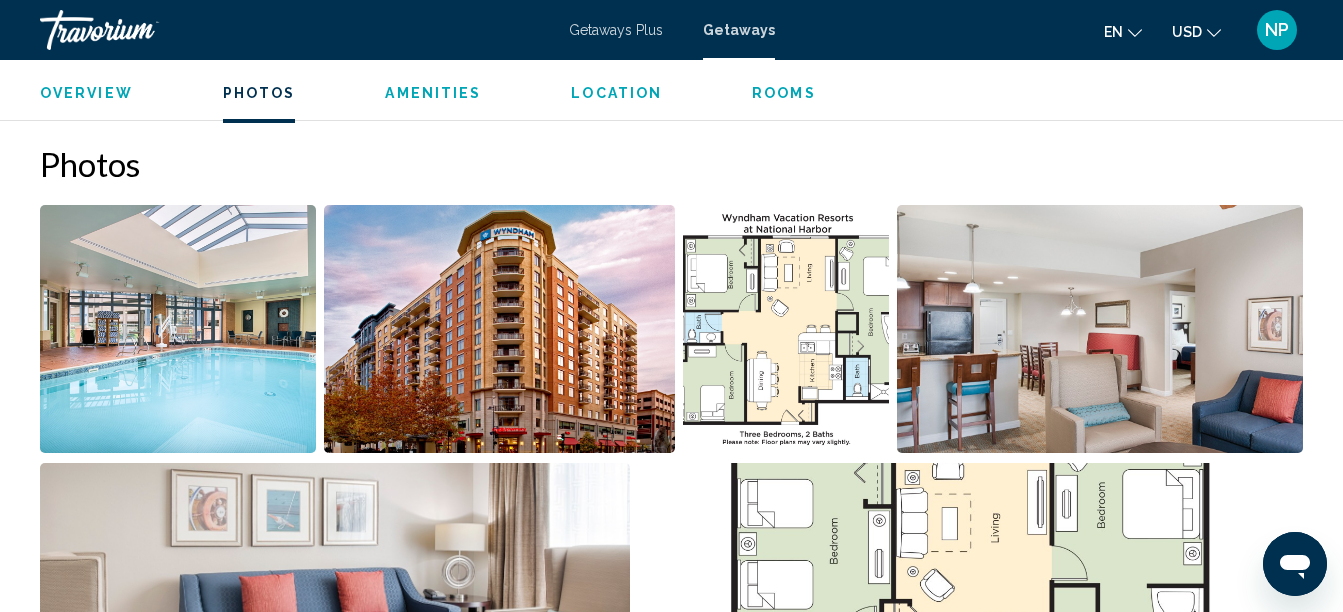 scroll, scrollTop: 1278, scrollLeft: 0, axis: vertical 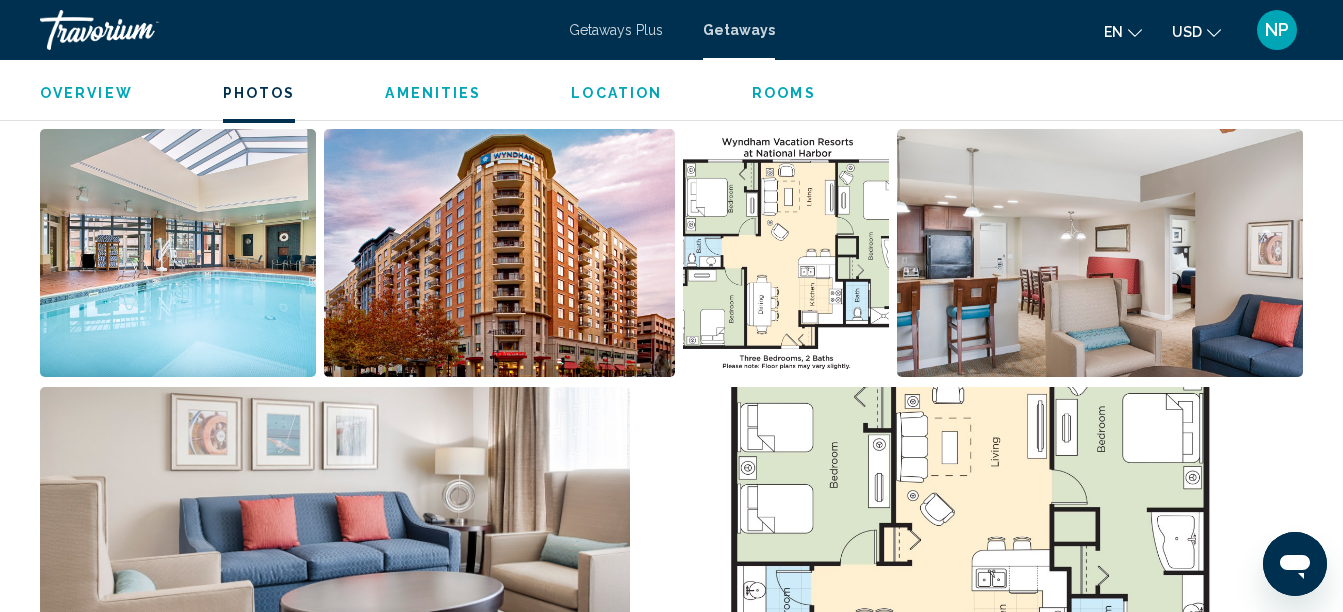 click at bounding box center [1100, 253] 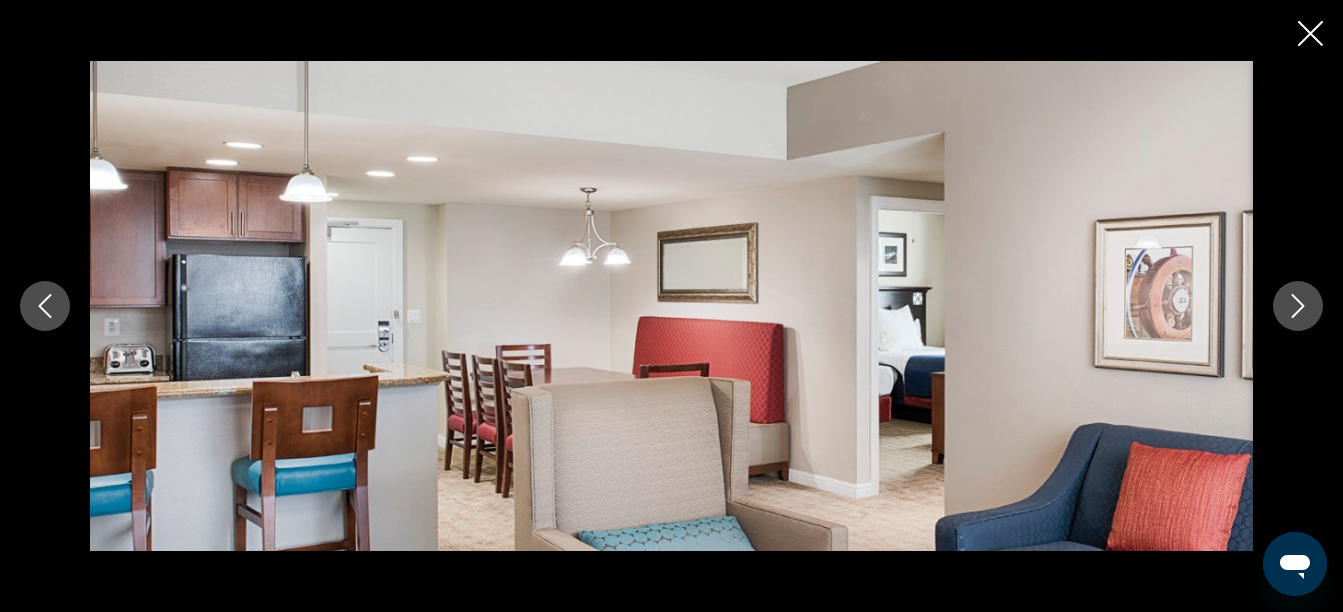 click 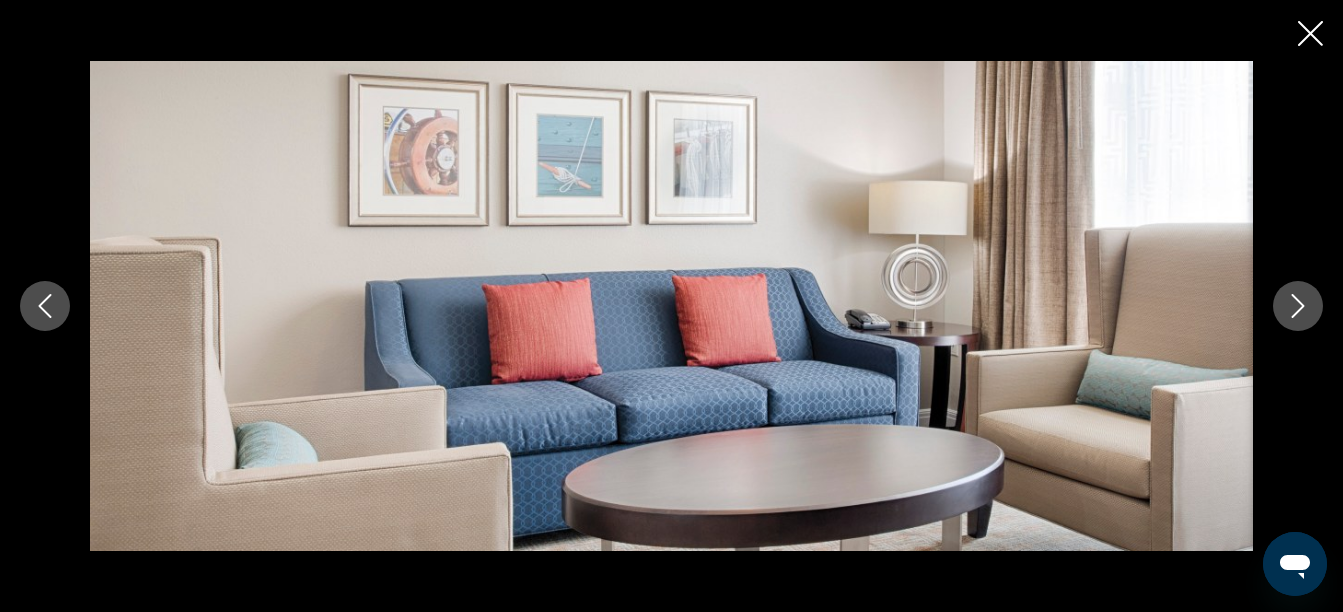 click 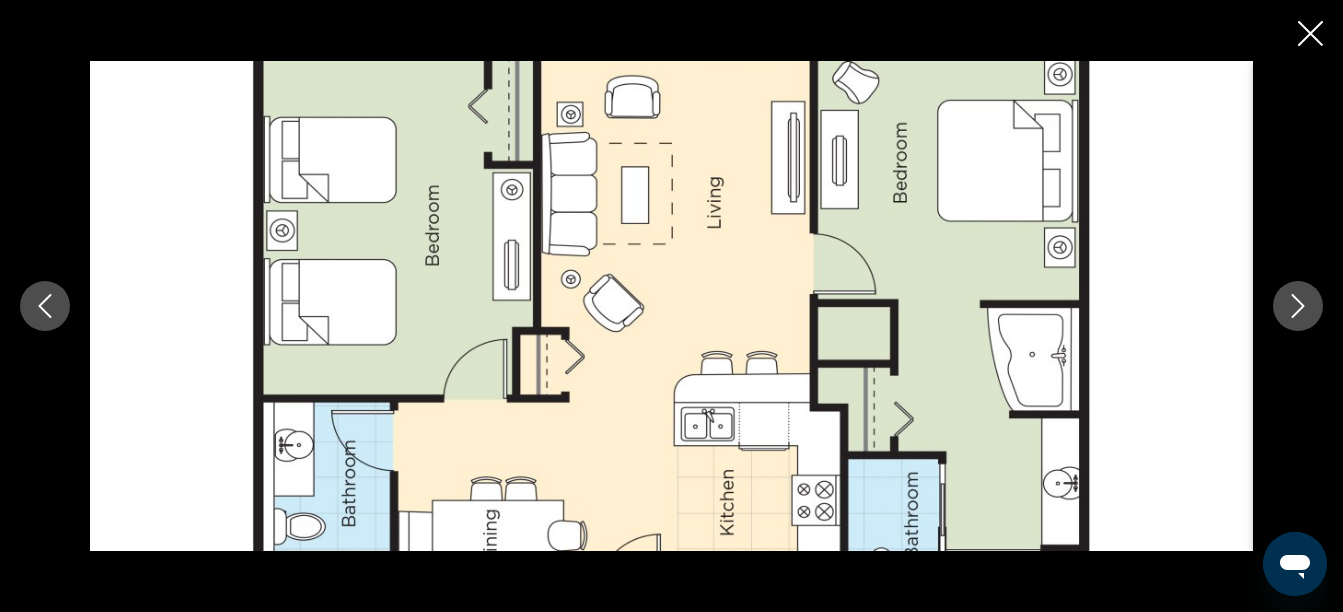 click 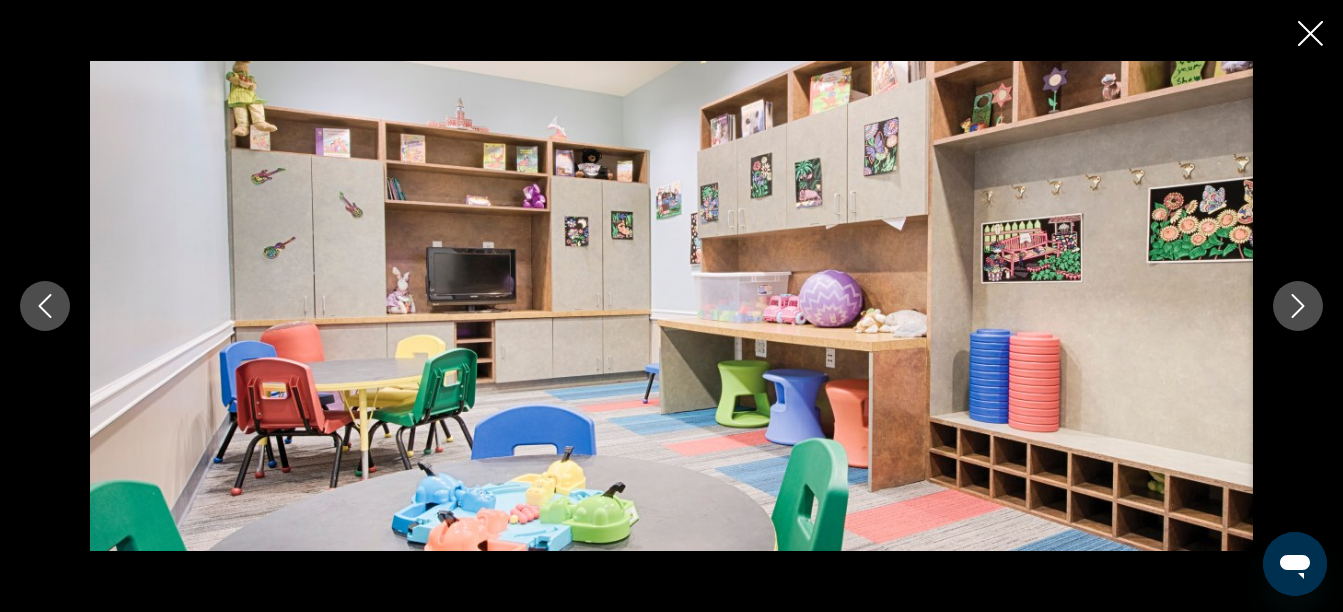 click 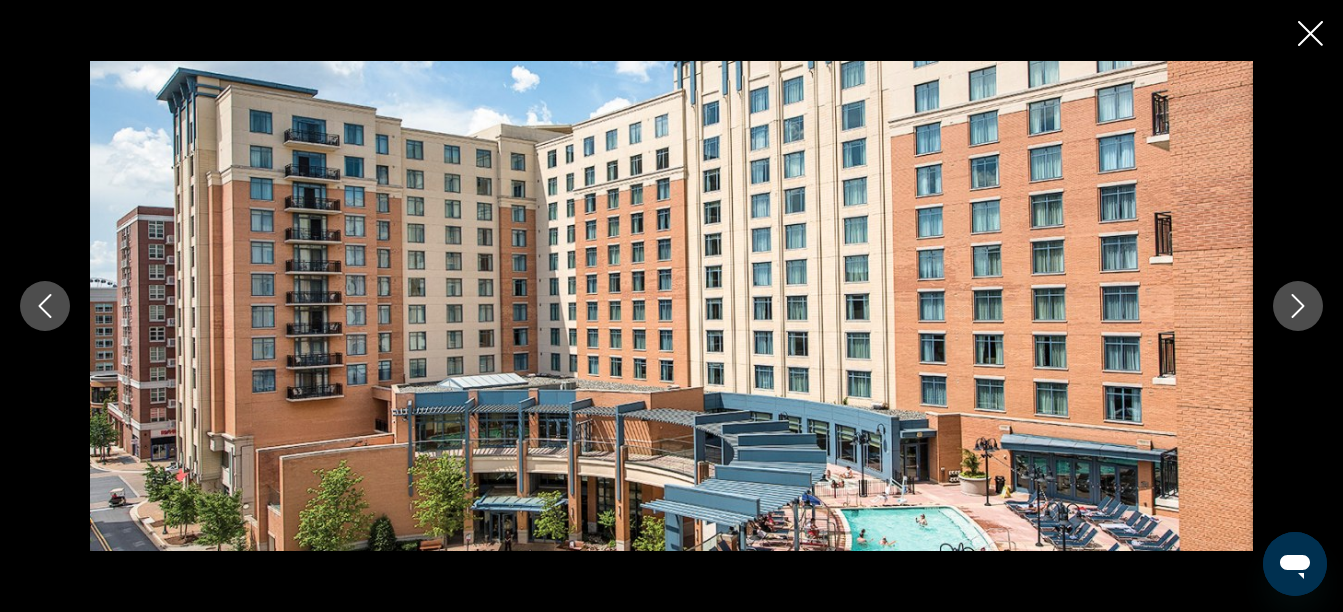 click 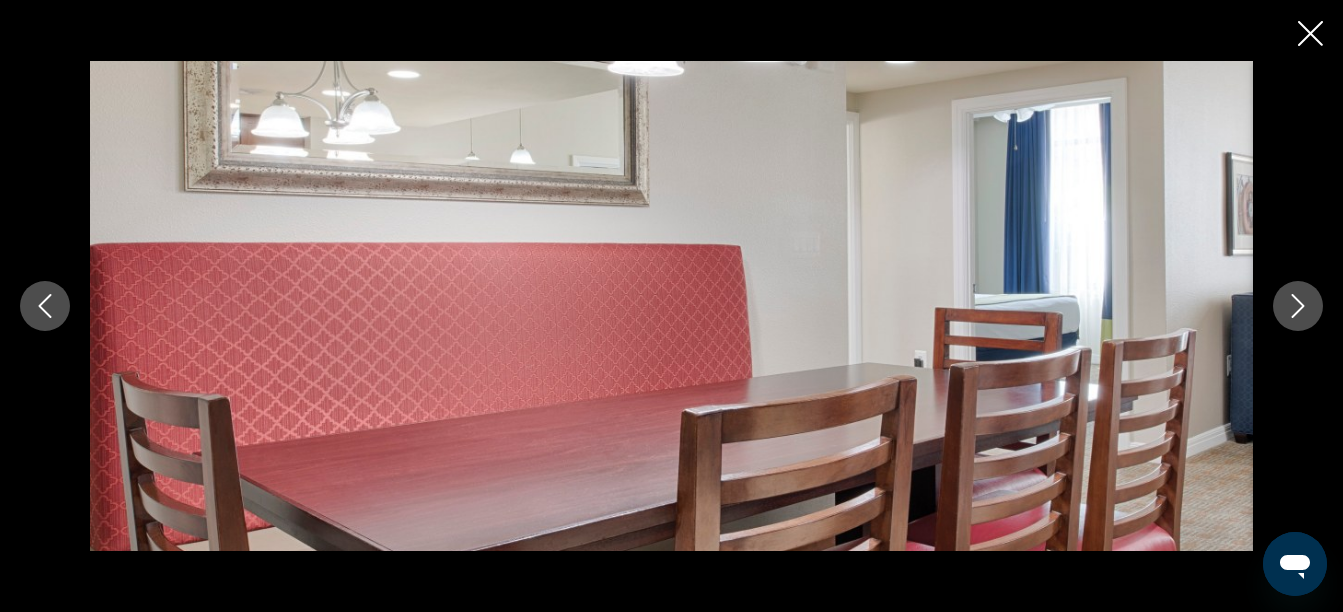 click 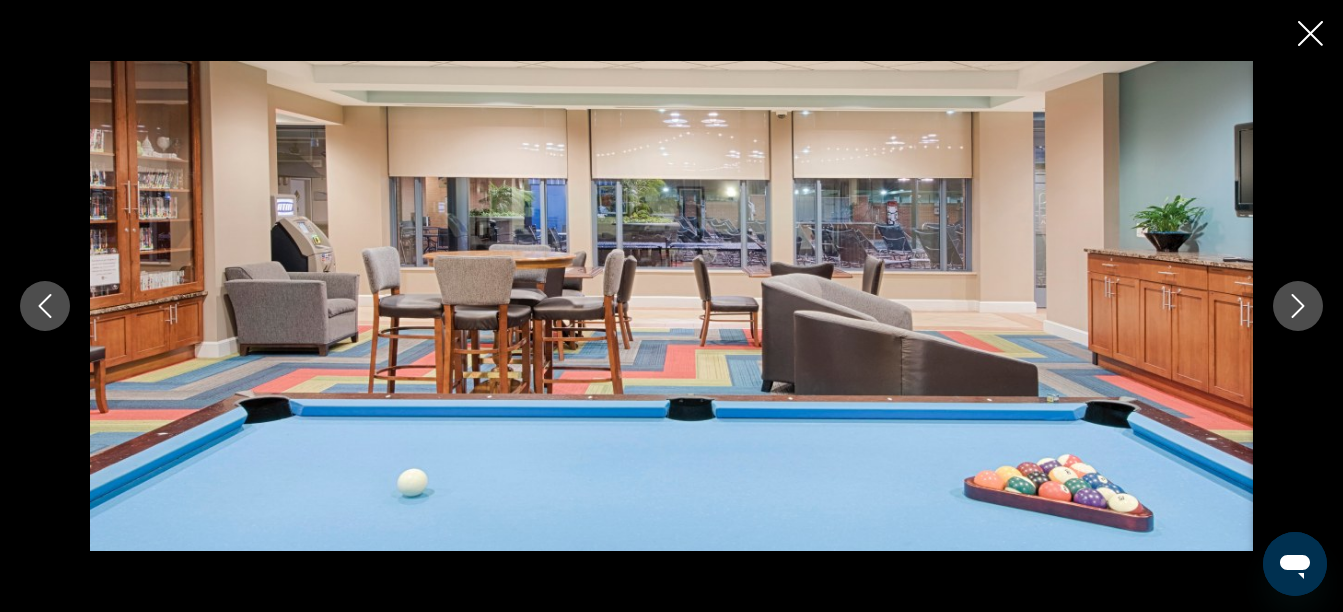click 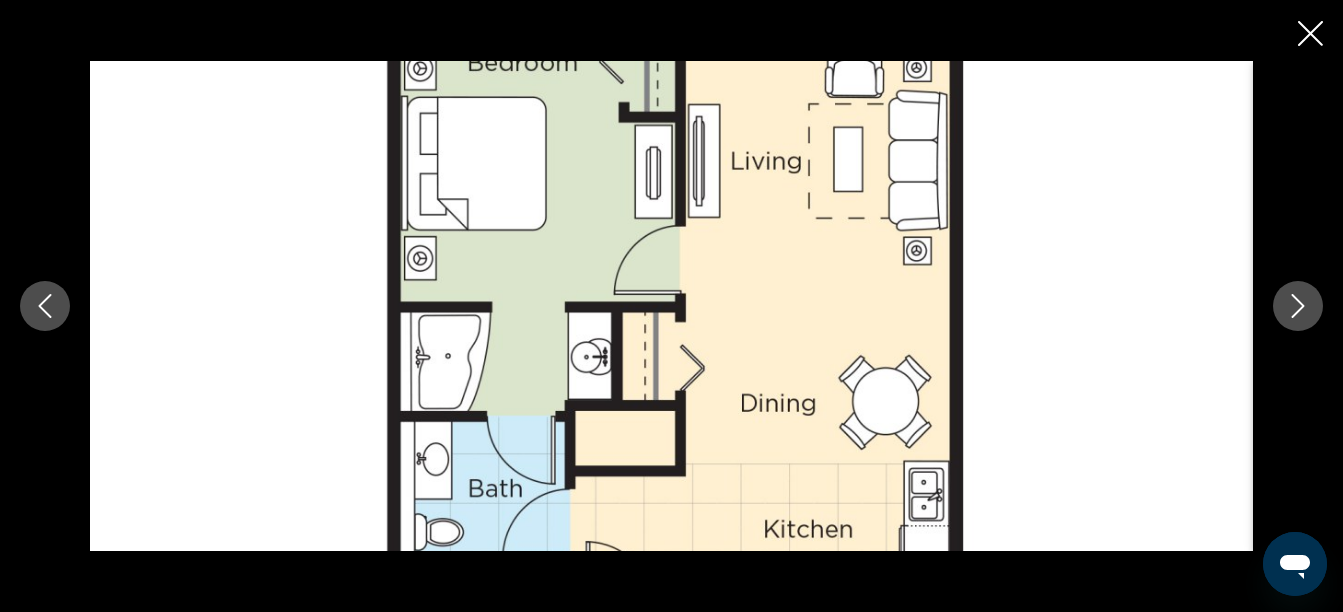 click 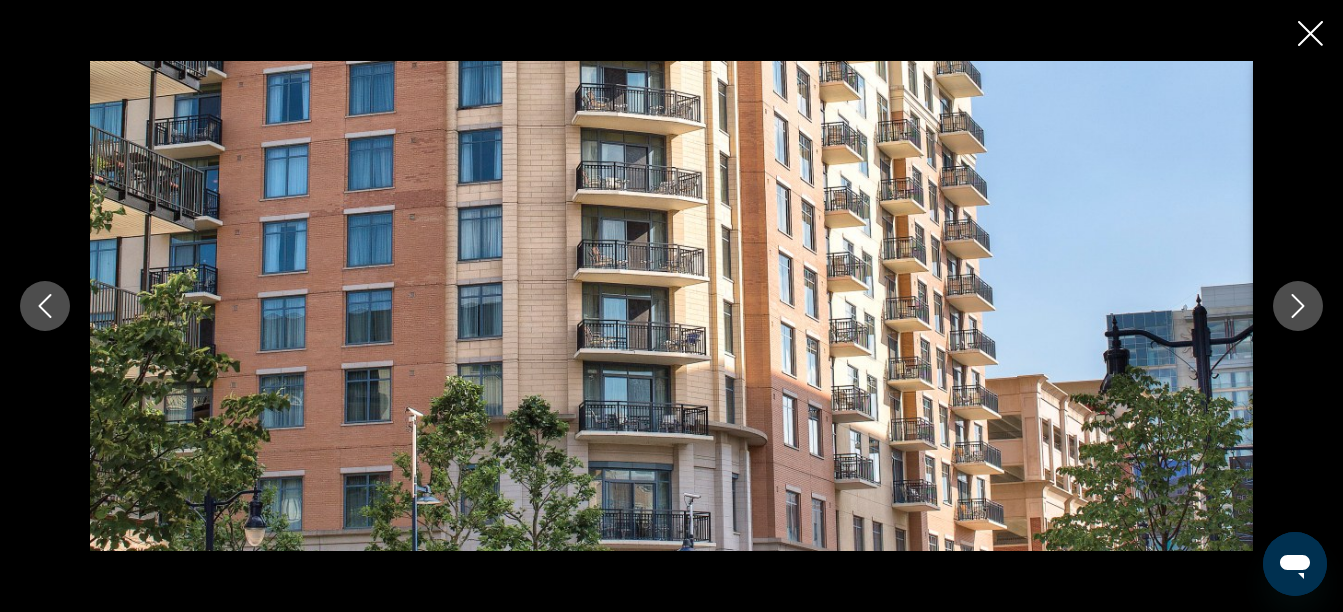 click 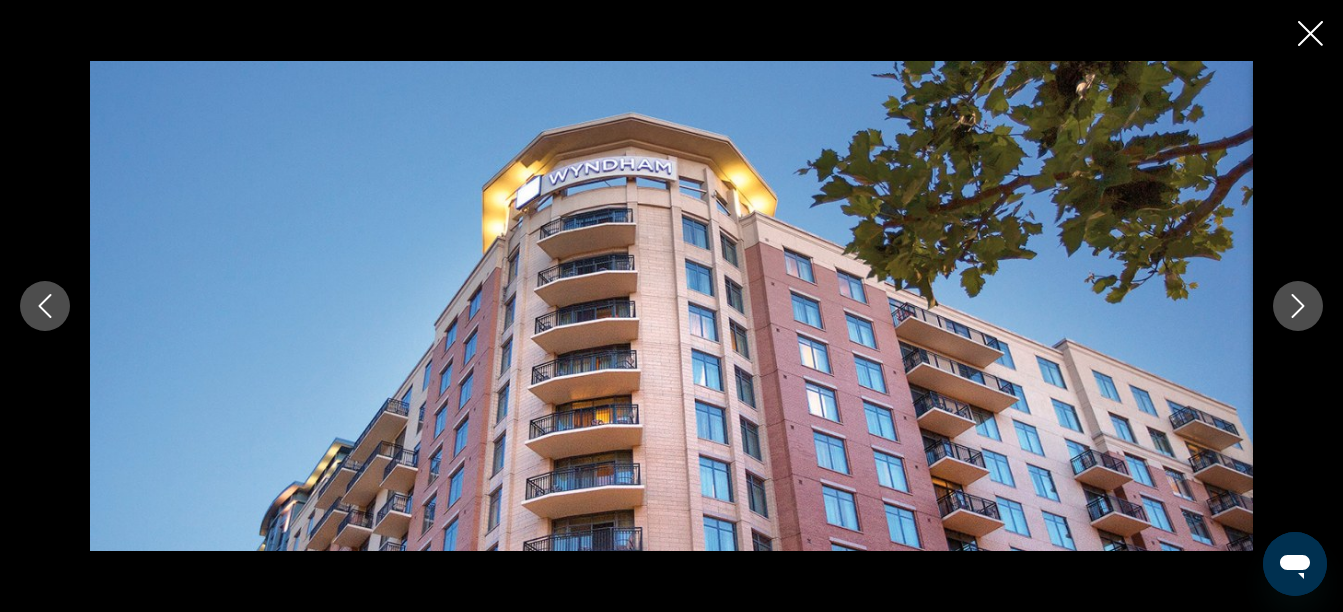 click 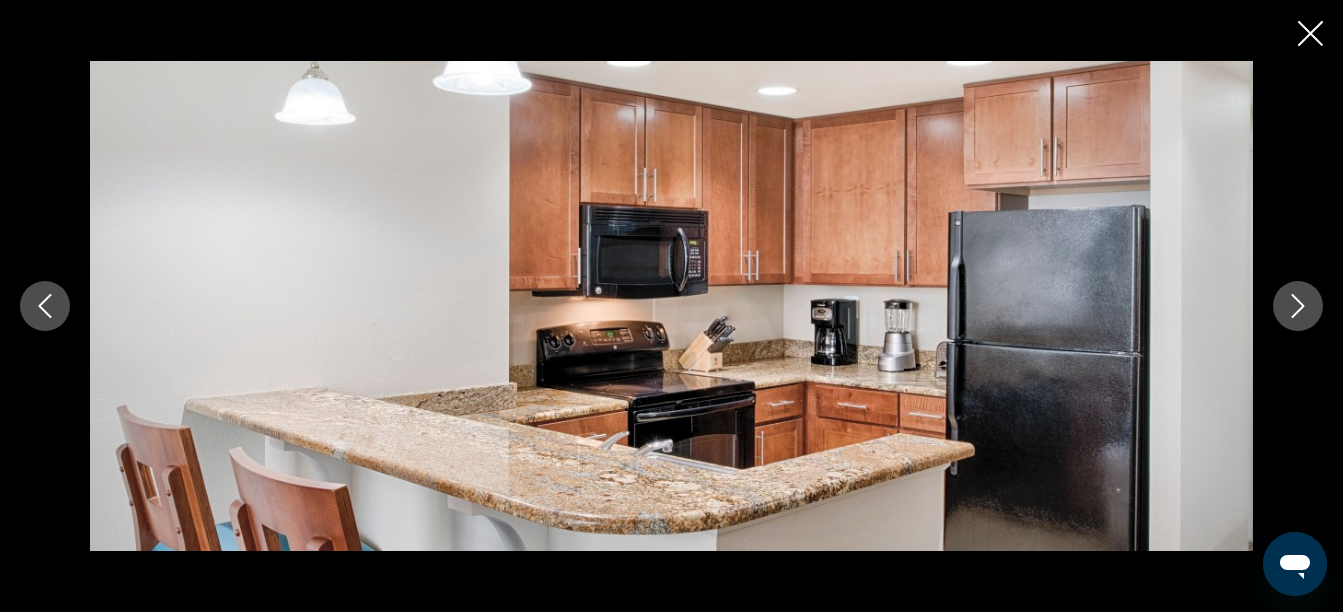 click 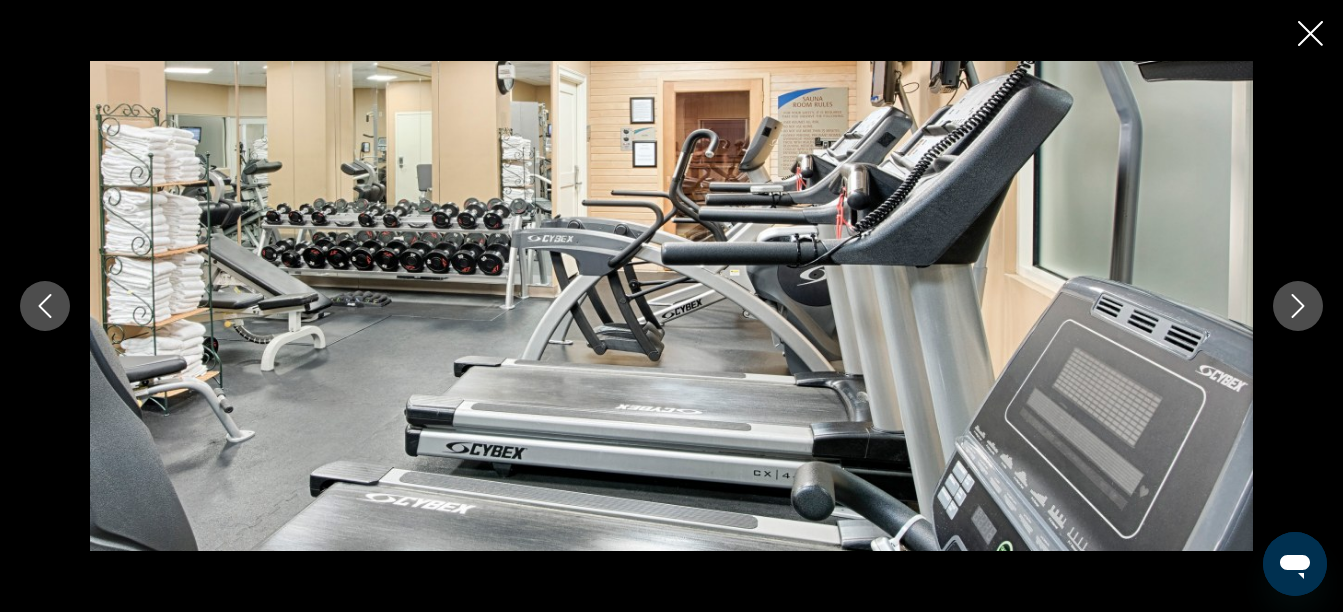 click 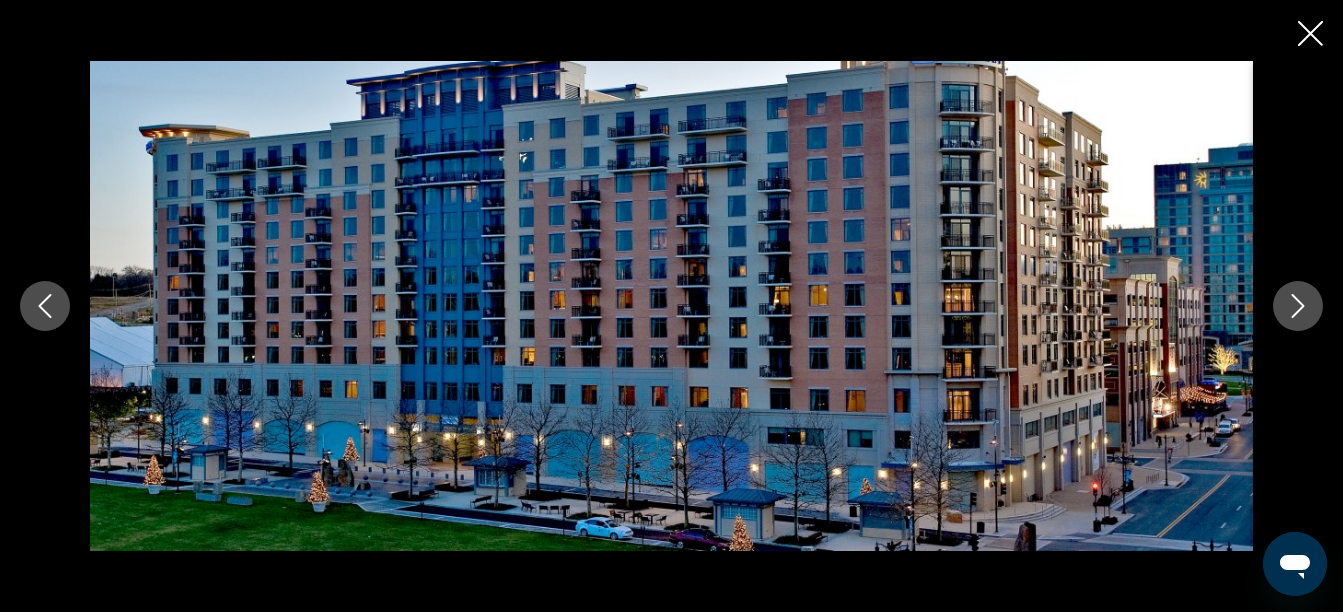click 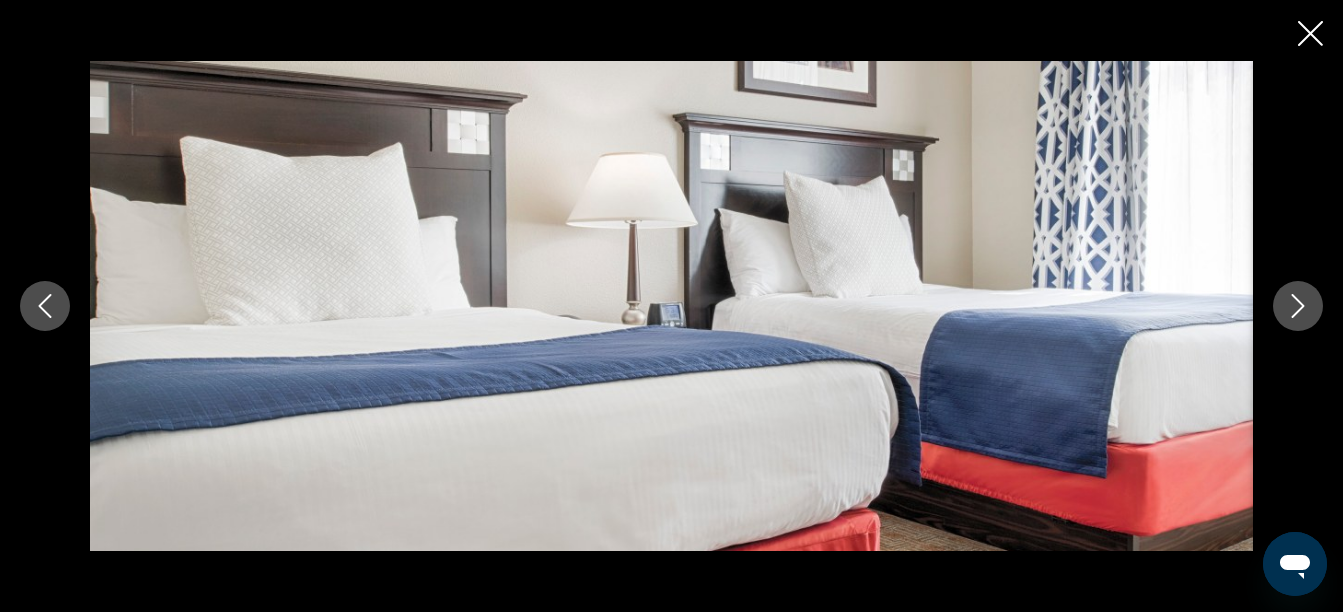 click 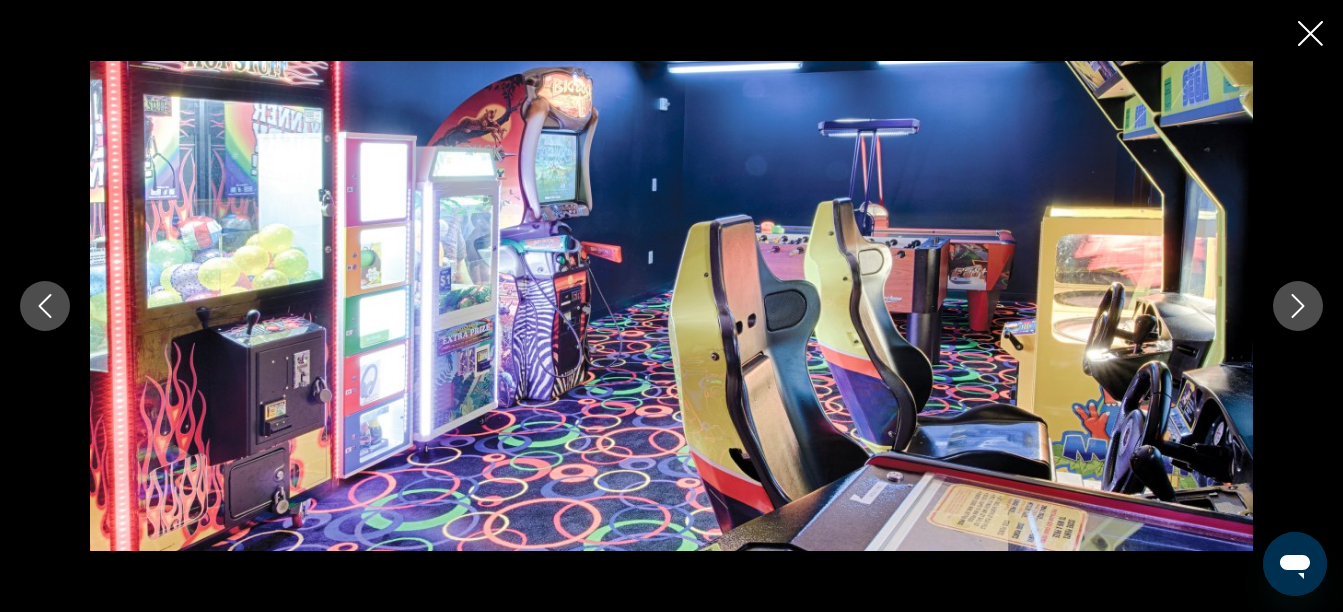 click 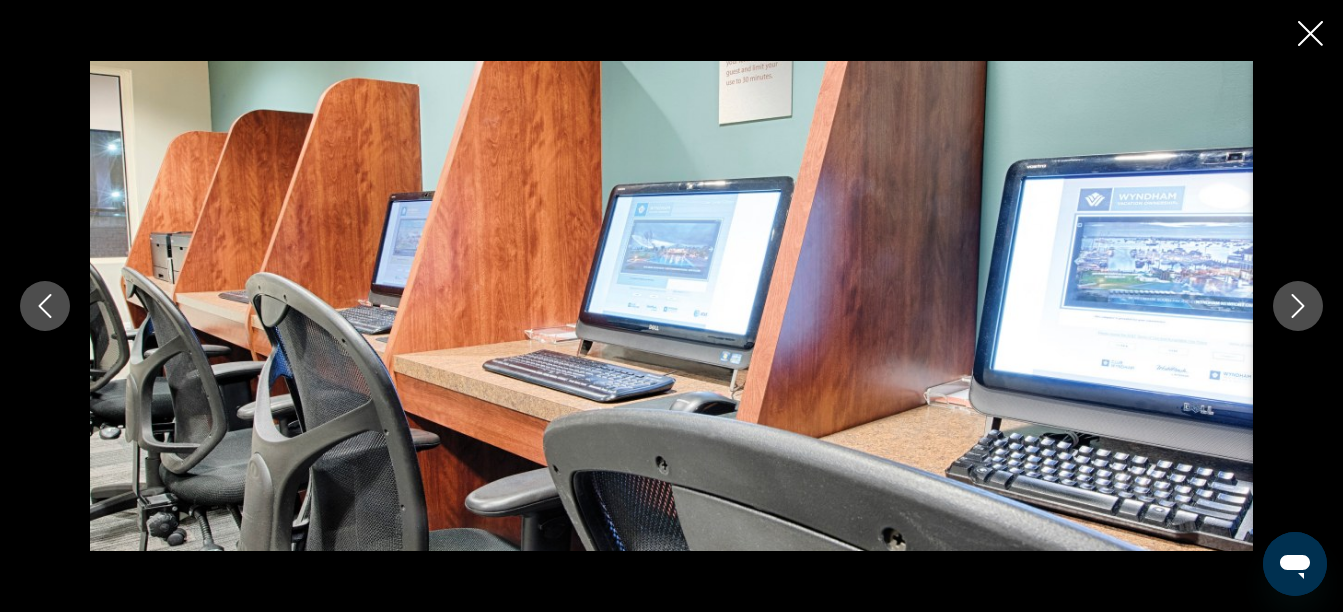 click 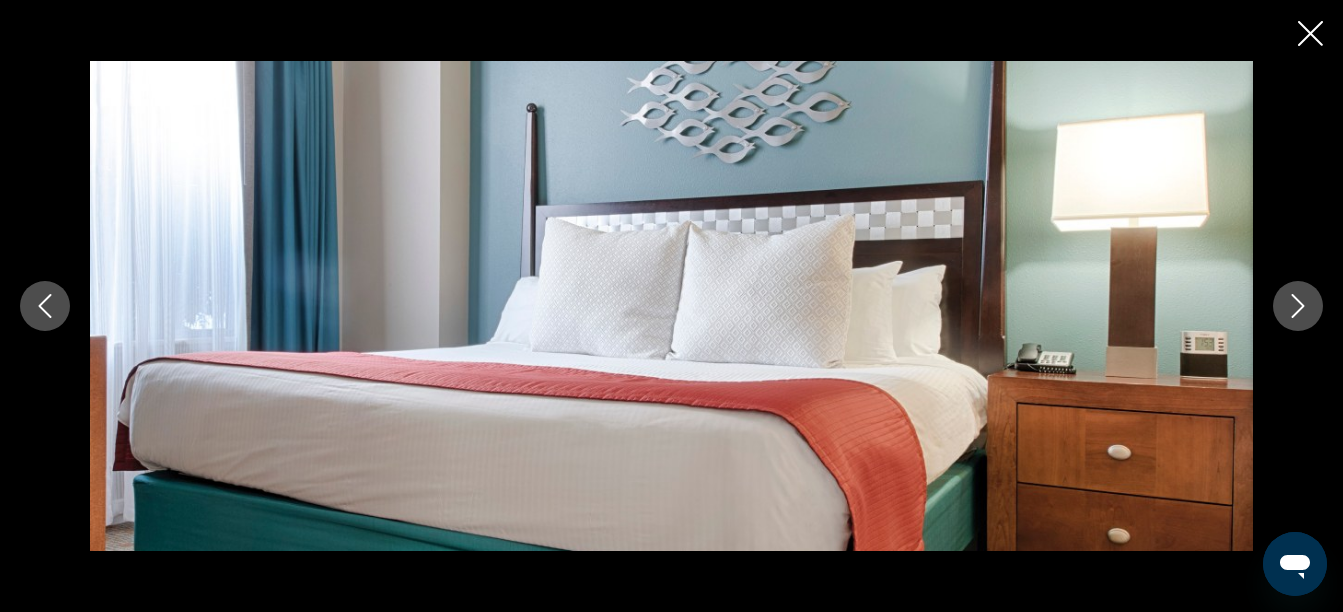 click 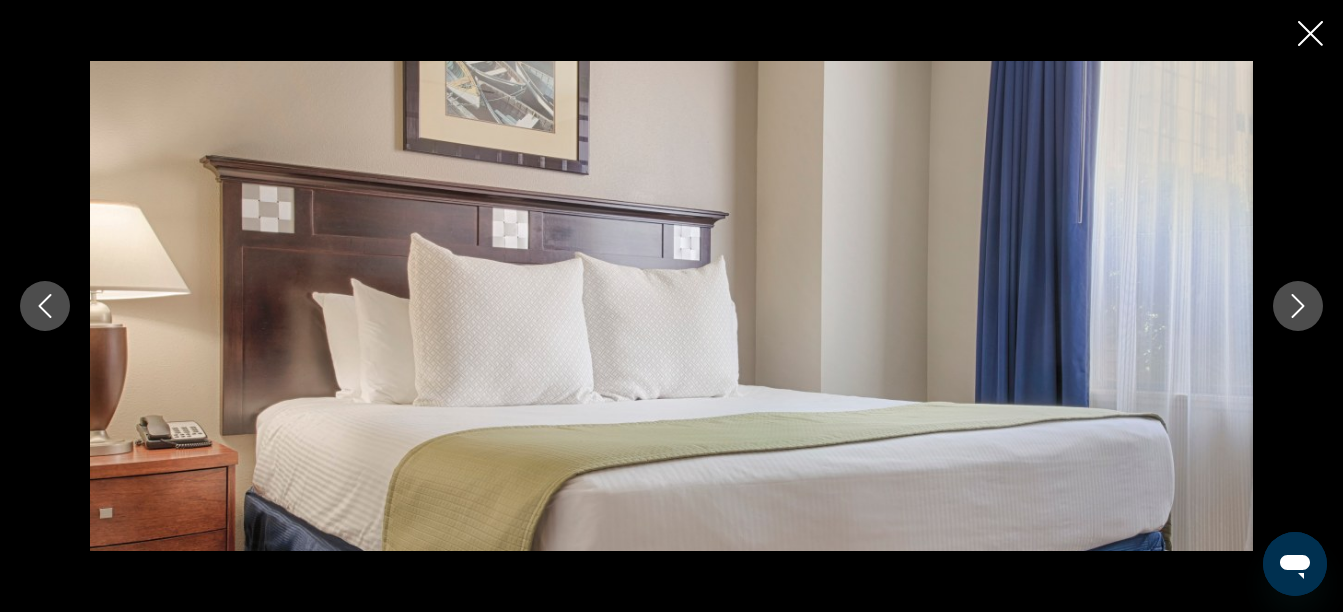 click 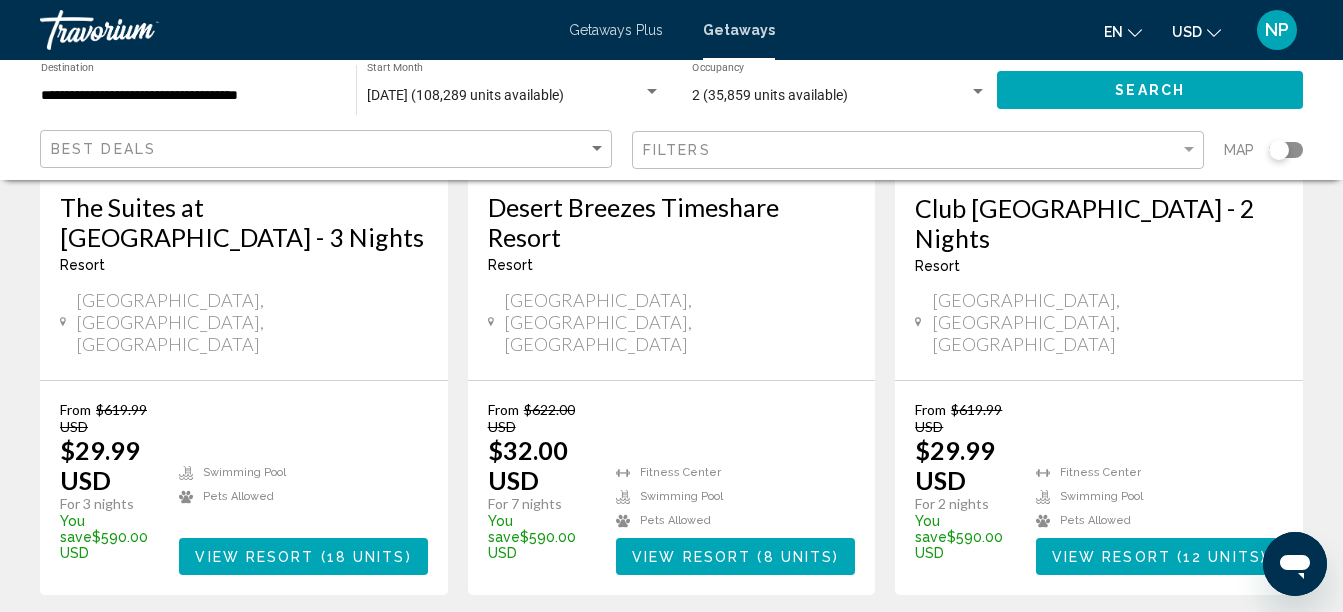 scroll, scrollTop: 2774, scrollLeft: 0, axis: vertical 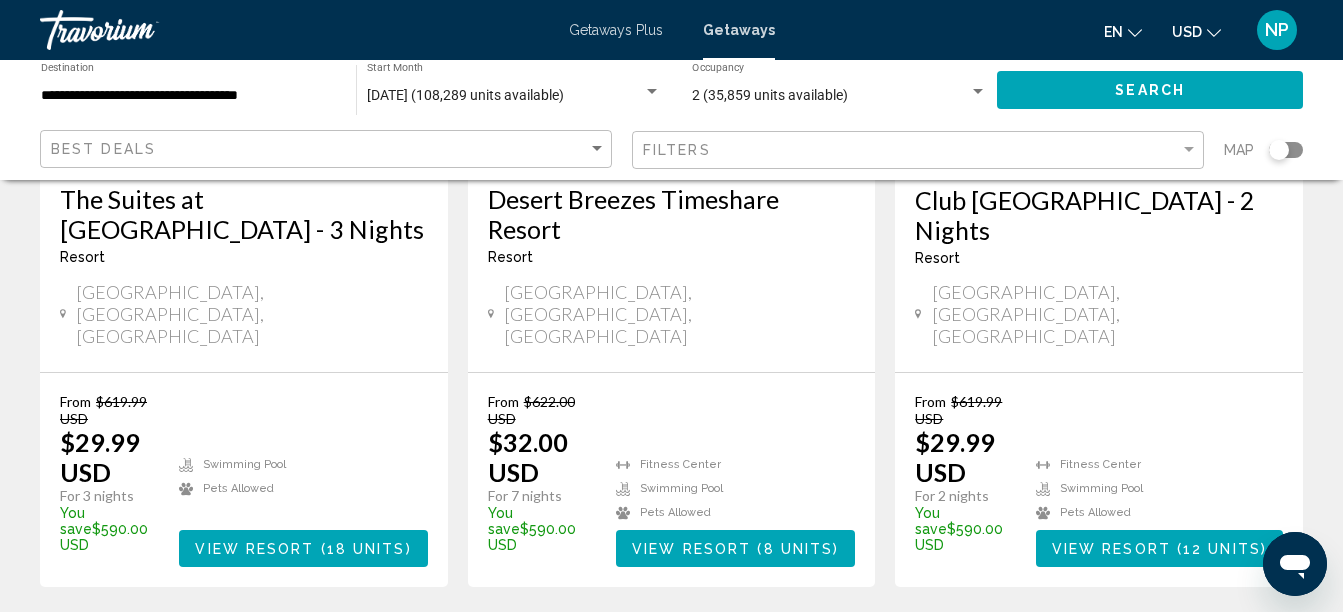 click on "page  6" at bounding box center [741, 647] 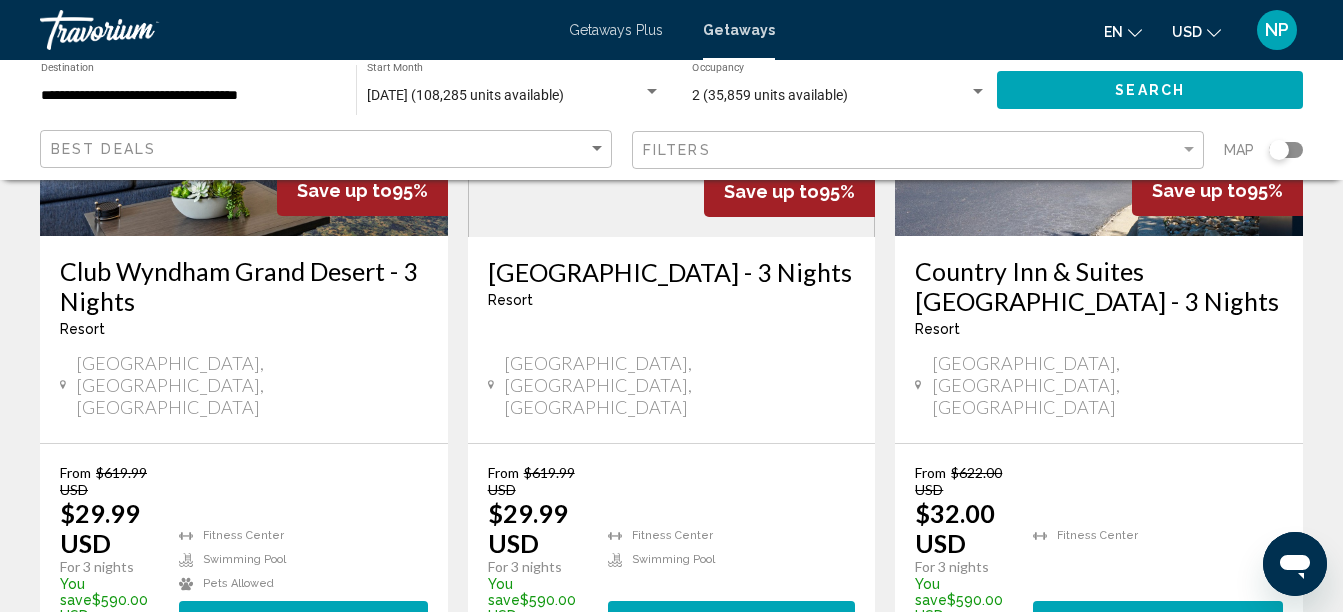 scroll, scrollTop: 2800, scrollLeft: 0, axis: vertical 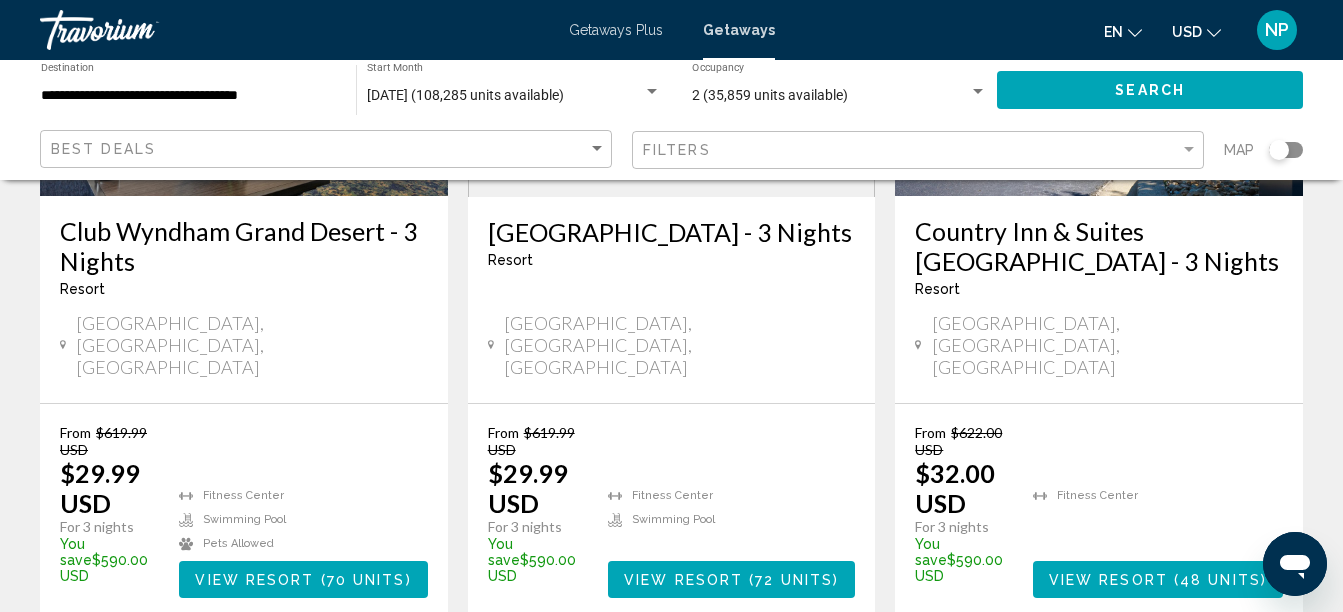 click on "page  7" at bounding box center (741, 678) 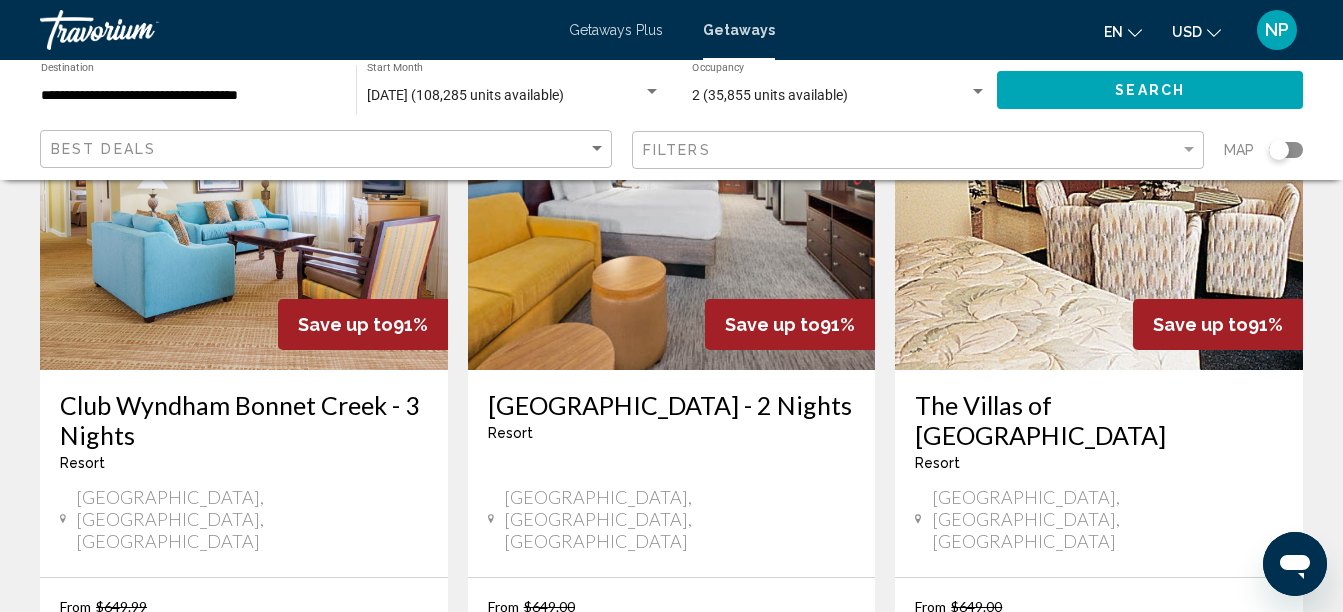 scroll, scrollTop: 2613, scrollLeft: 0, axis: vertical 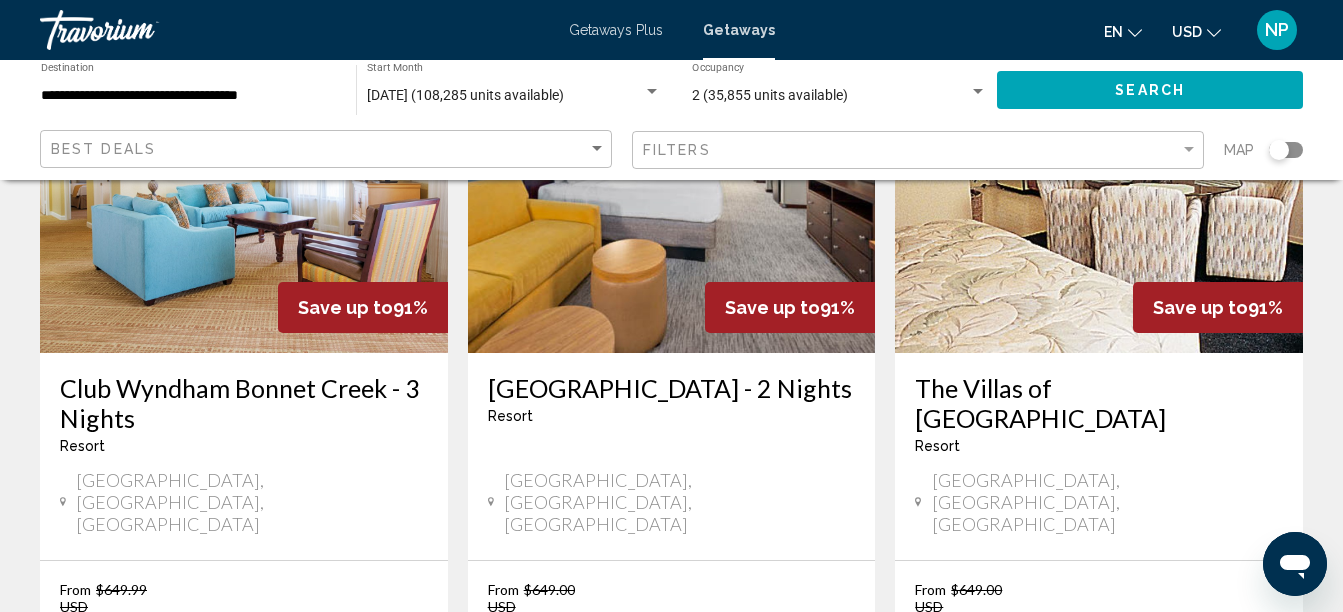 click on "8" at bounding box center [742, 835] 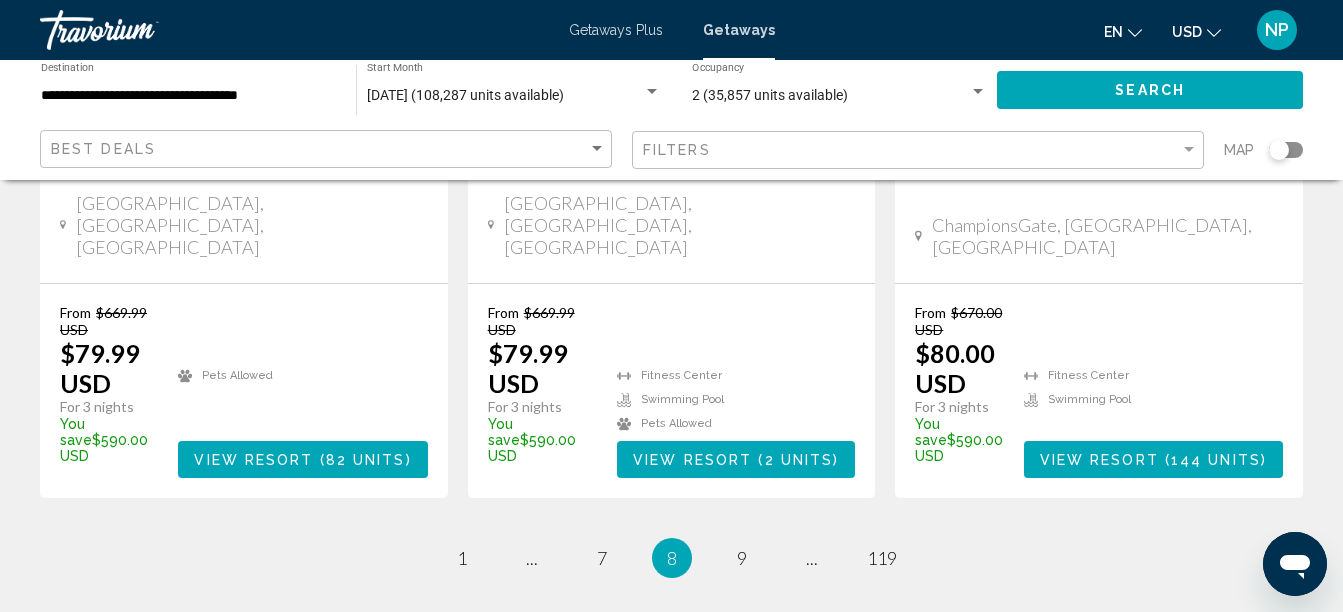 scroll, scrollTop: 2872, scrollLeft: 0, axis: vertical 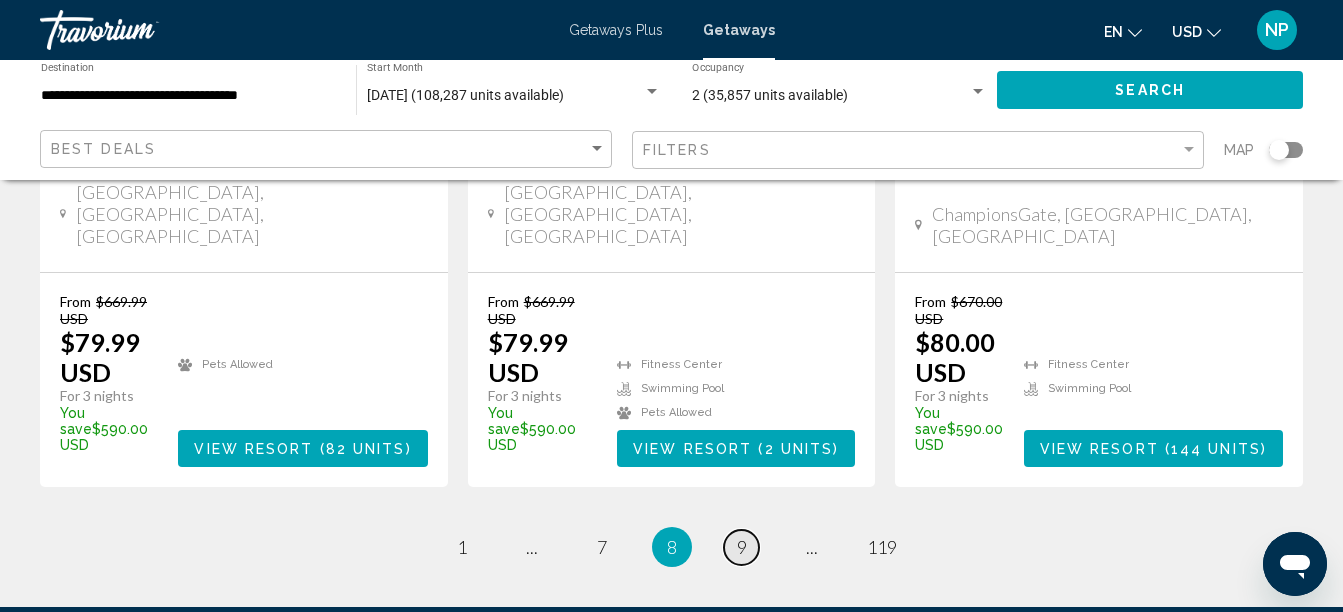 click on "9" at bounding box center (742, 547) 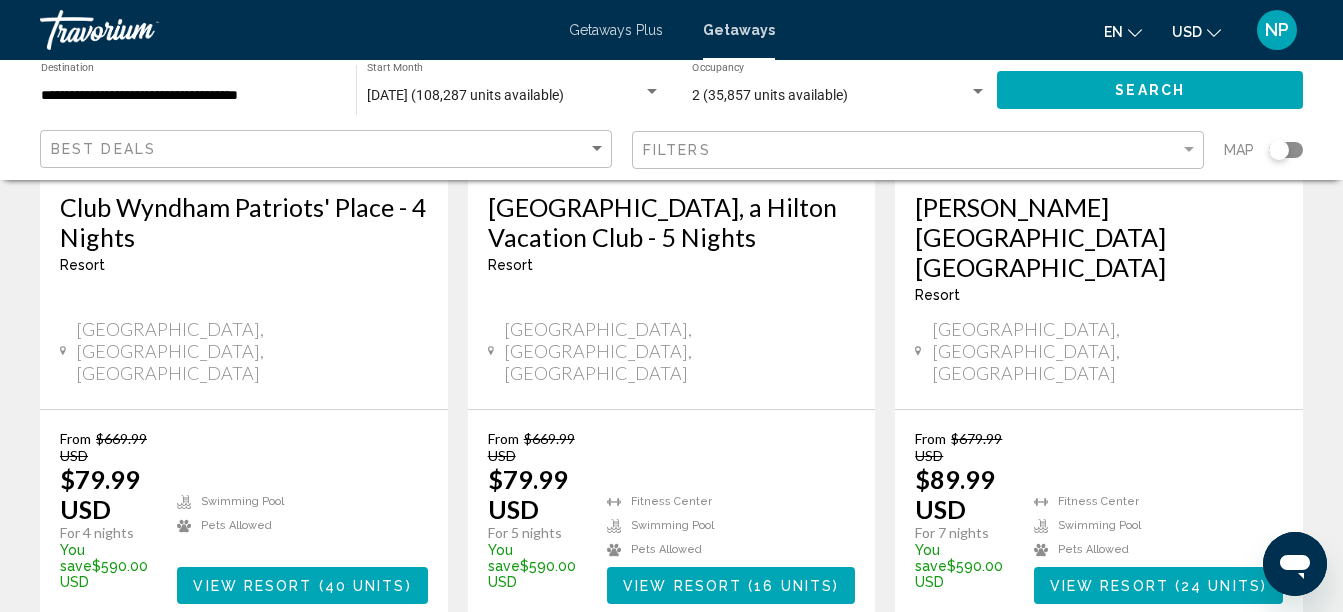 scroll, scrollTop: 2853, scrollLeft: 0, axis: vertical 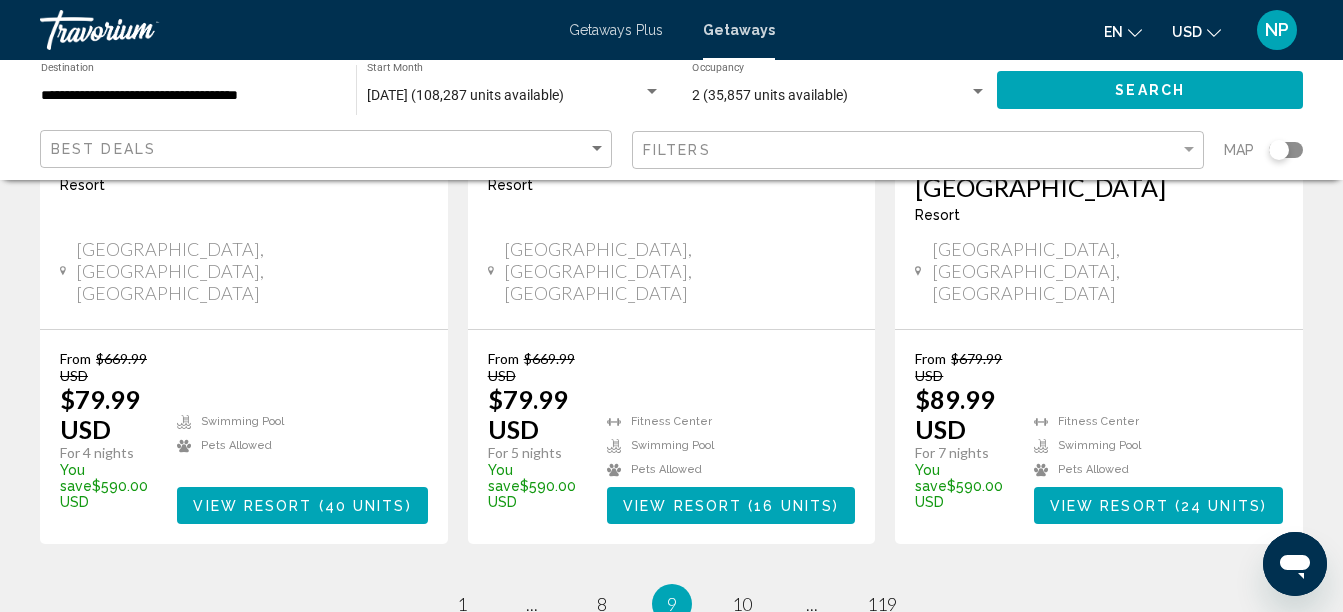 click on "page  10" at bounding box center (742, 604) 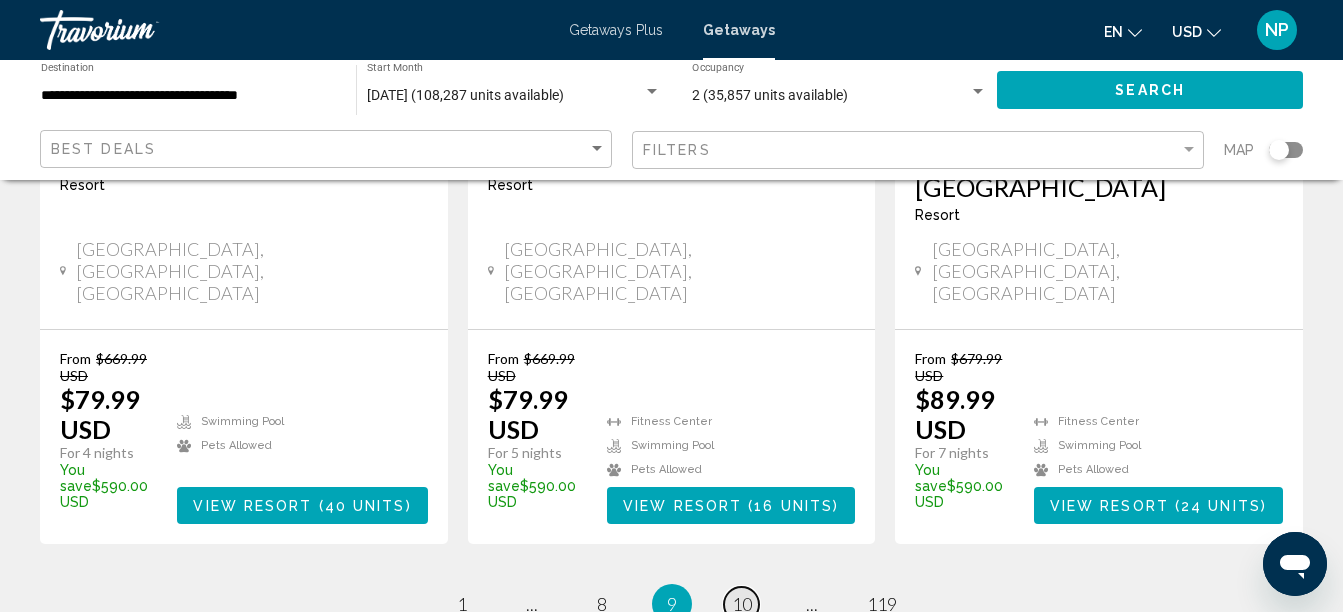click on "10" at bounding box center [742, 604] 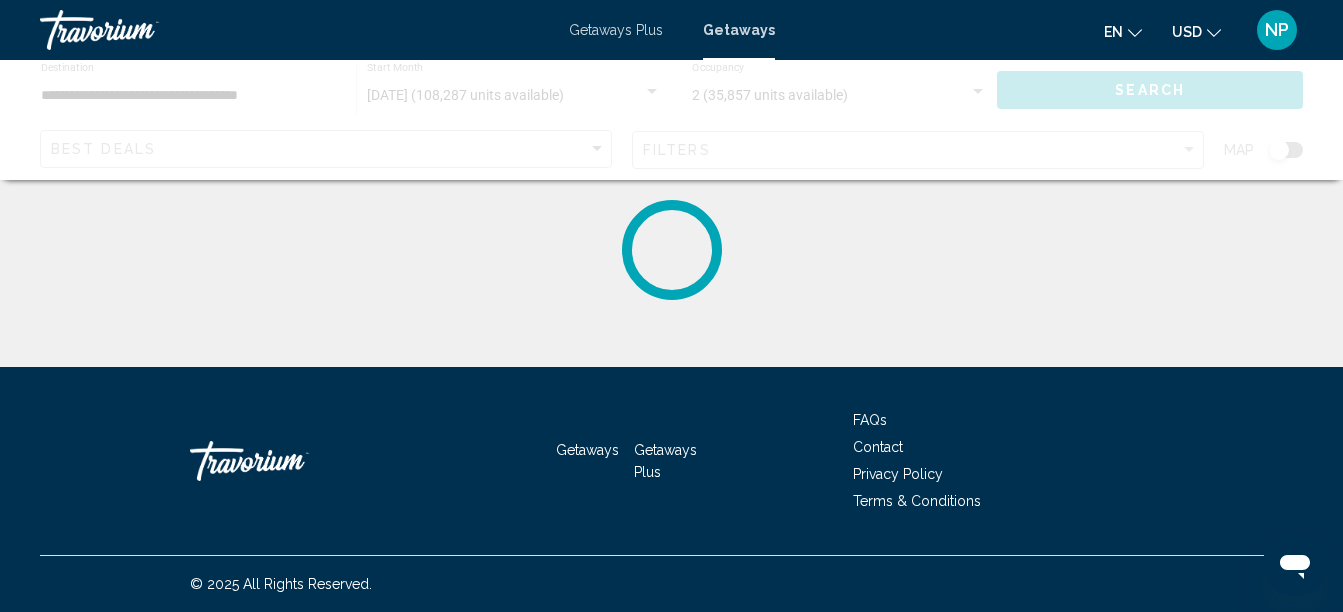 scroll, scrollTop: 0, scrollLeft: 0, axis: both 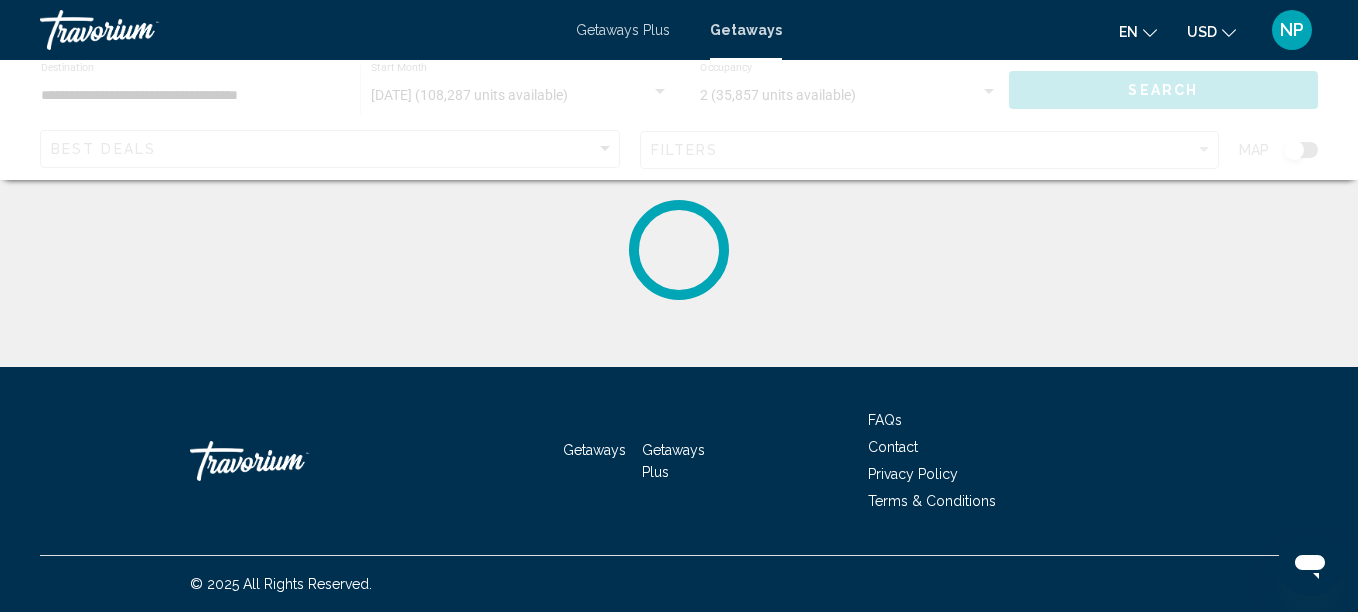 click on "**********" 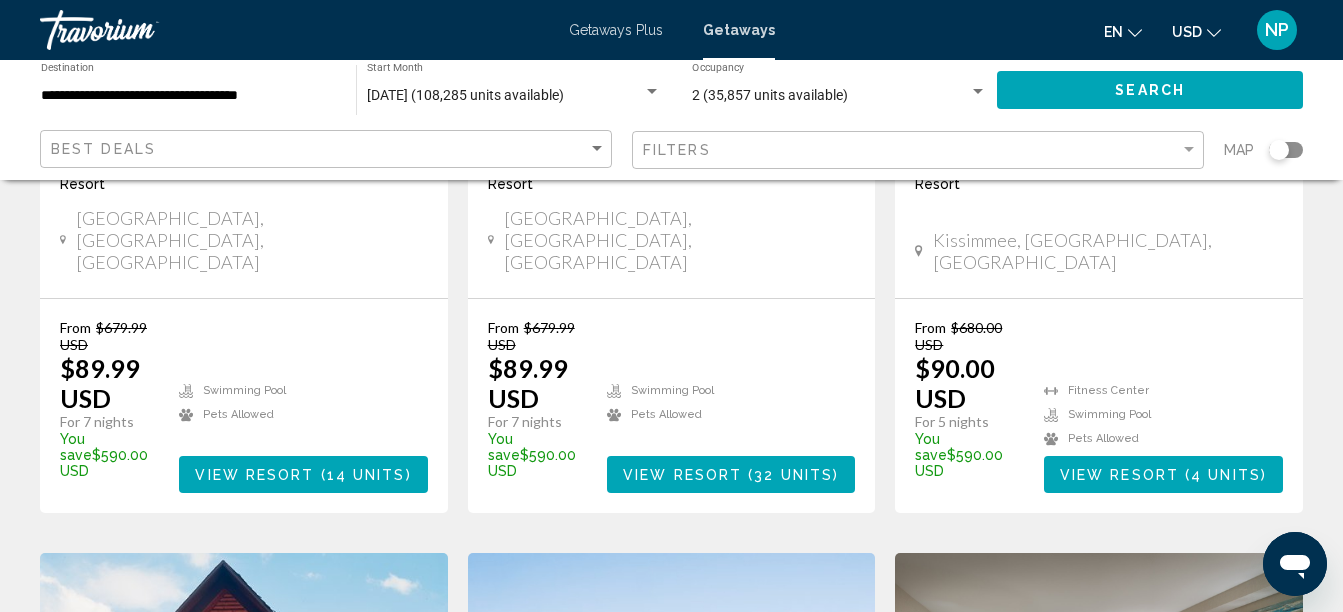 scroll, scrollTop: 507, scrollLeft: 0, axis: vertical 